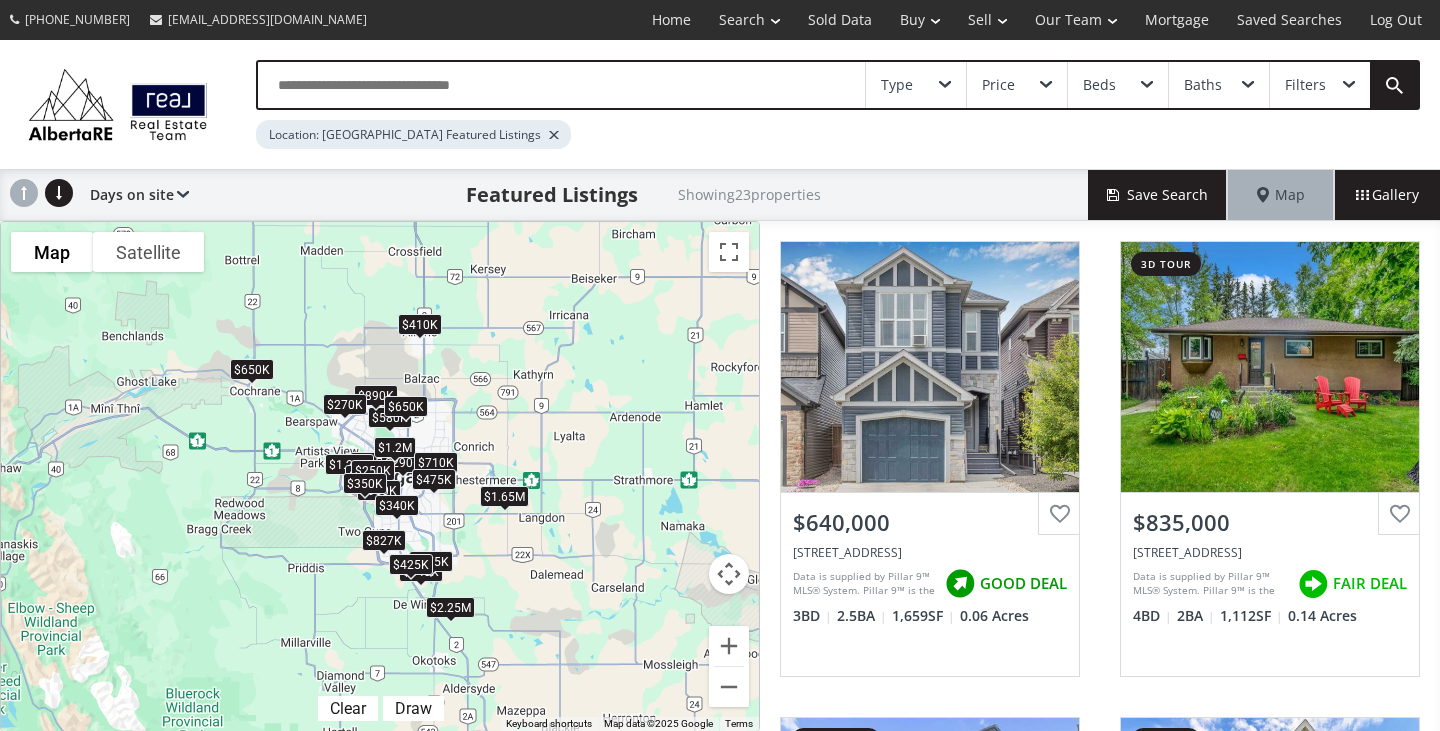 scroll, scrollTop: 0, scrollLeft: 0, axis: both 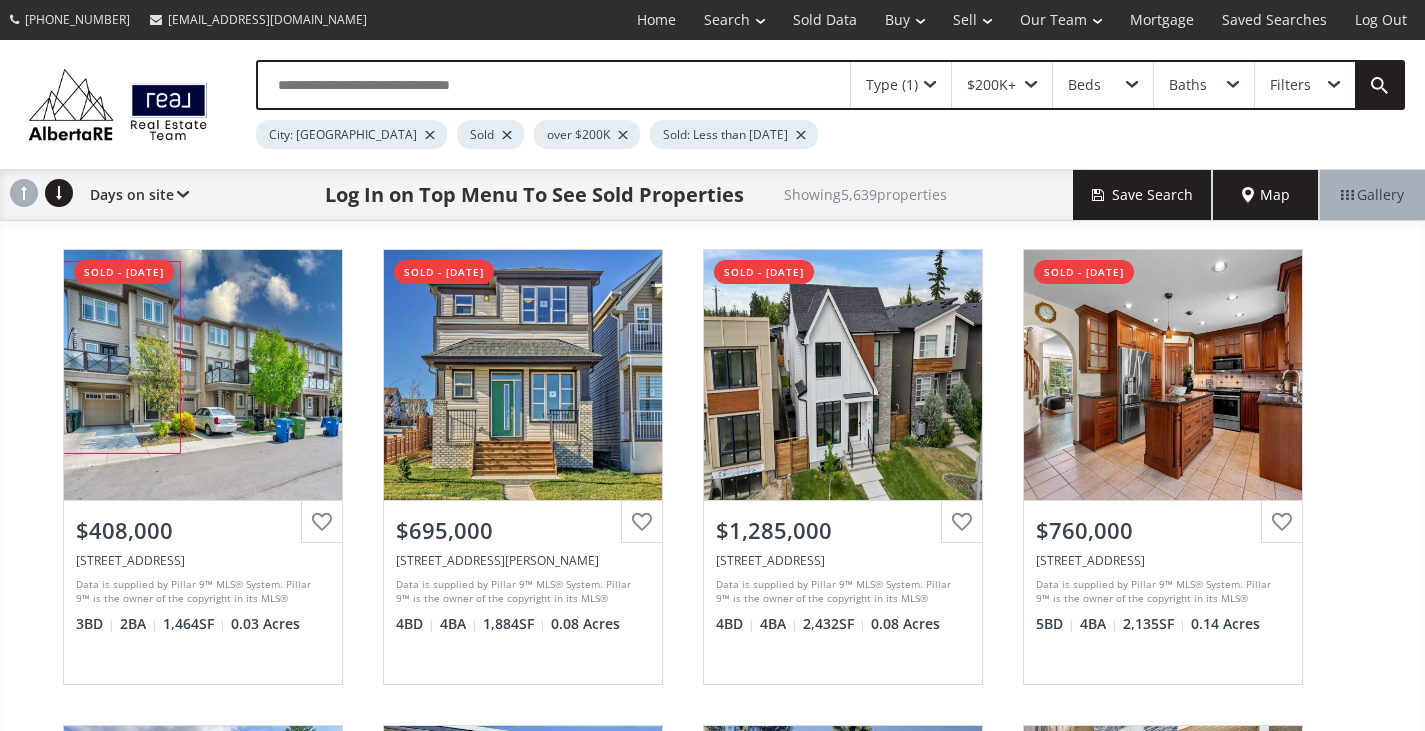 click on "Map" at bounding box center [1266, 195] 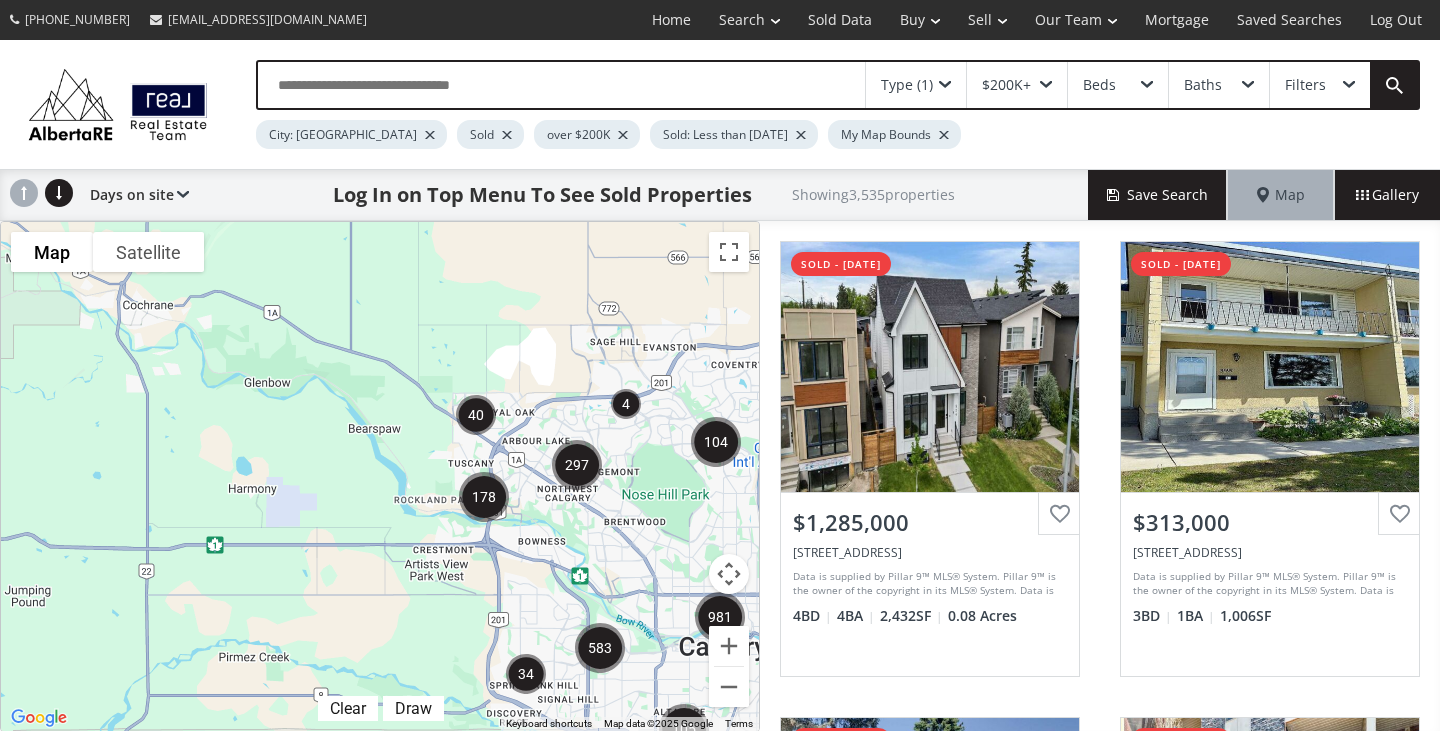 drag, startPoint x: 246, startPoint y: 377, endPoint x: 557, endPoint y: 581, distance: 371.93683 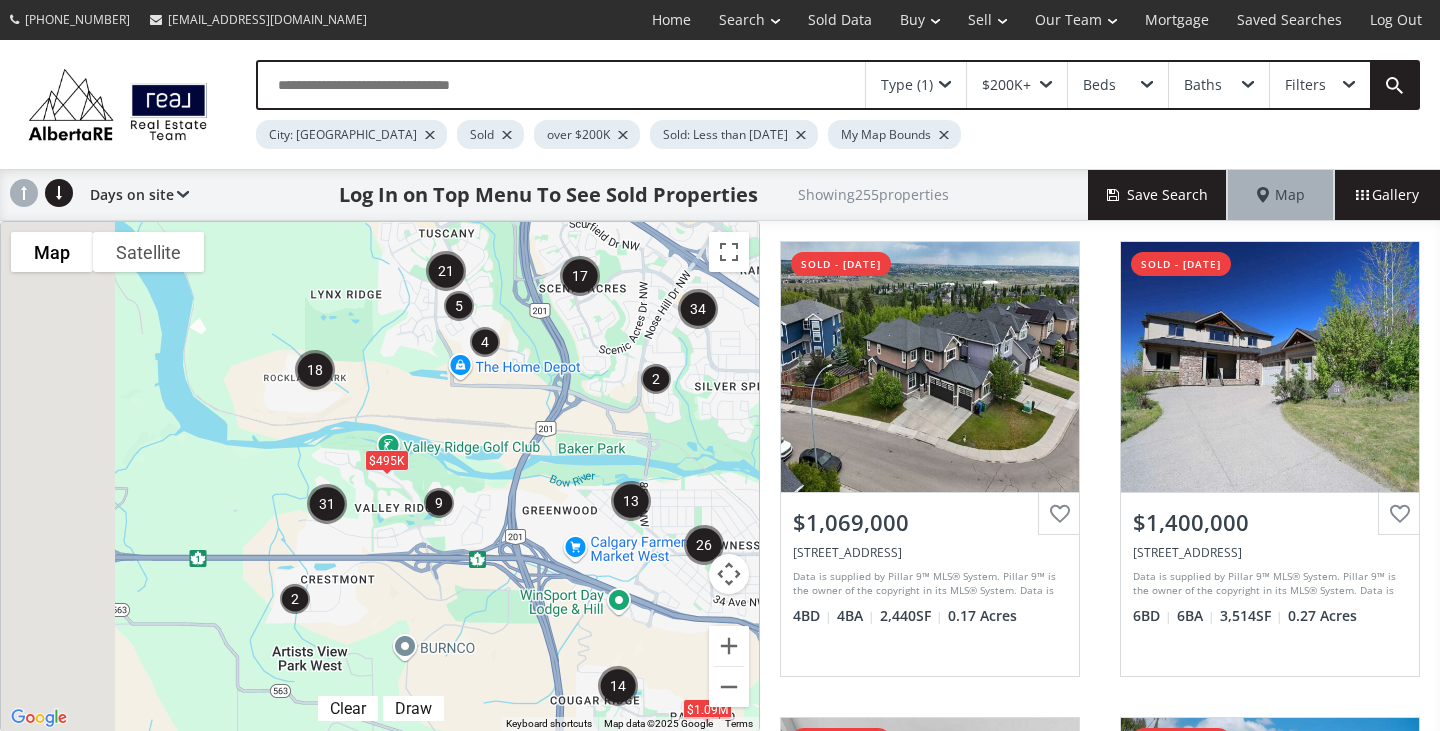 drag, startPoint x: 448, startPoint y: 434, endPoint x: 624, endPoint y: 431, distance: 176.02557 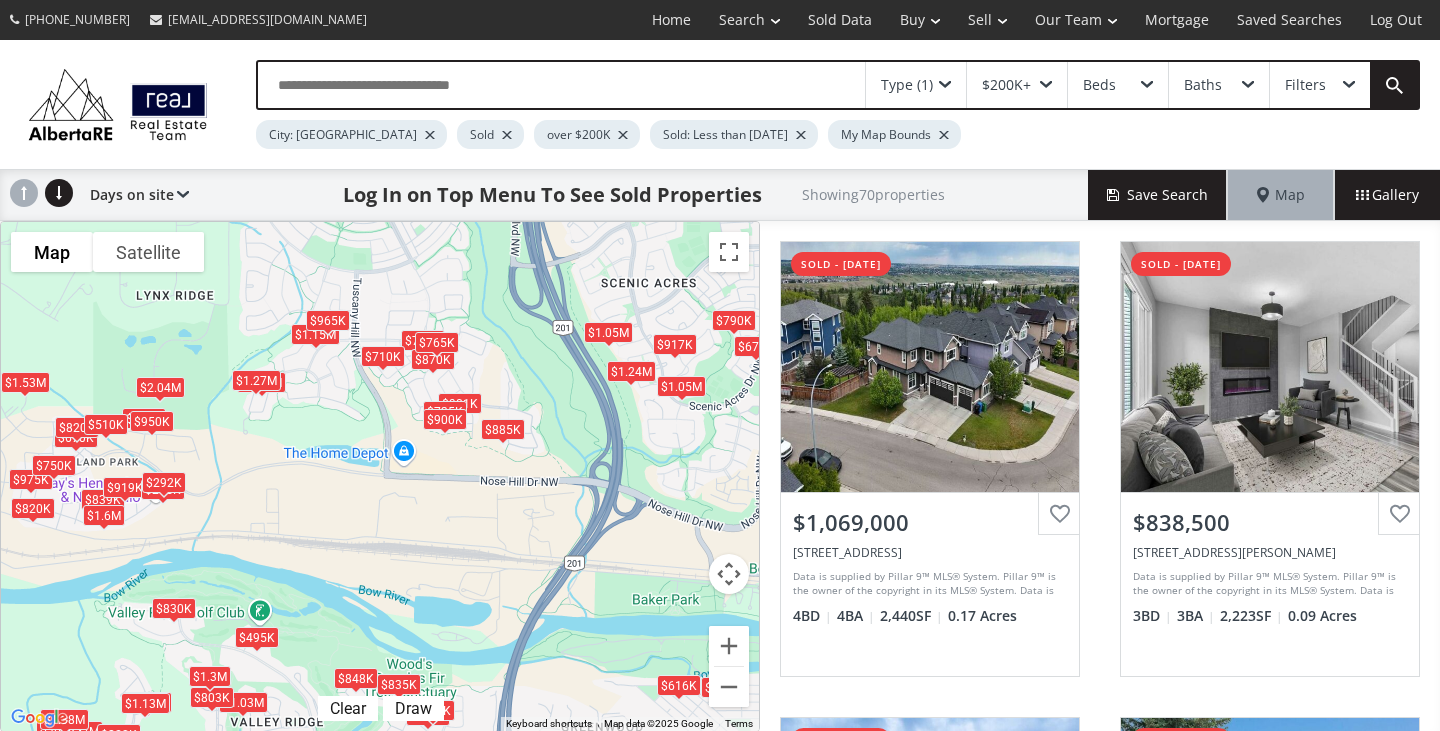 drag, startPoint x: 468, startPoint y: 310, endPoint x: 469, endPoint y: 425, distance: 115.00435 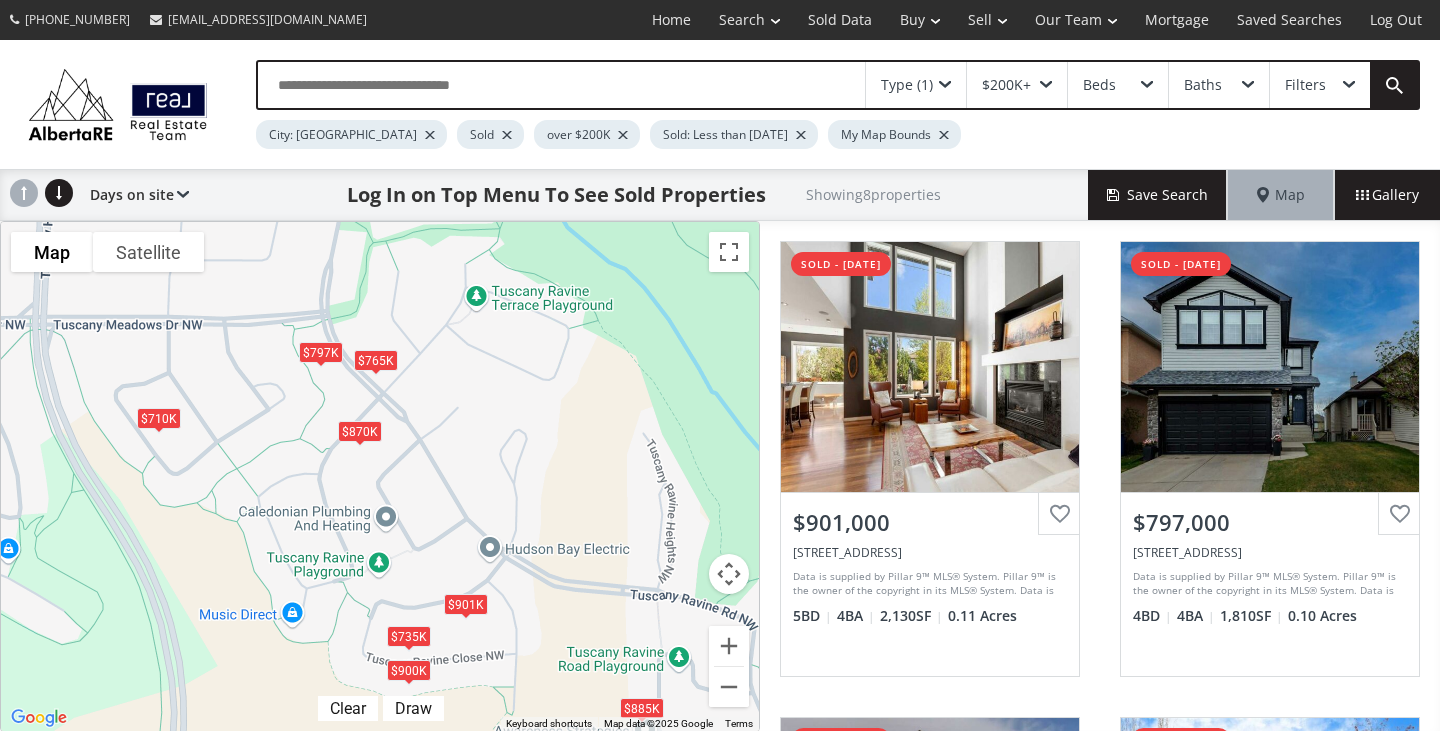 drag, startPoint x: 420, startPoint y: 334, endPoint x: 459, endPoint y: 465, distance: 136.68211 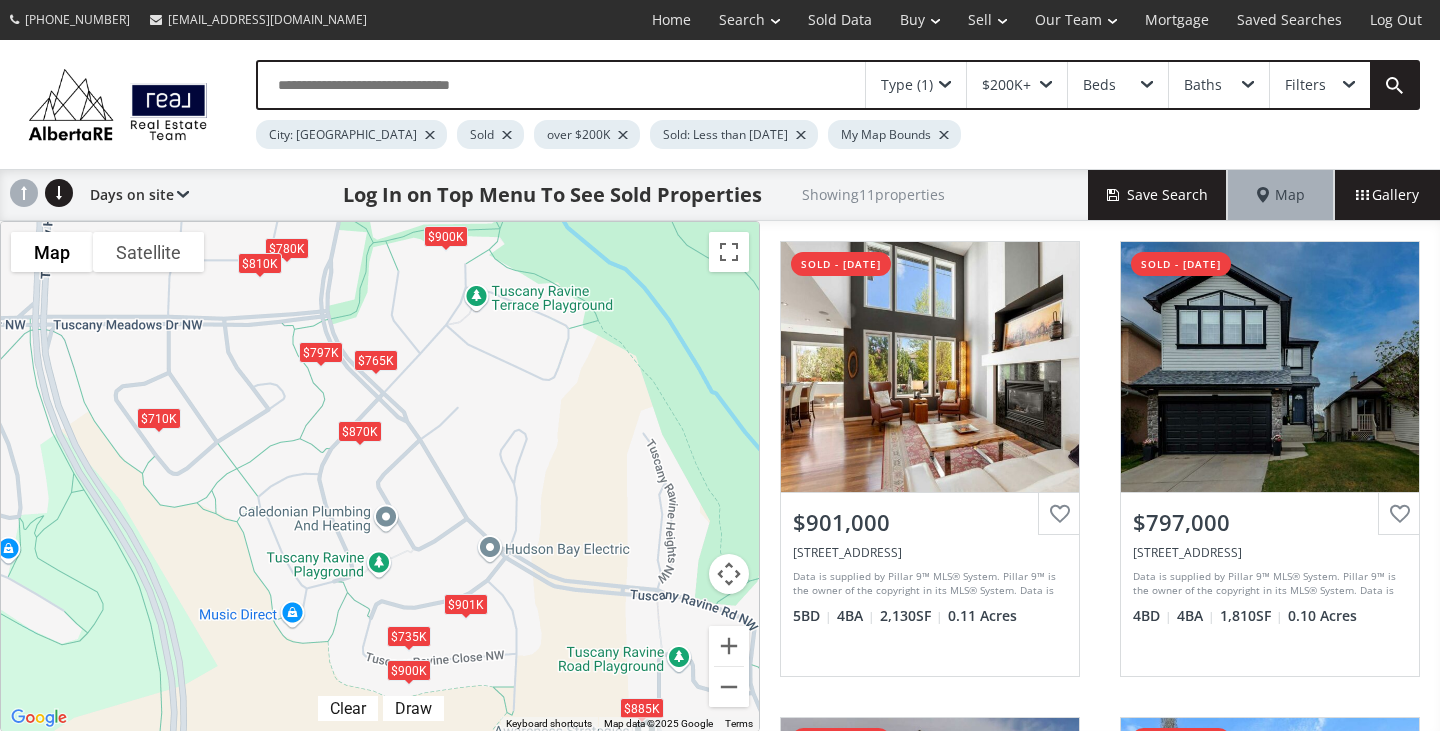 click on "$765K" at bounding box center [376, 360] 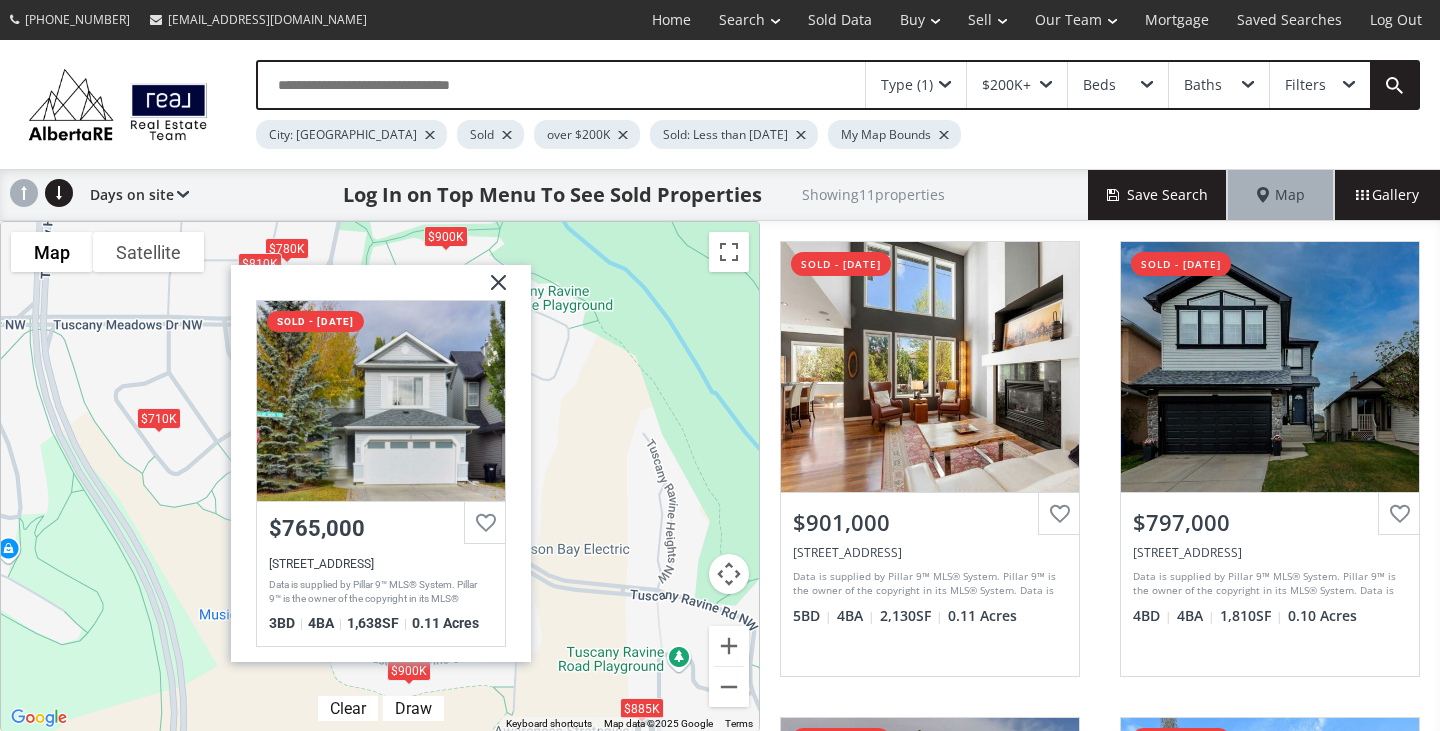 click at bounding box center [491, 290] 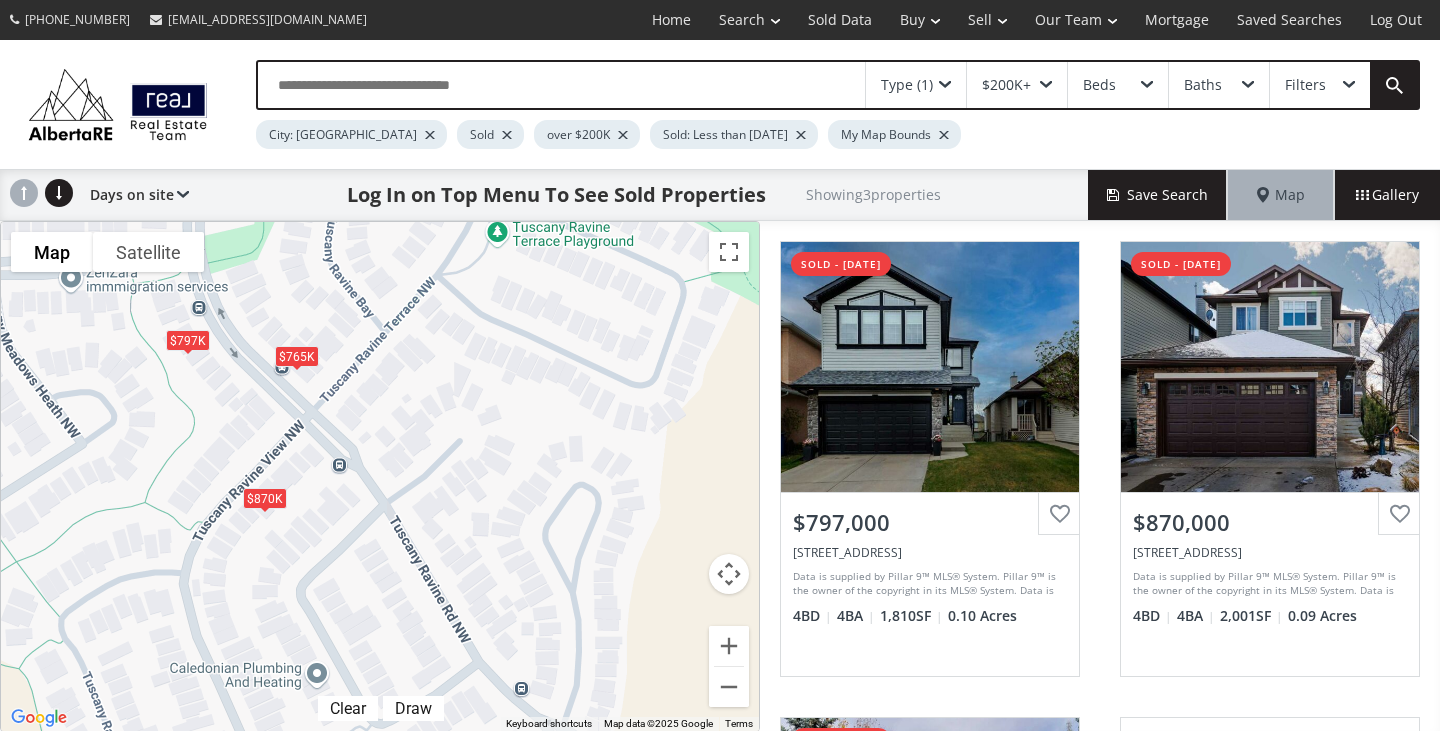 drag, startPoint x: 452, startPoint y: 392, endPoint x: 407, endPoint y: 431, distance: 59.548298 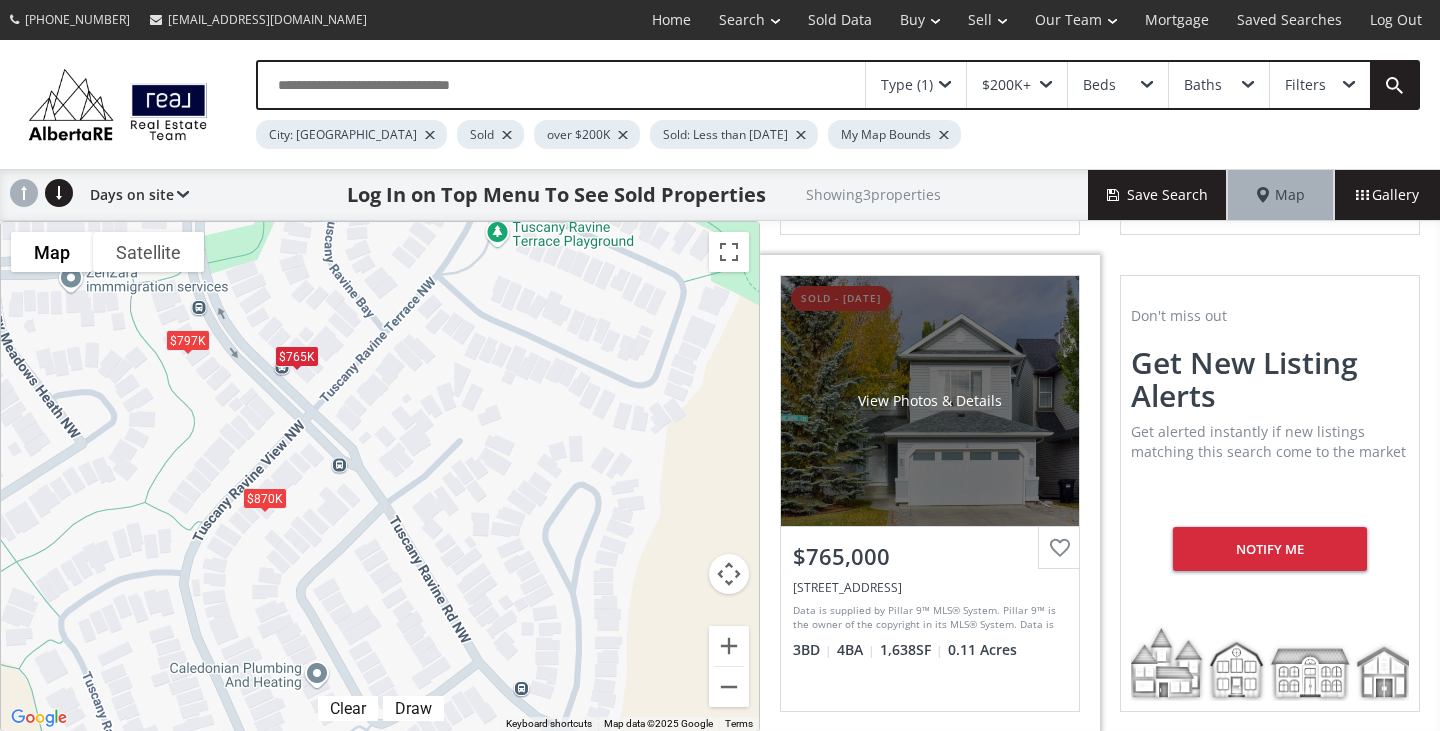 scroll, scrollTop: 0, scrollLeft: 0, axis: both 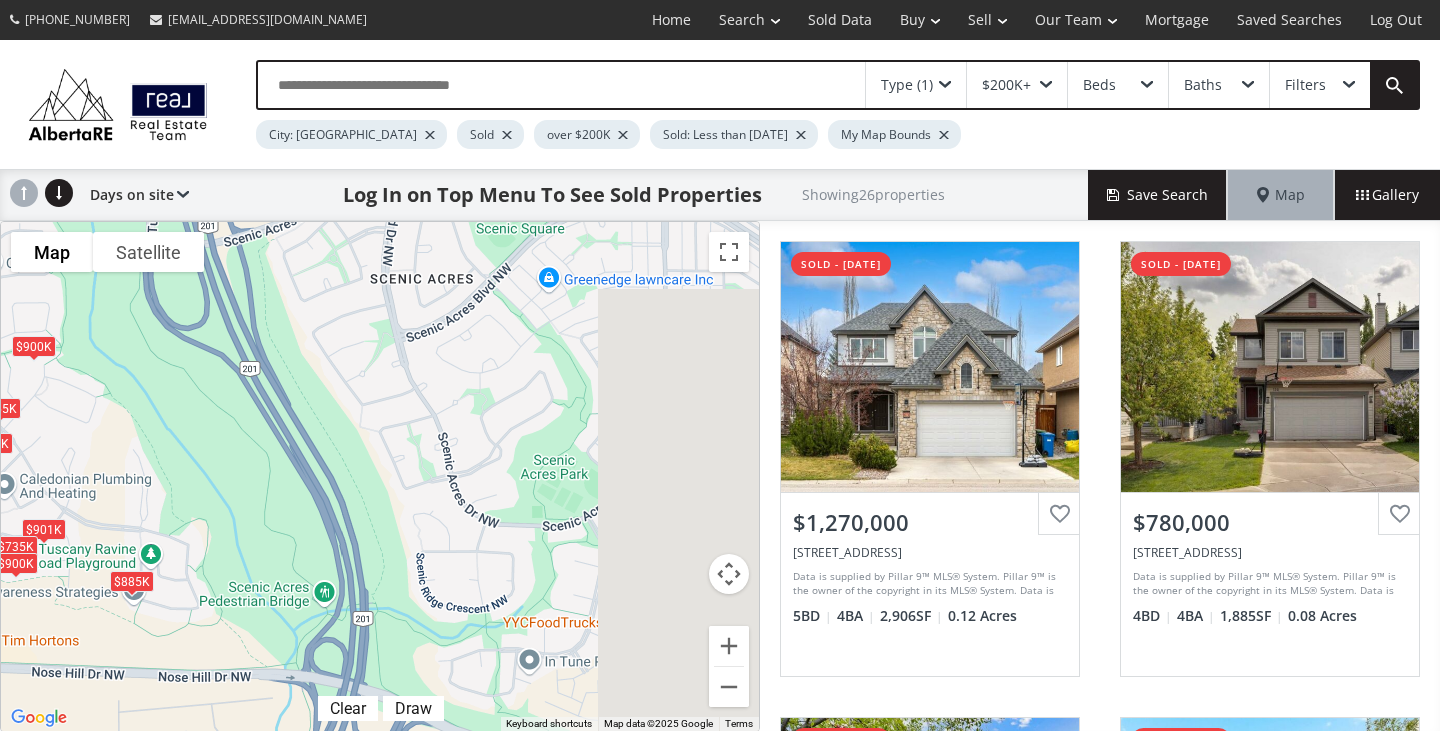 drag, startPoint x: 716, startPoint y: 452, endPoint x: 232, endPoint y: 412, distance: 485.6501 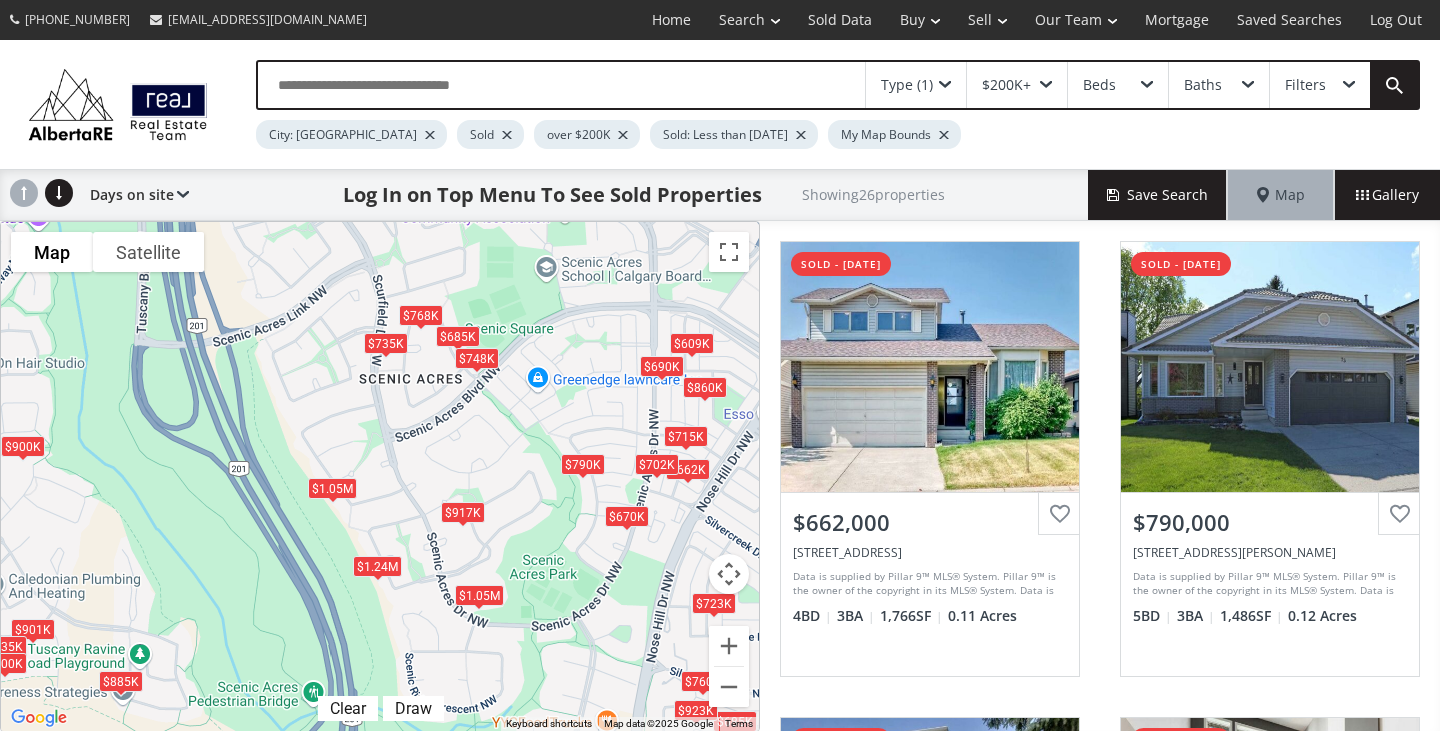 drag, startPoint x: 539, startPoint y: 452, endPoint x: 539, endPoint y: 566, distance: 114 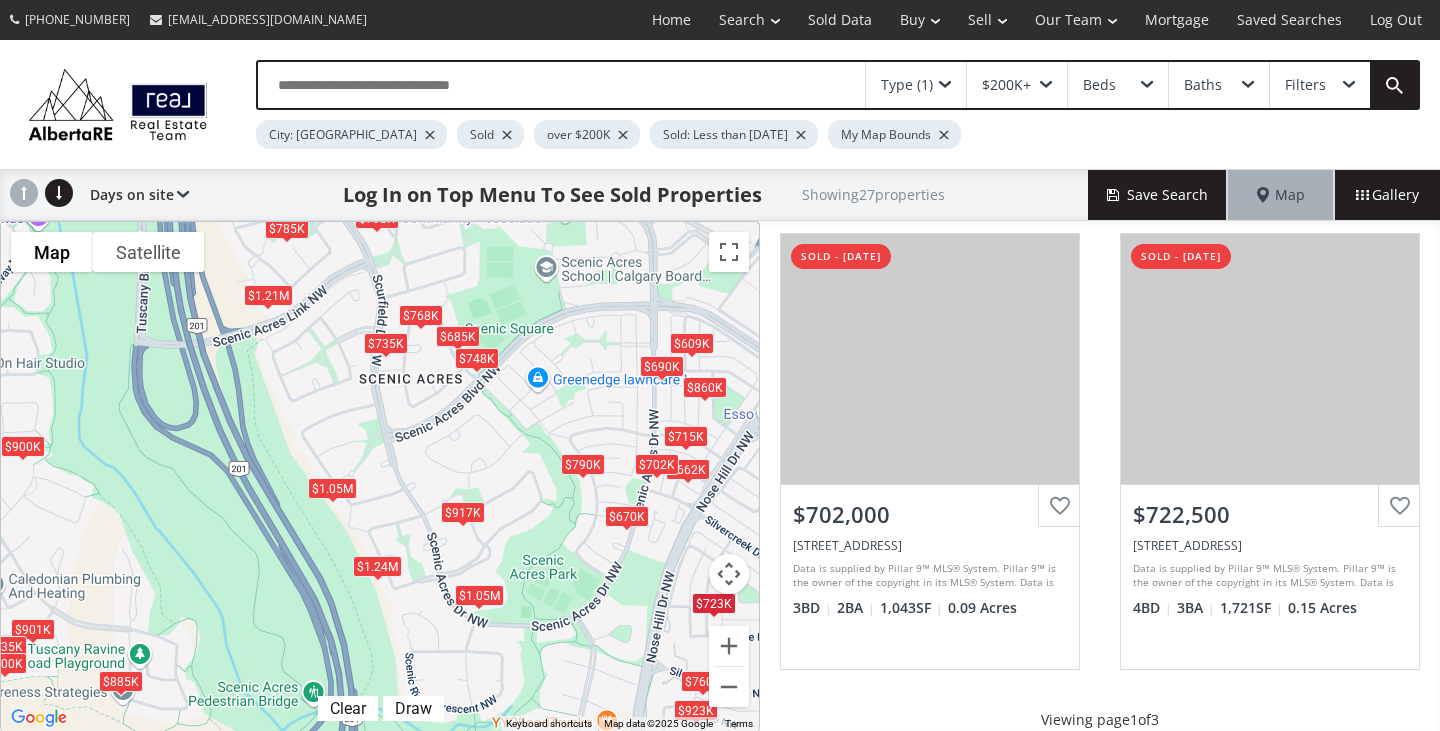 scroll, scrollTop: 1979, scrollLeft: 0, axis: vertical 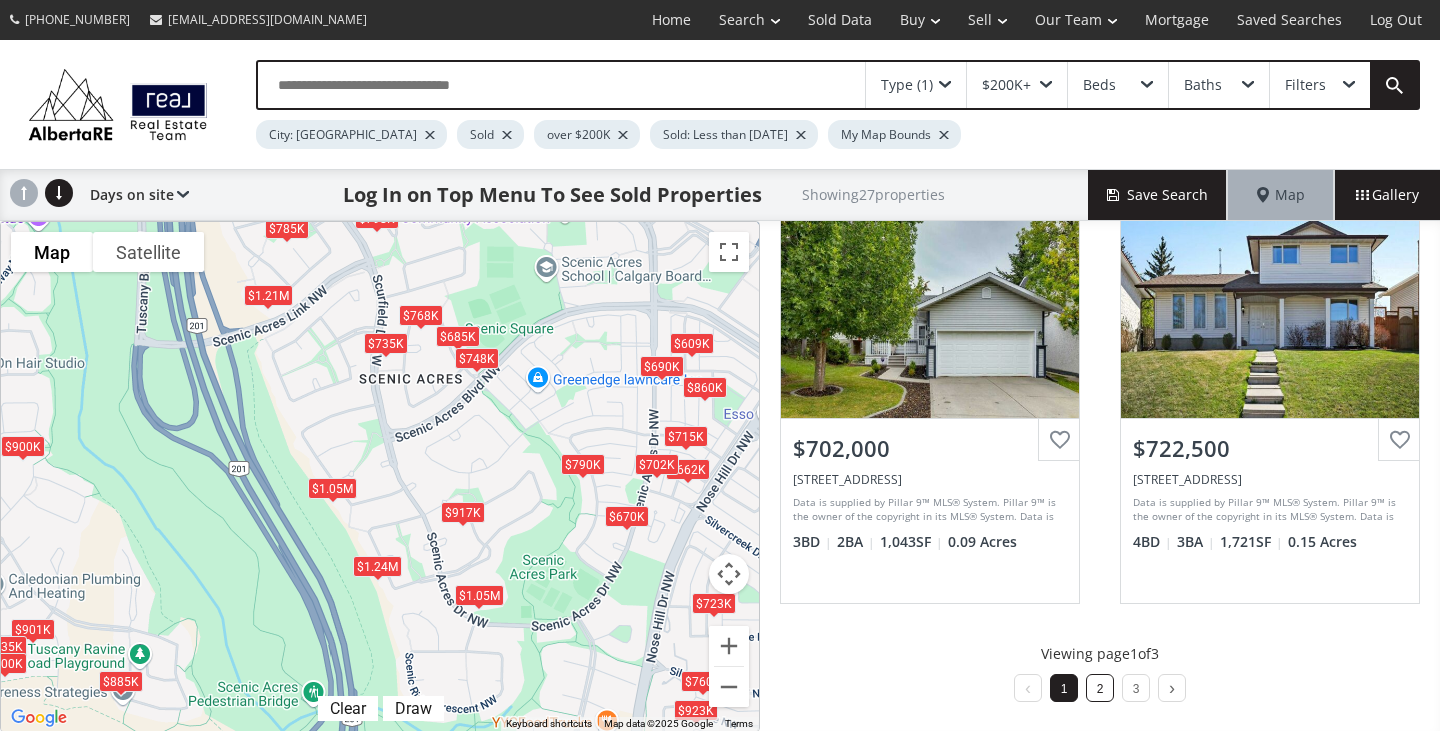 click on "2" at bounding box center [1100, 689] 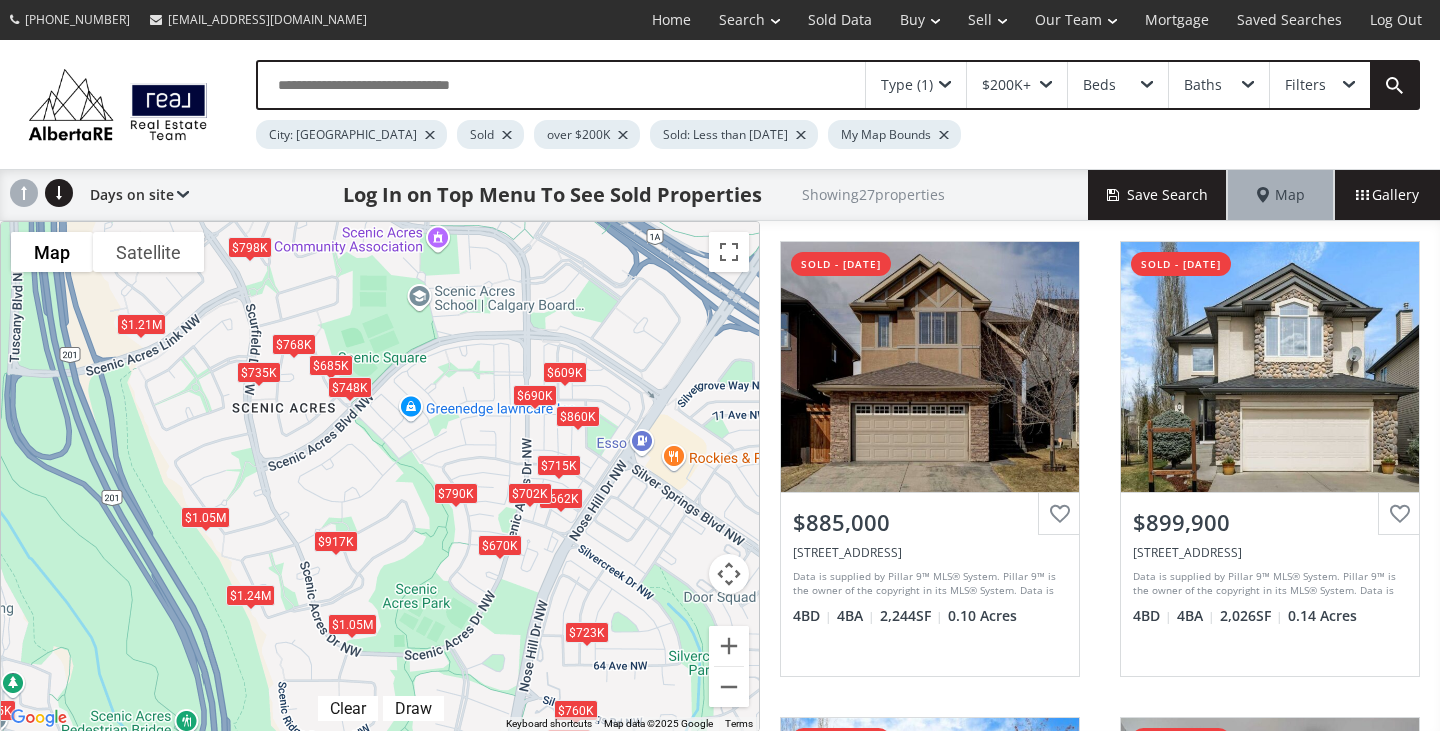 drag, startPoint x: 619, startPoint y: 416, endPoint x: 459, endPoint y: 457, distance: 165.16962 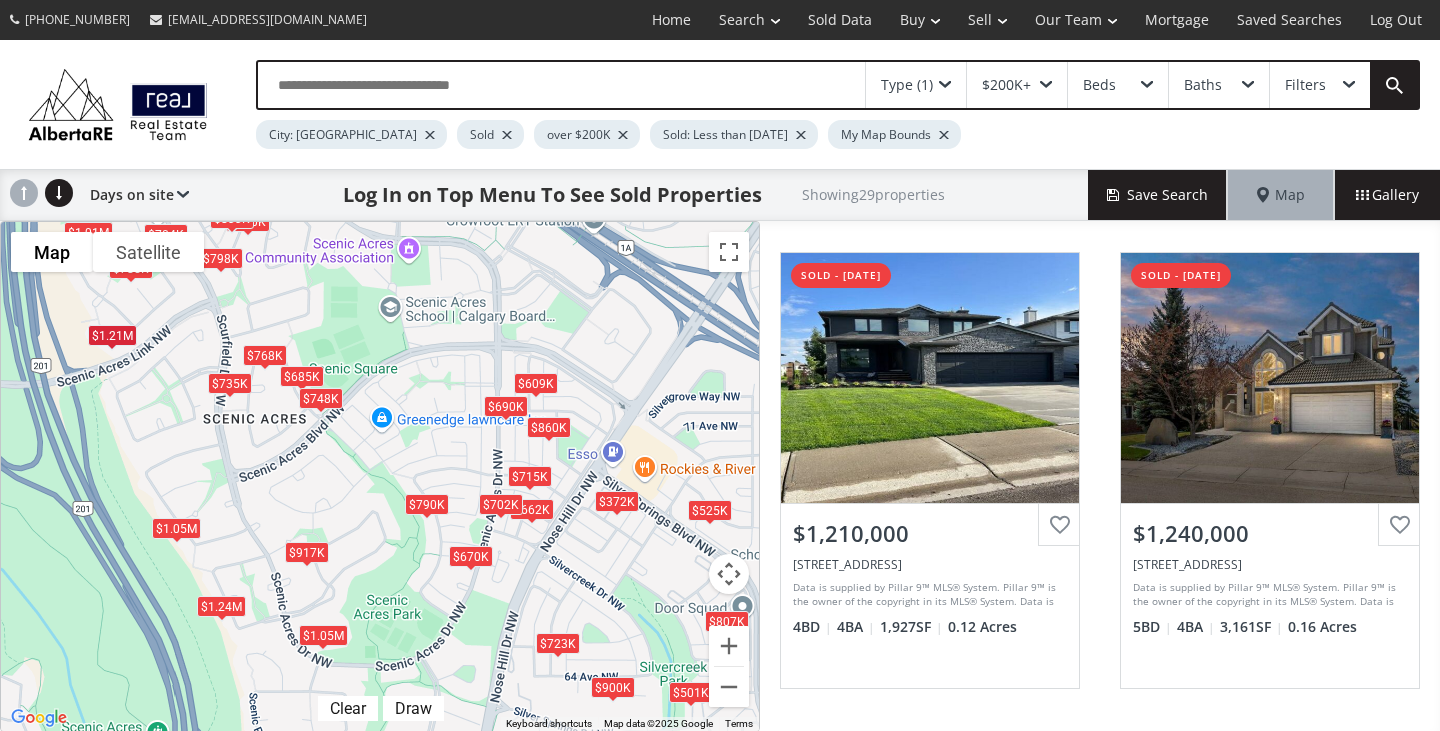 scroll, scrollTop: 1979, scrollLeft: 0, axis: vertical 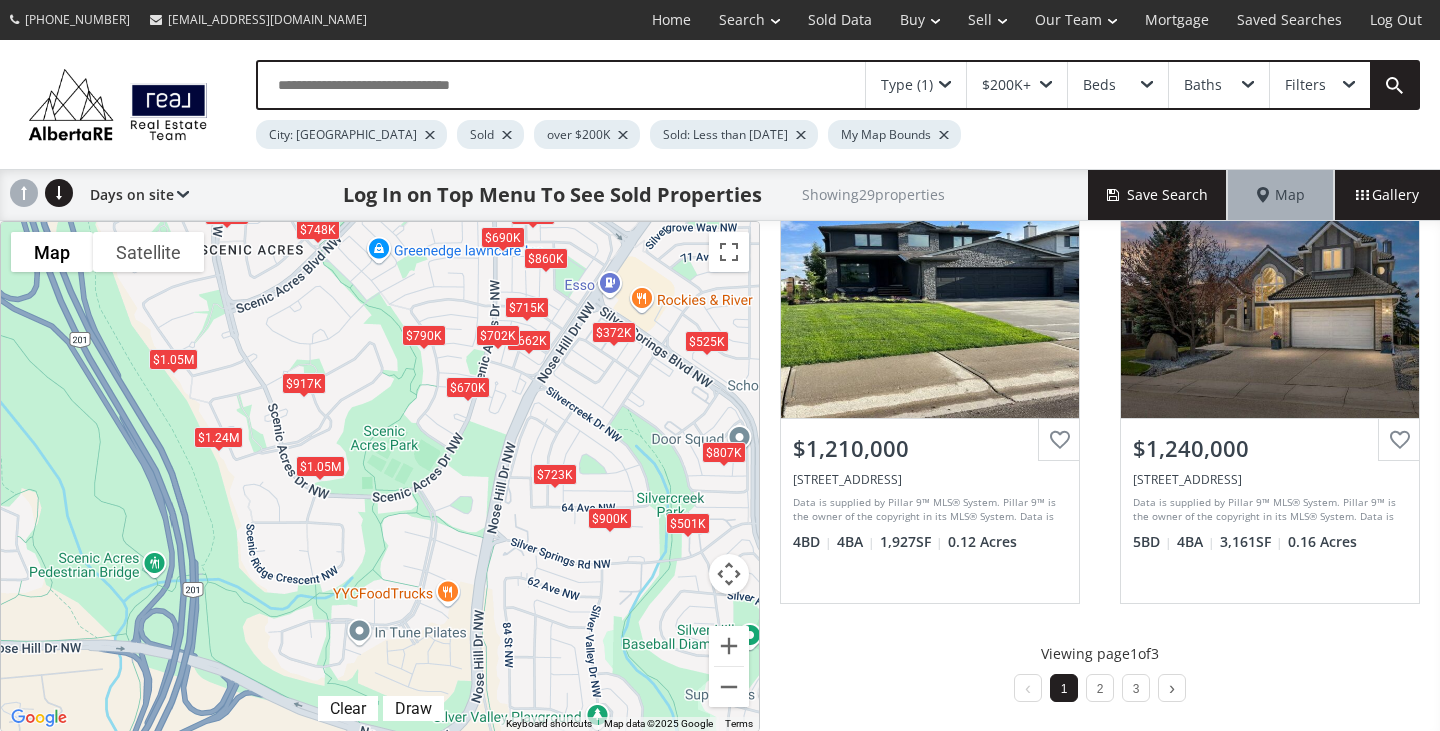 drag, startPoint x: 582, startPoint y: 551, endPoint x: 563, endPoint y: 350, distance: 201.89601 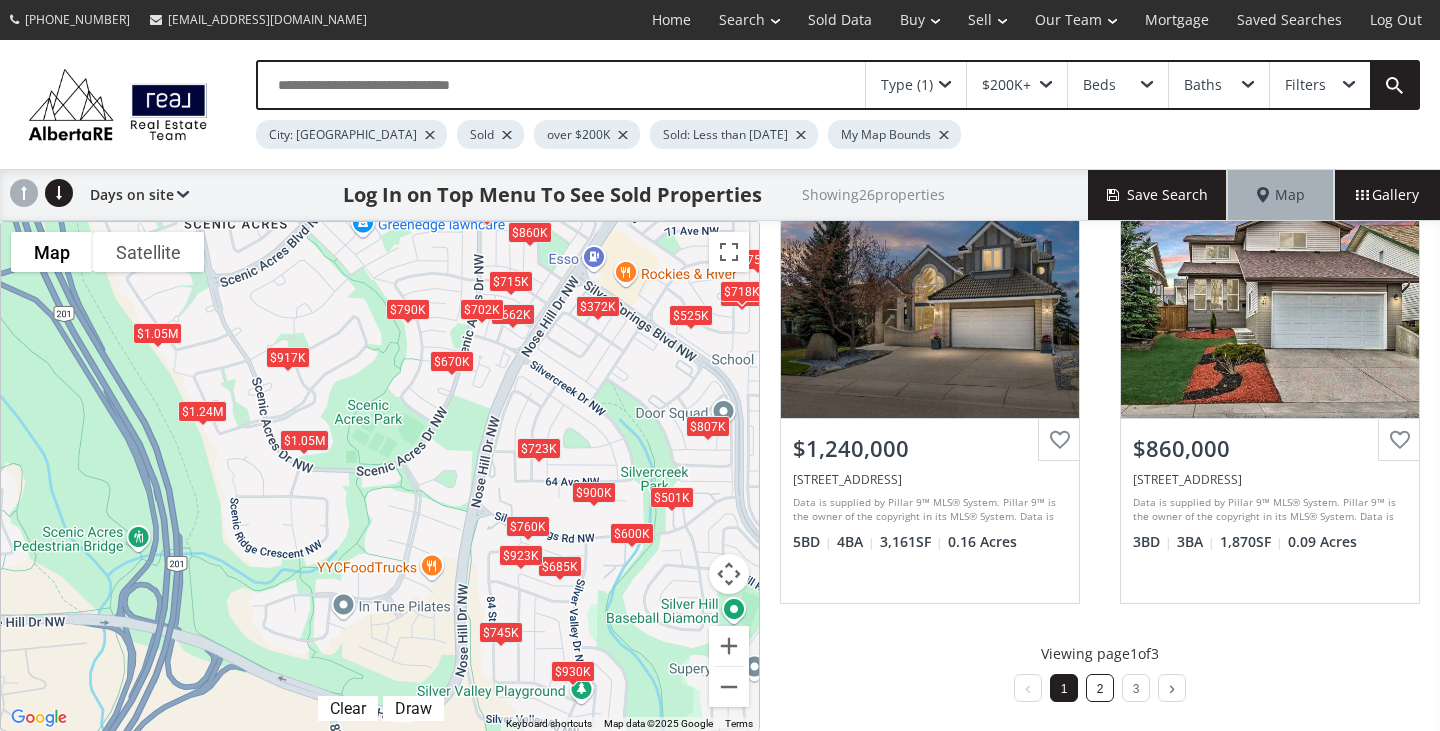 click on "2" at bounding box center (1100, 688) 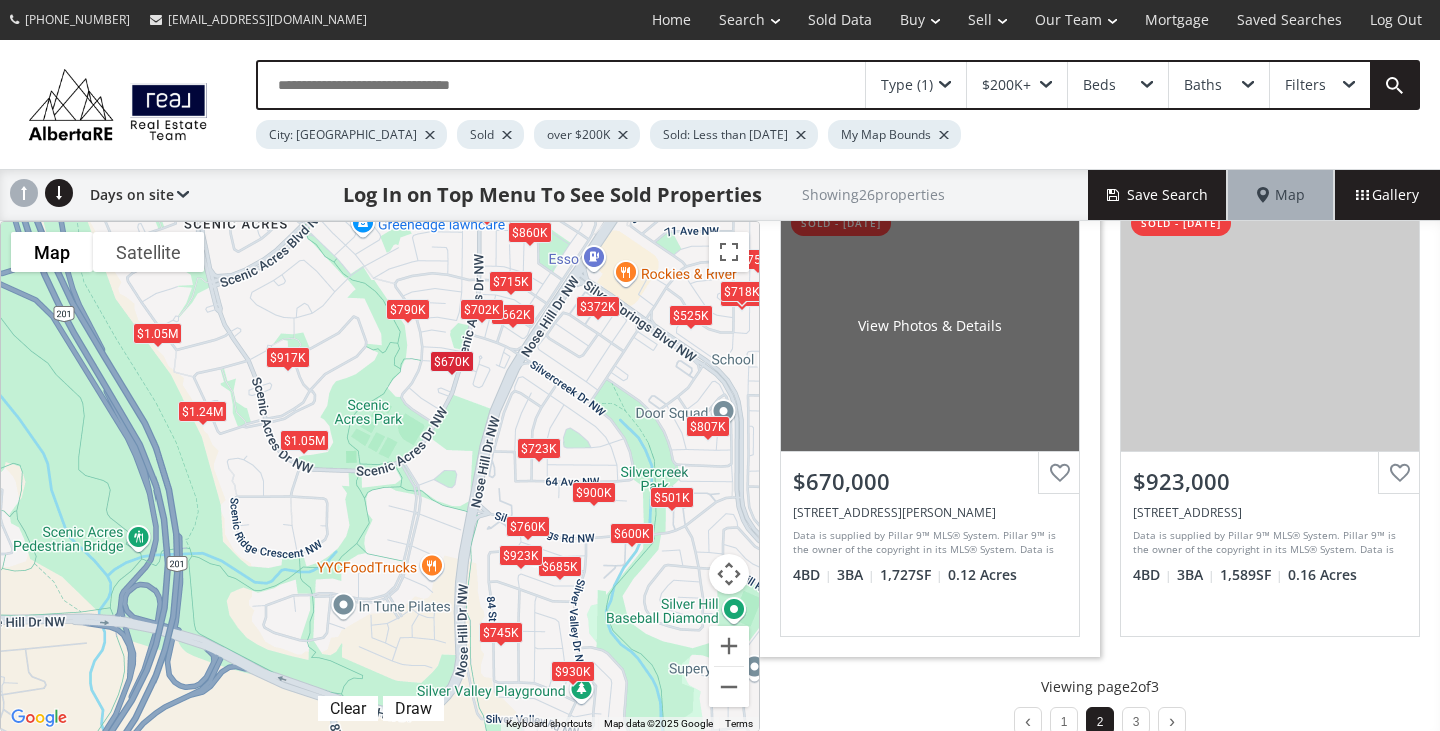 scroll, scrollTop: 1979, scrollLeft: 0, axis: vertical 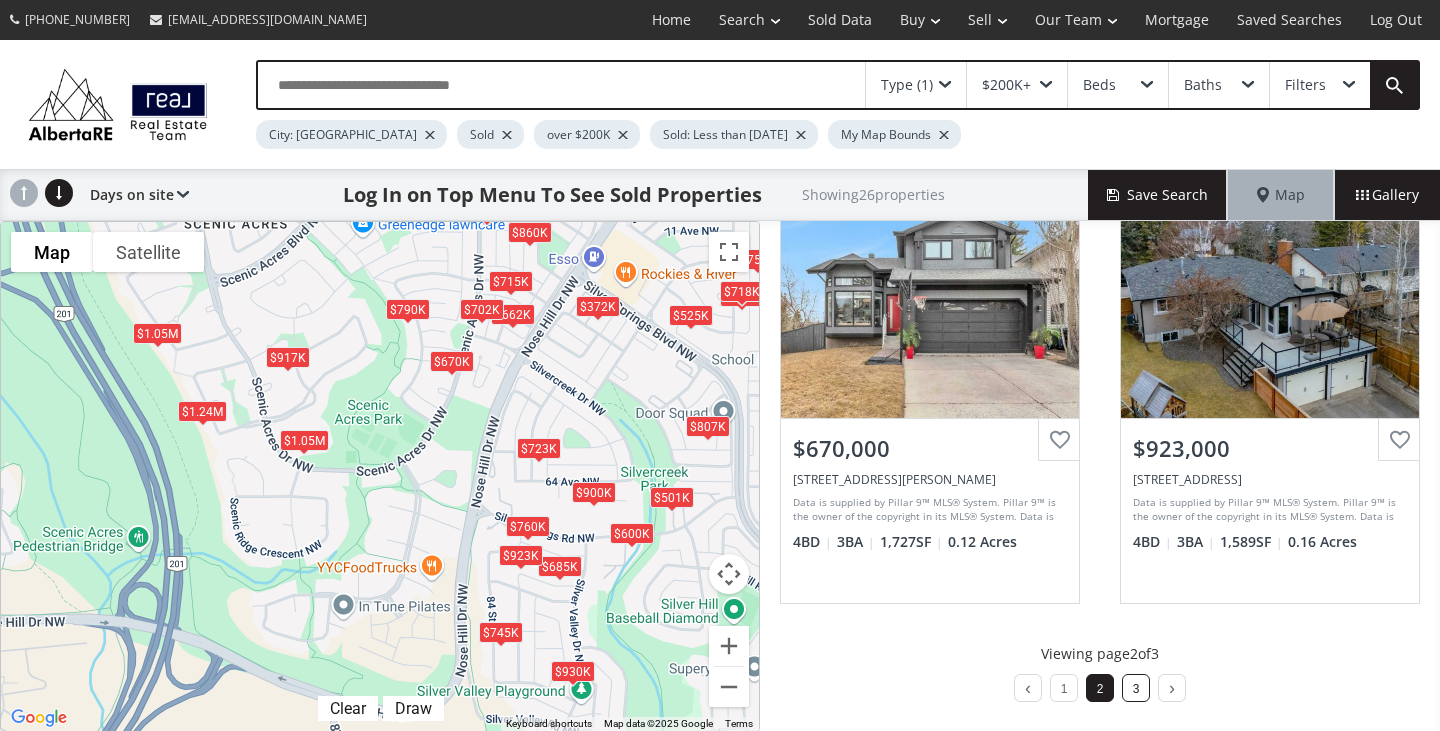 click on "3" at bounding box center [1136, 688] 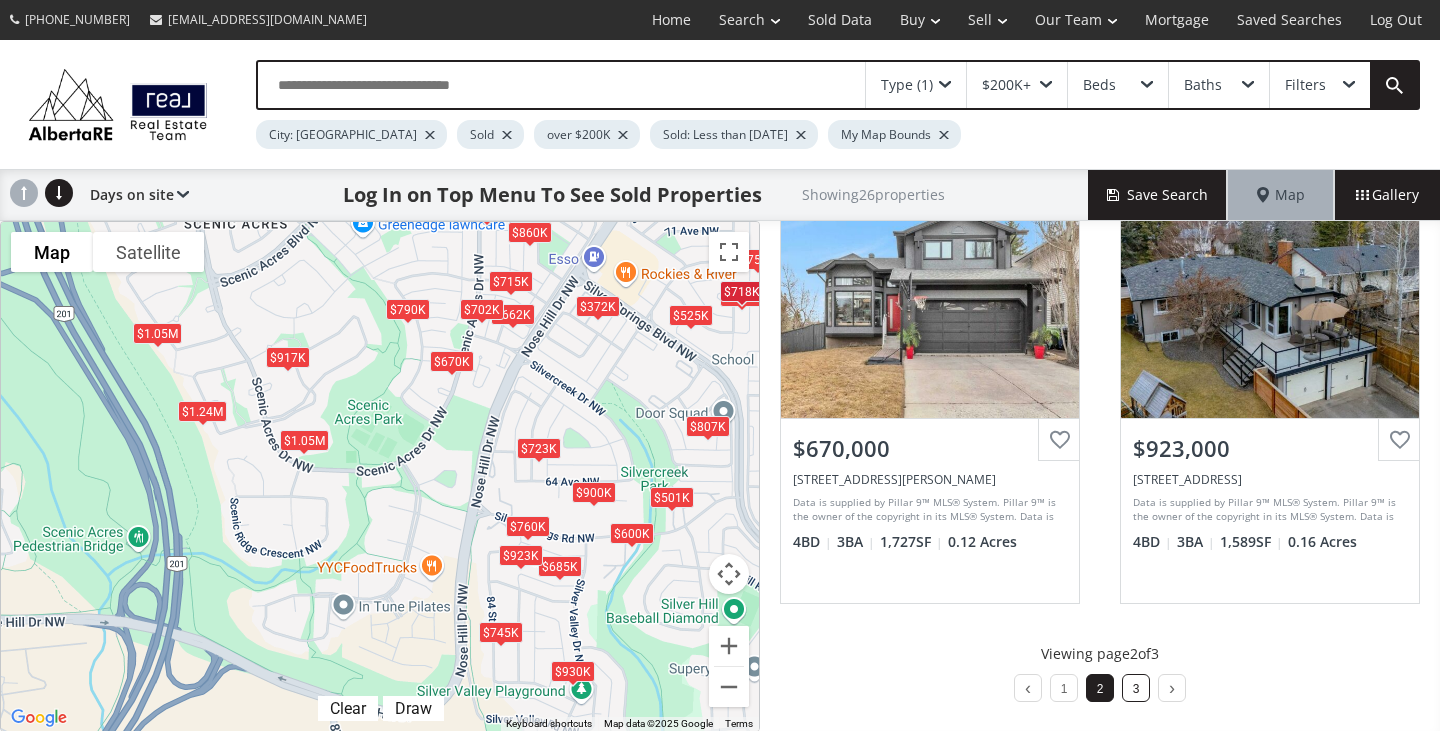 scroll, scrollTop: 0, scrollLeft: 0, axis: both 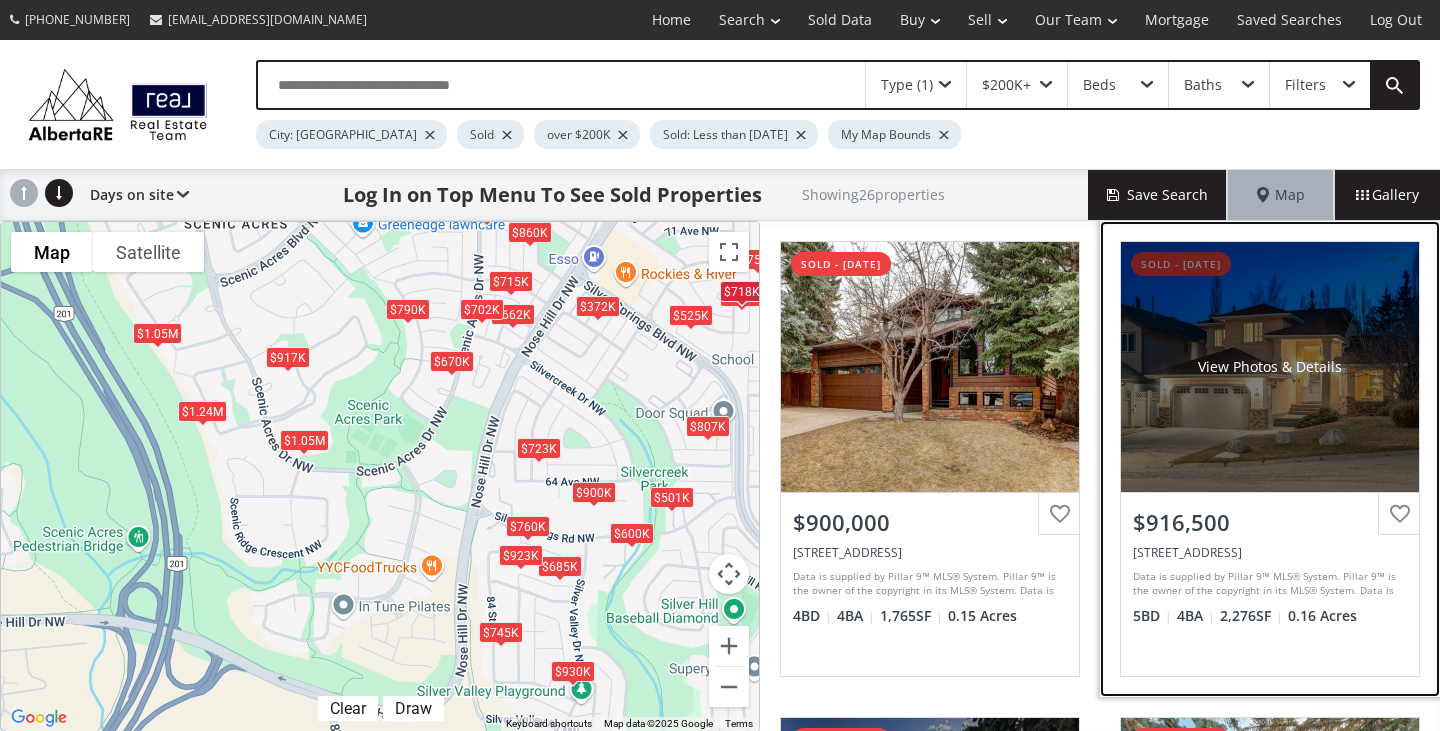 click on "View Photos & Details" at bounding box center [1270, 367] 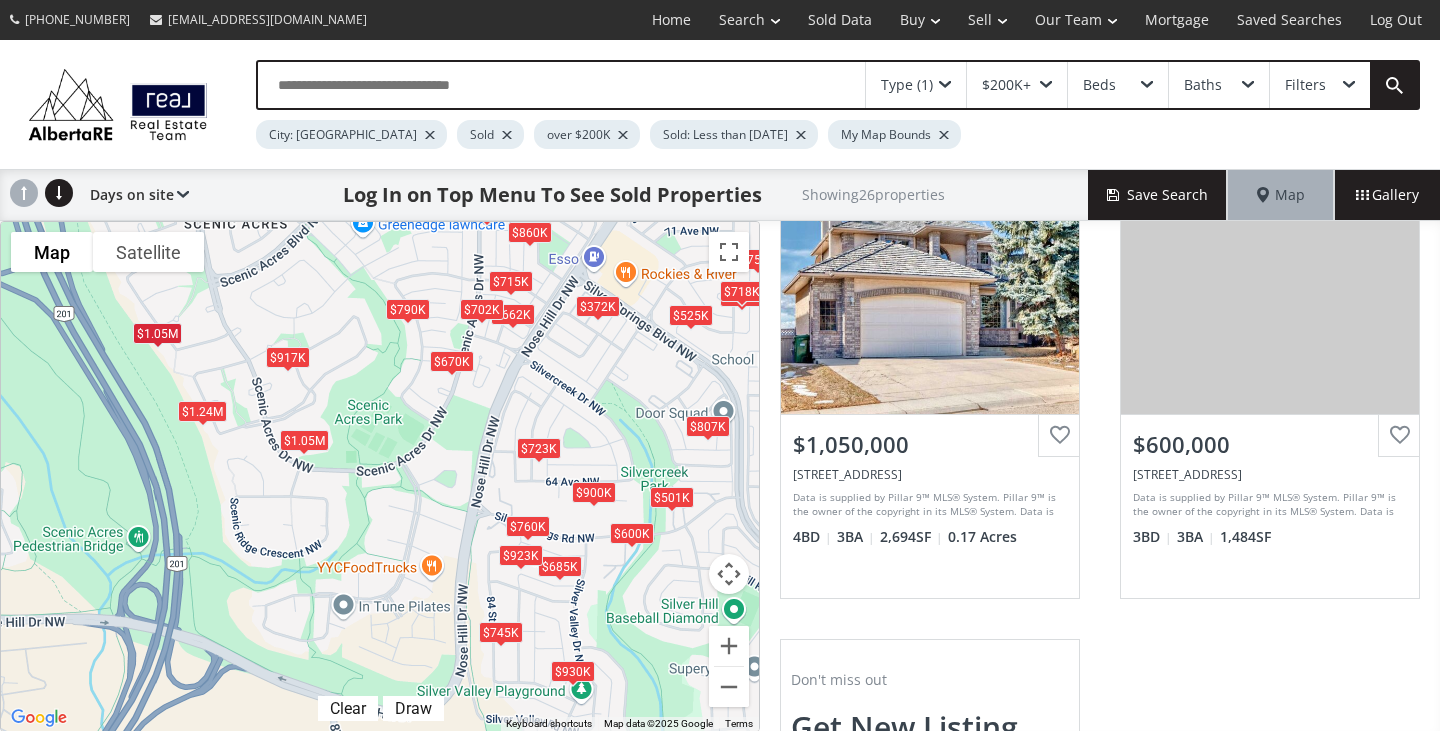 scroll, scrollTop: 1030, scrollLeft: 0, axis: vertical 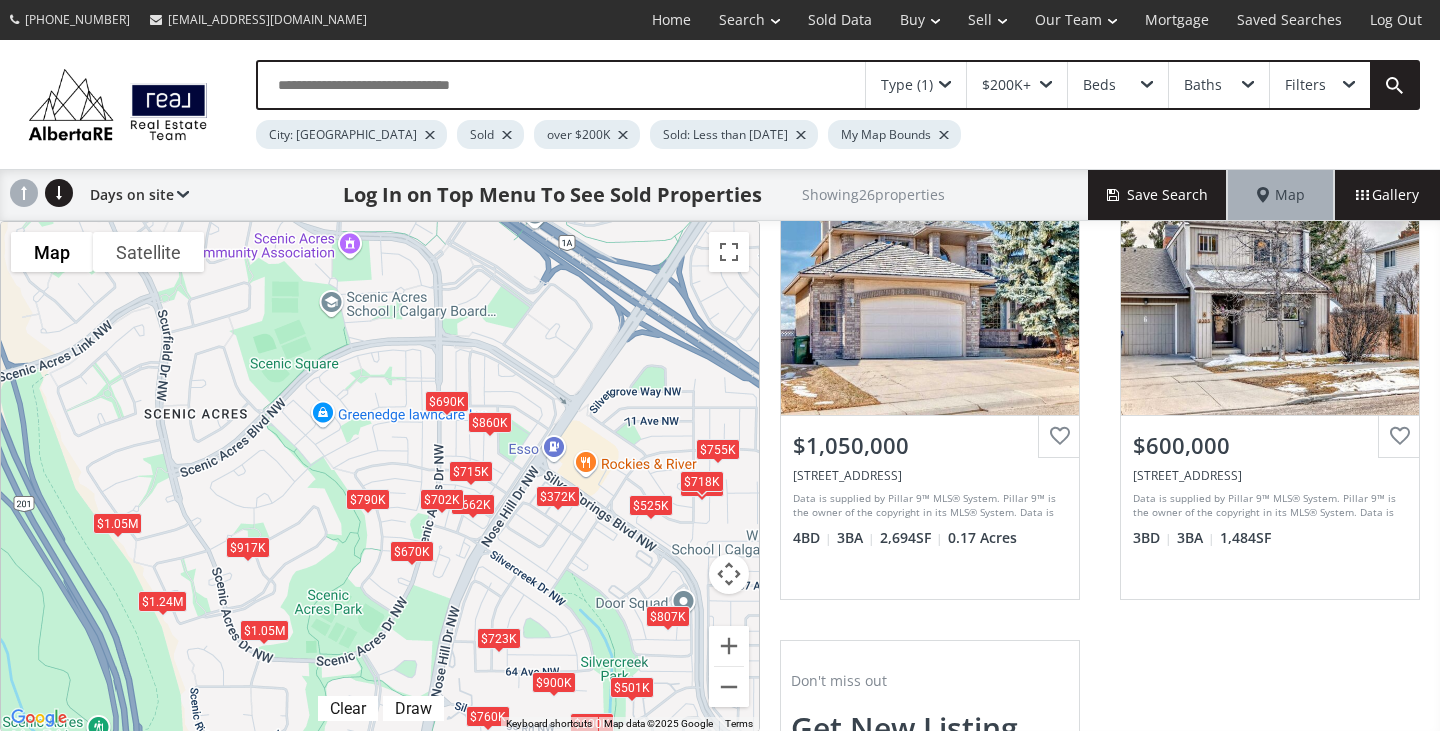 drag, startPoint x: 588, startPoint y: 357, endPoint x: 543, endPoint y: 554, distance: 202.07425 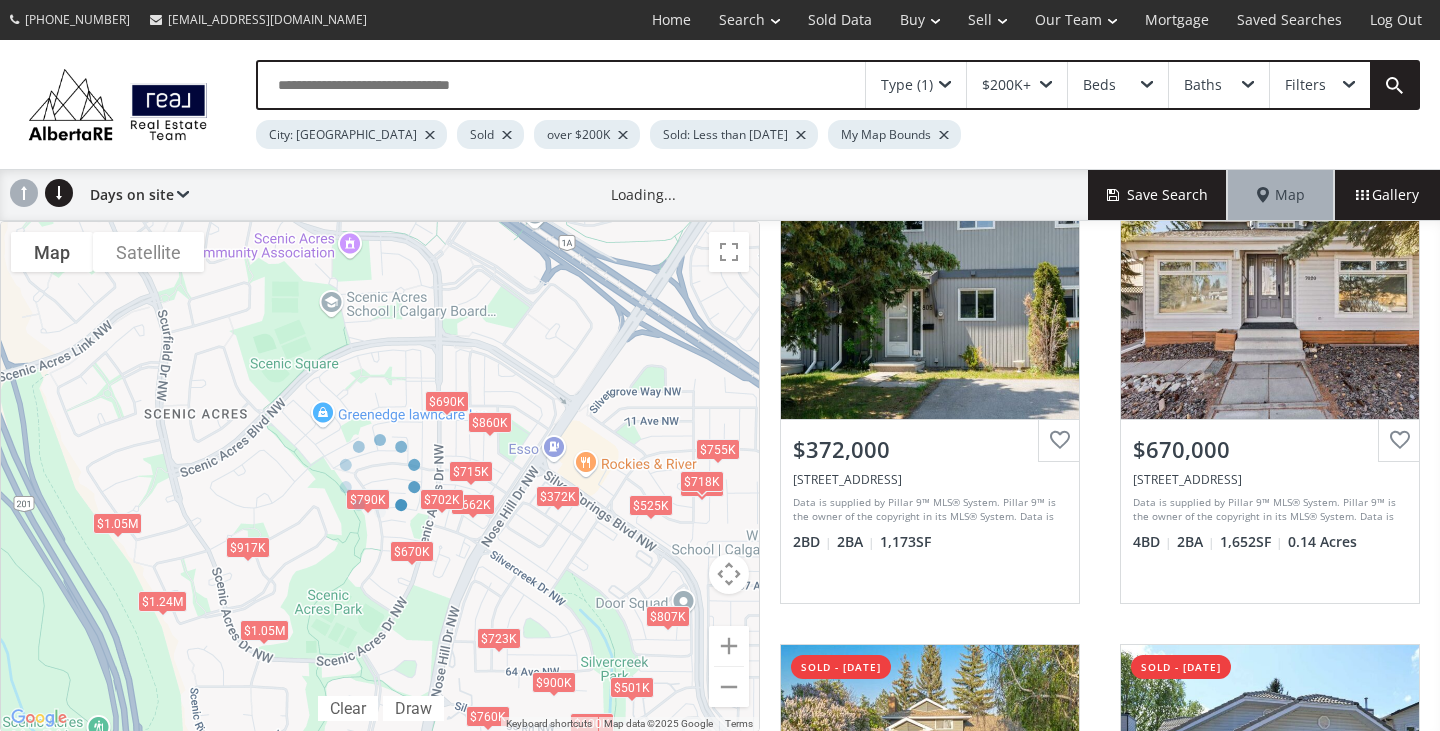 scroll, scrollTop: 1030, scrollLeft: 0, axis: vertical 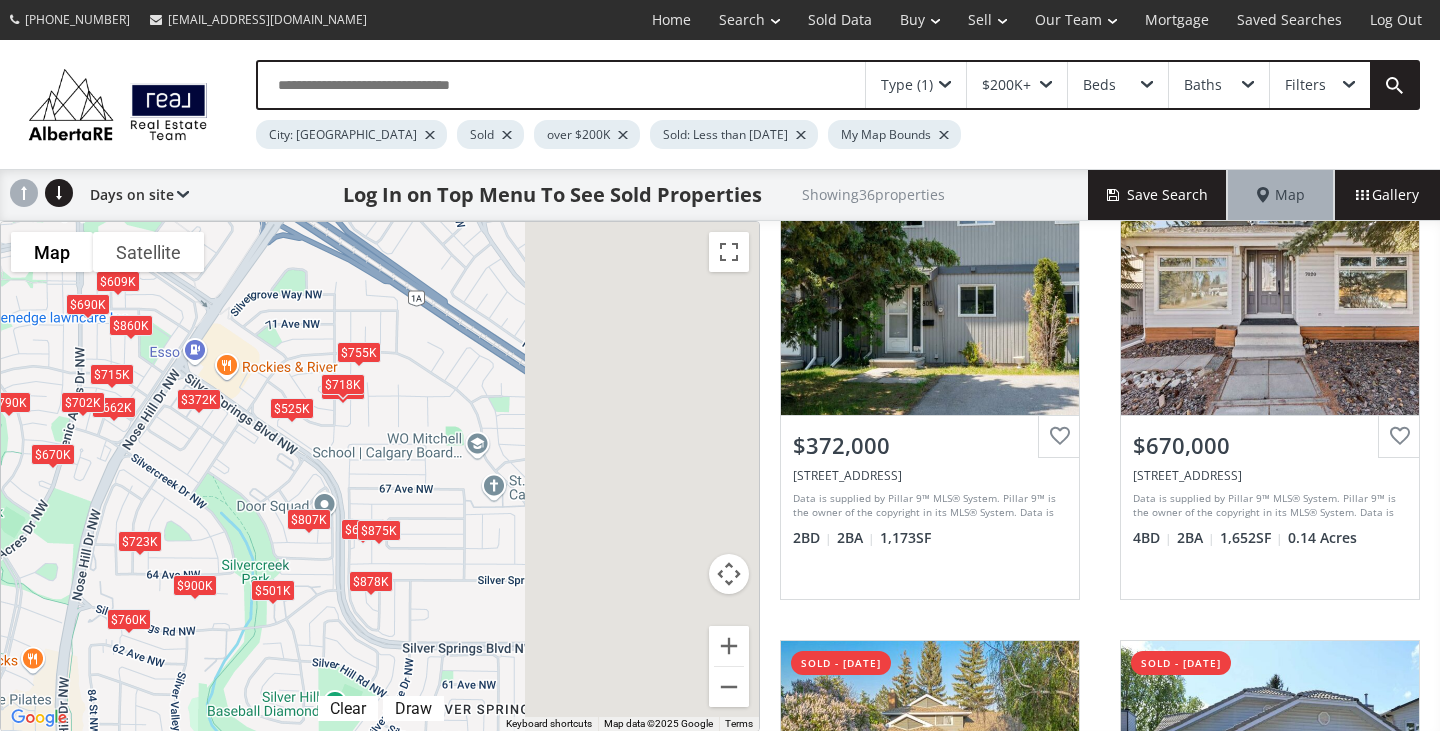 drag, startPoint x: 634, startPoint y: 513, endPoint x: 217, endPoint y: 410, distance: 429.53232 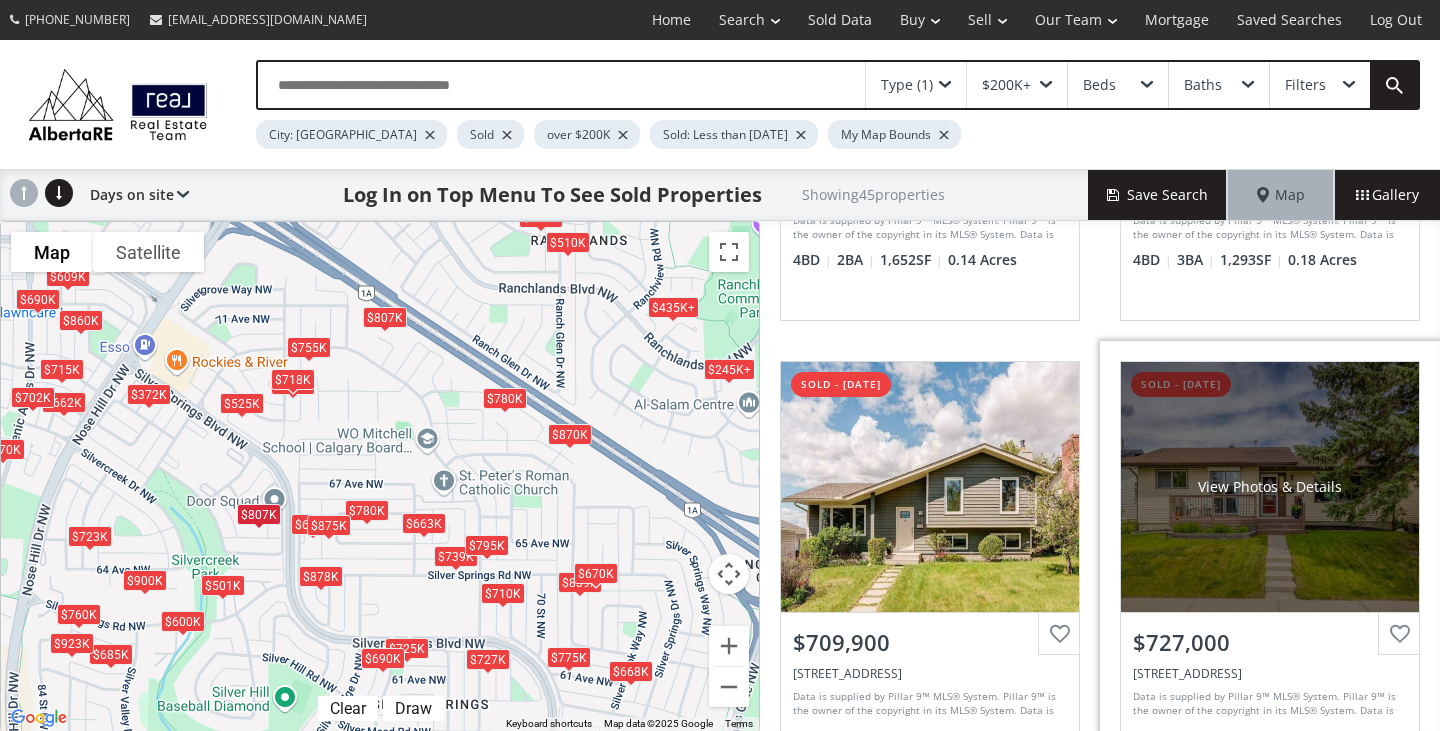scroll, scrollTop: 1979, scrollLeft: 0, axis: vertical 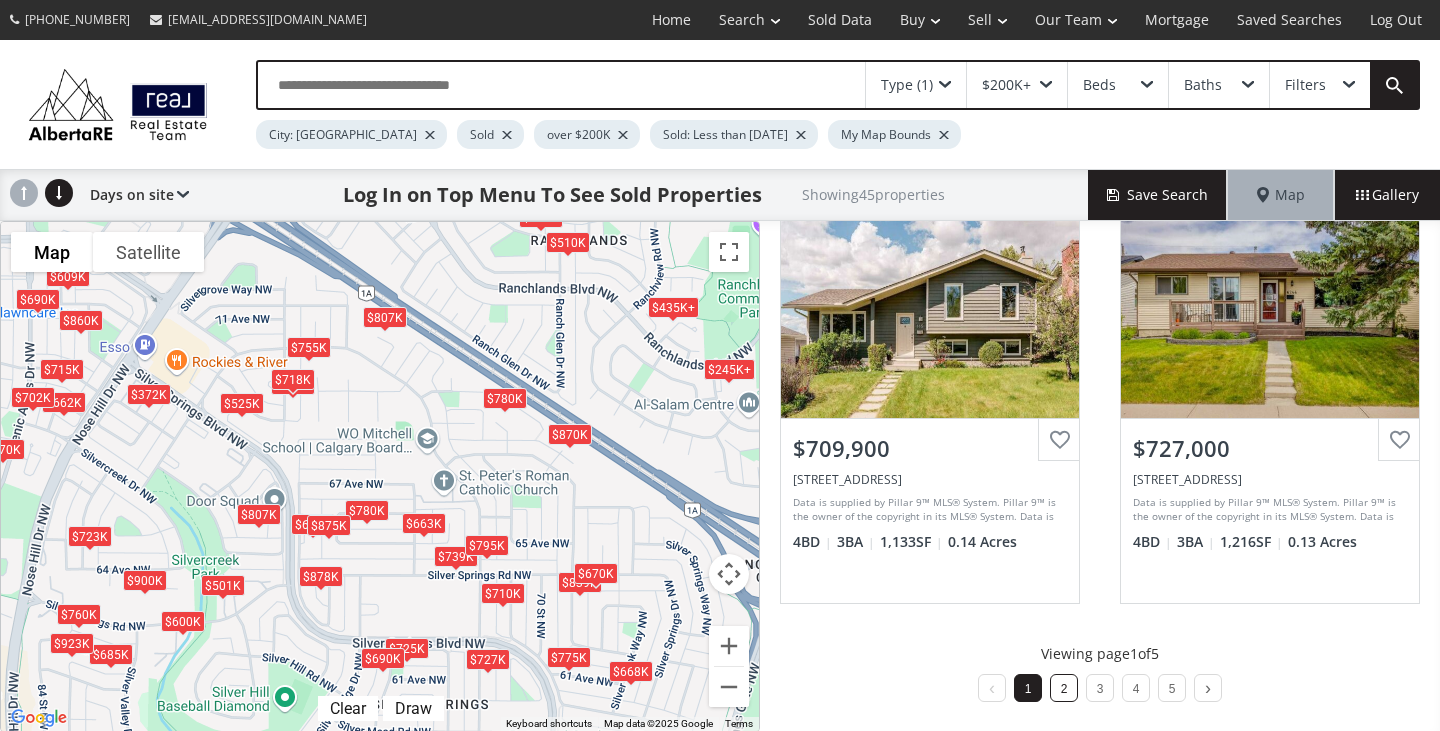 click on "2" at bounding box center [1064, 689] 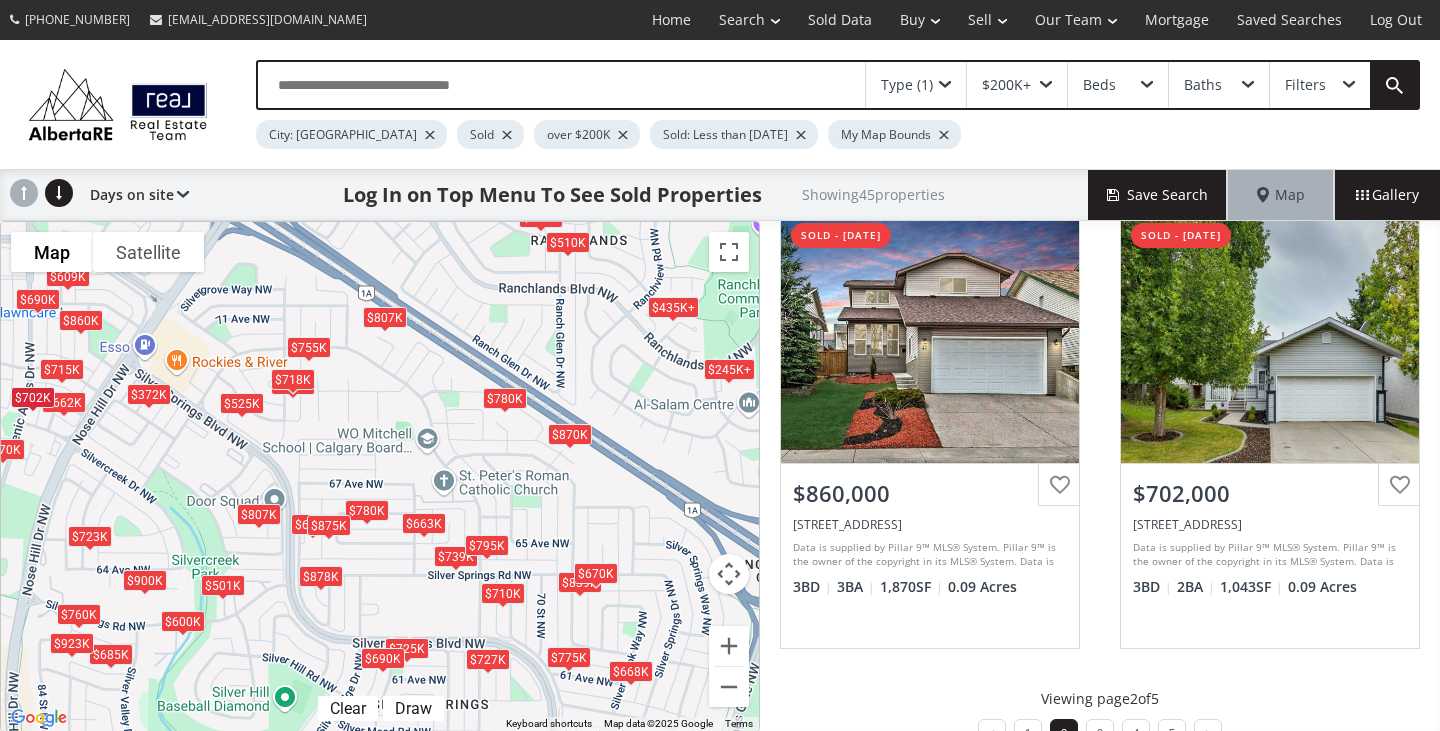 scroll, scrollTop: 1979, scrollLeft: 0, axis: vertical 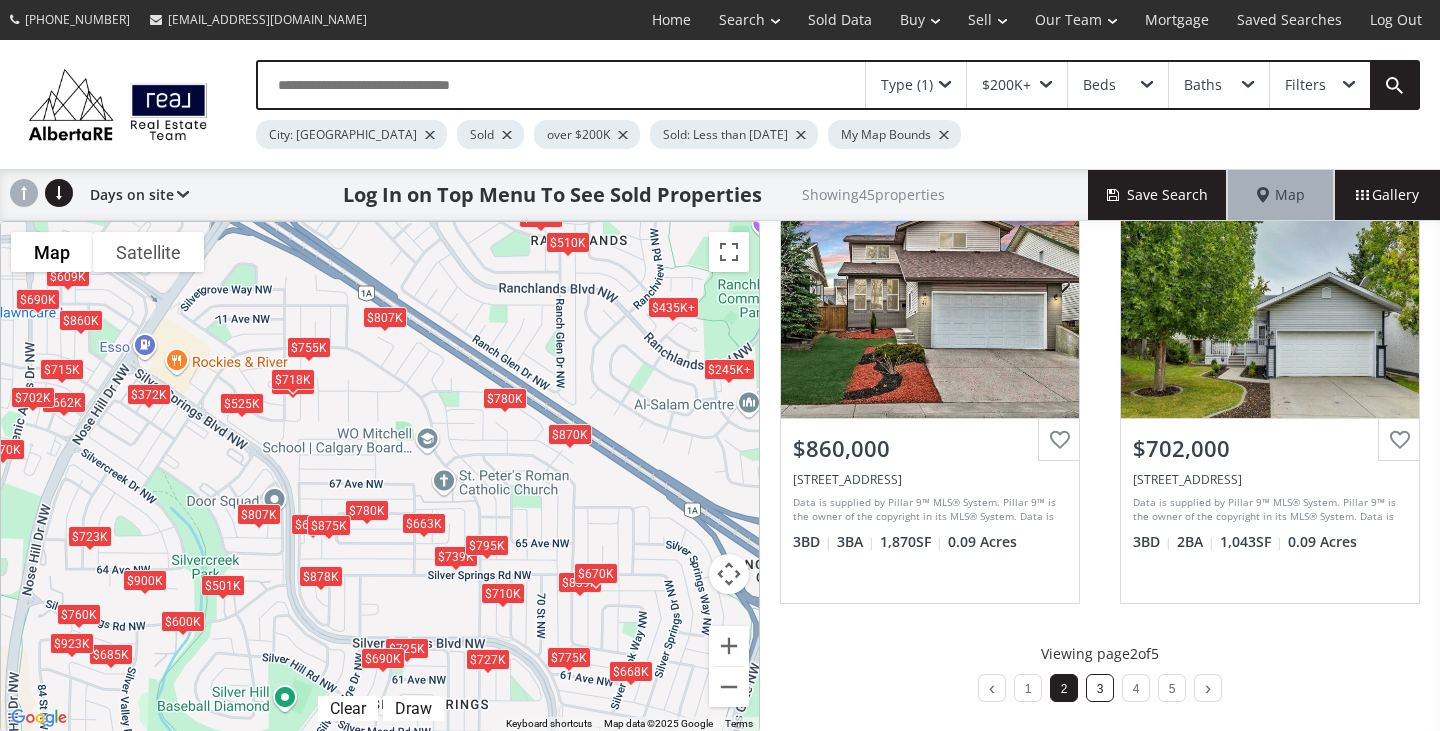 click on "3" at bounding box center (1100, 689) 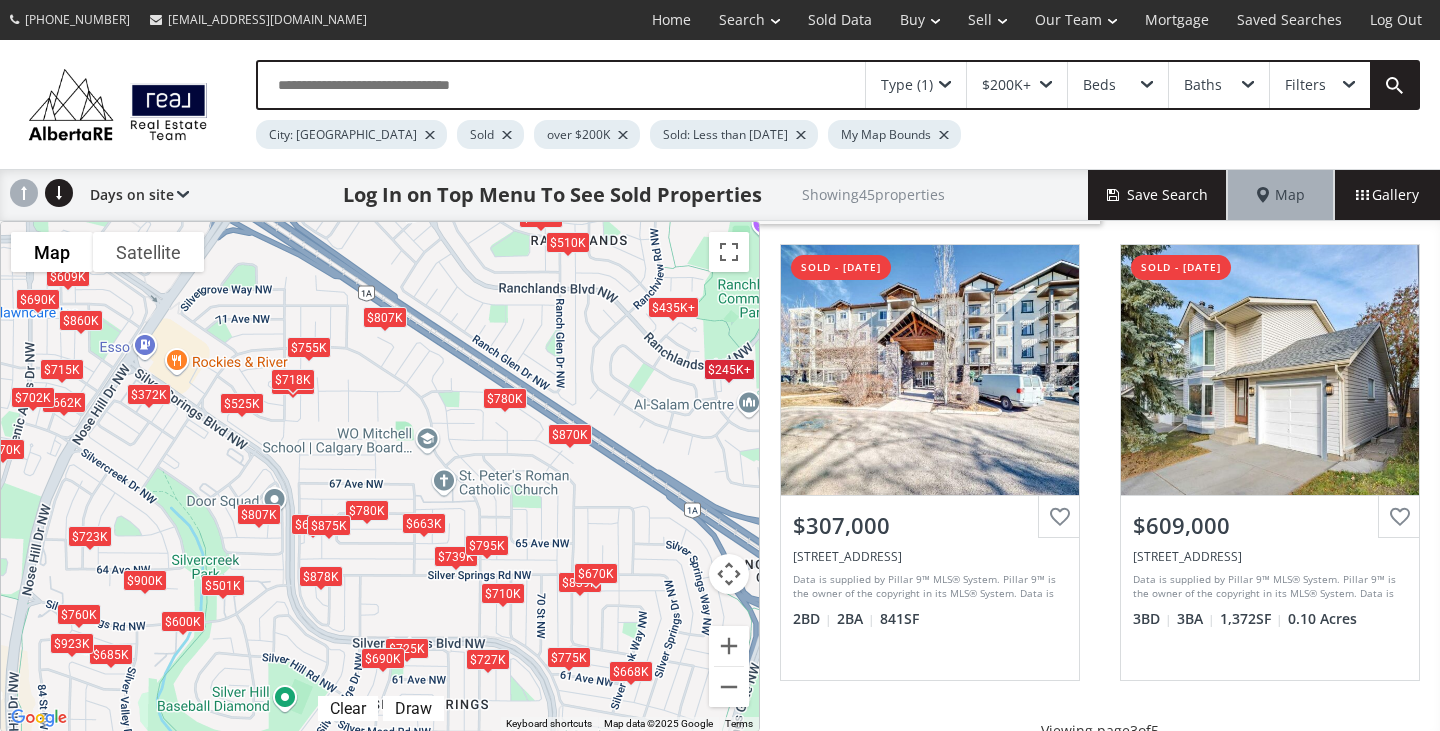 scroll, scrollTop: 1979, scrollLeft: 0, axis: vertical 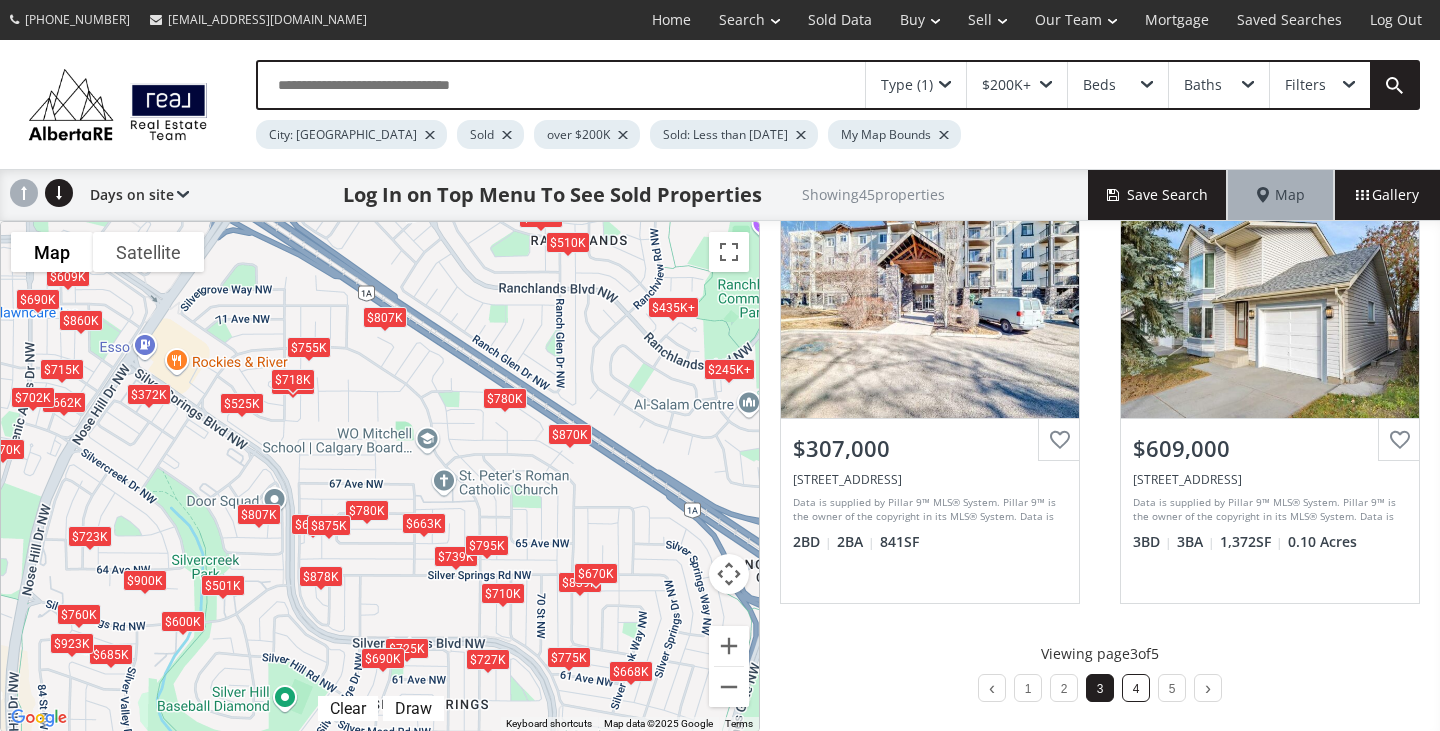 click on "4" at bounding box center (1136, 688) 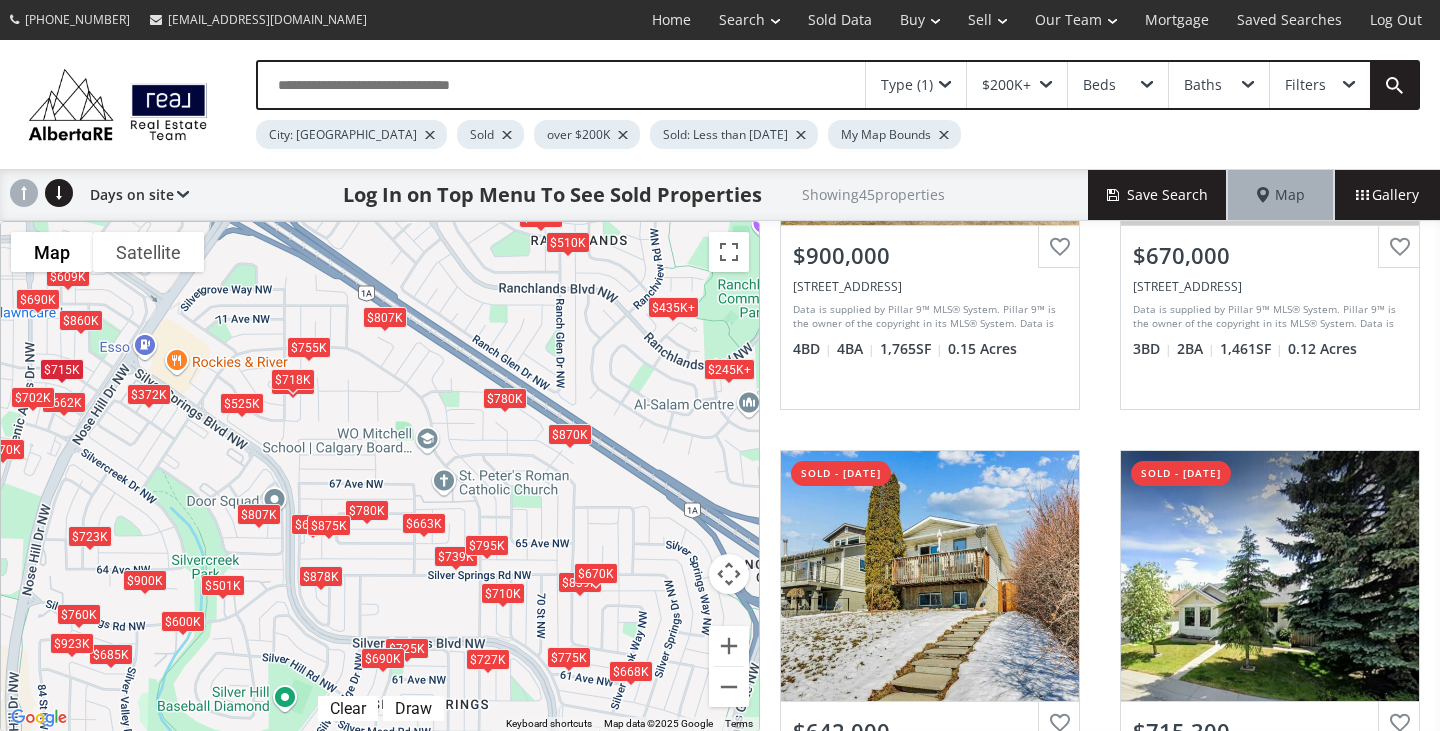 scroll, scrollTop: 1979, scrollLeft: 0, axis: vertical 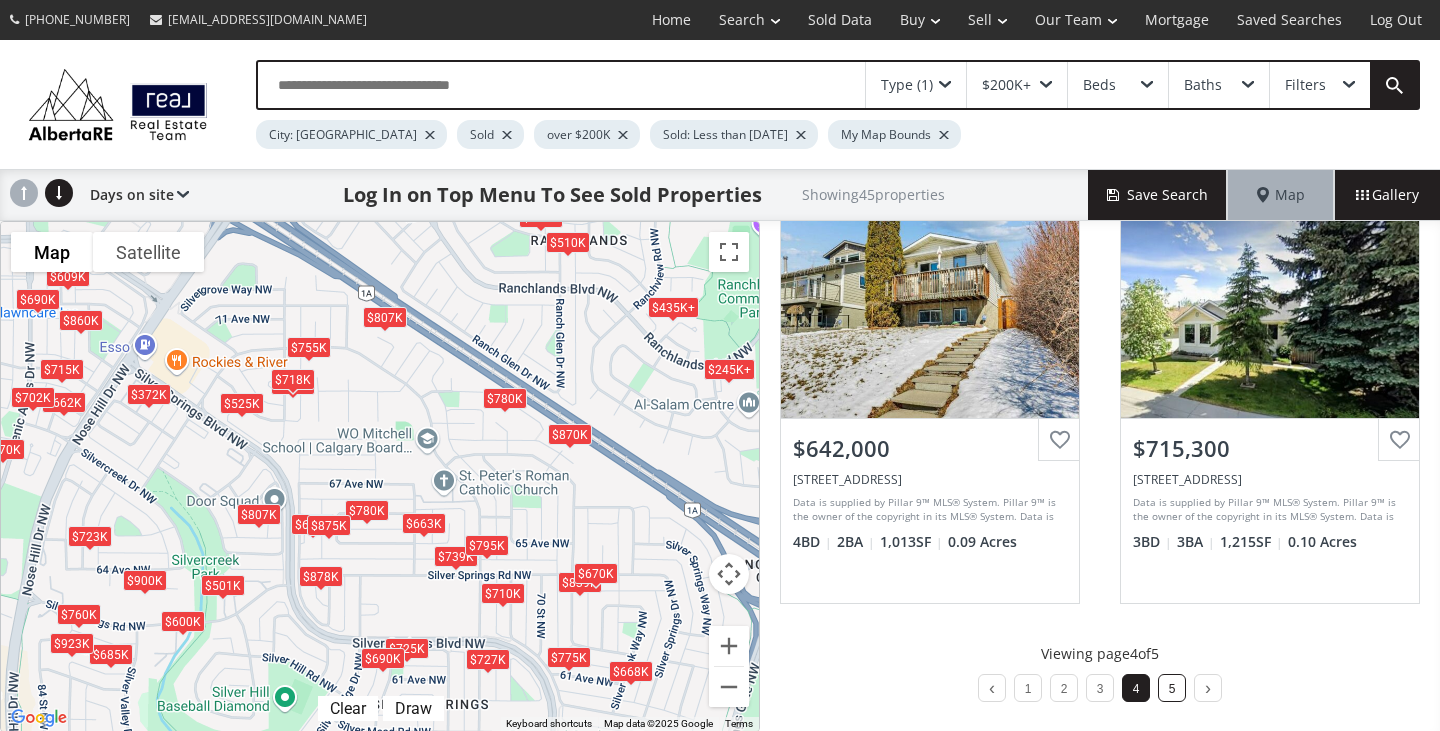 click on "5" at bounding box center [1172, 688] 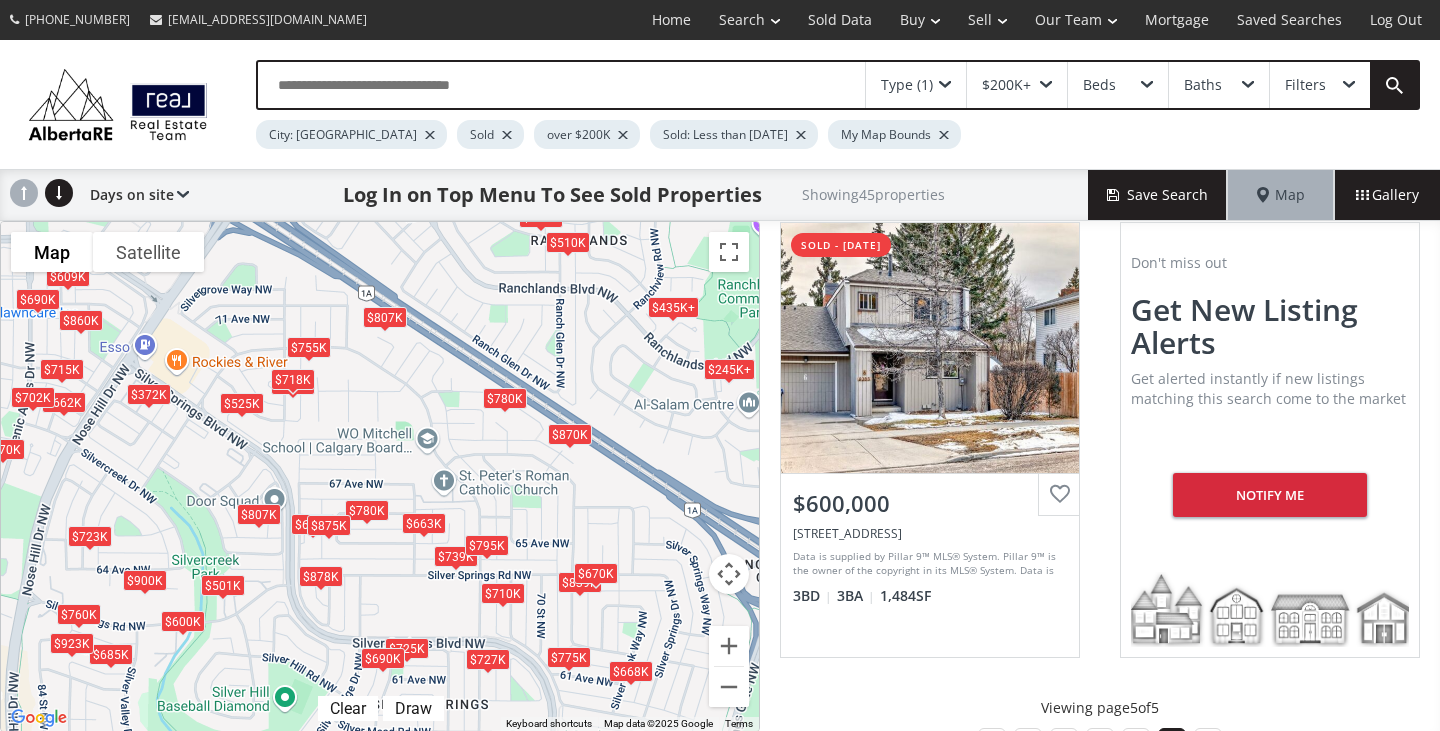 scroll, scrollTop: 1026, scrollLeft: 0, axis: vertical 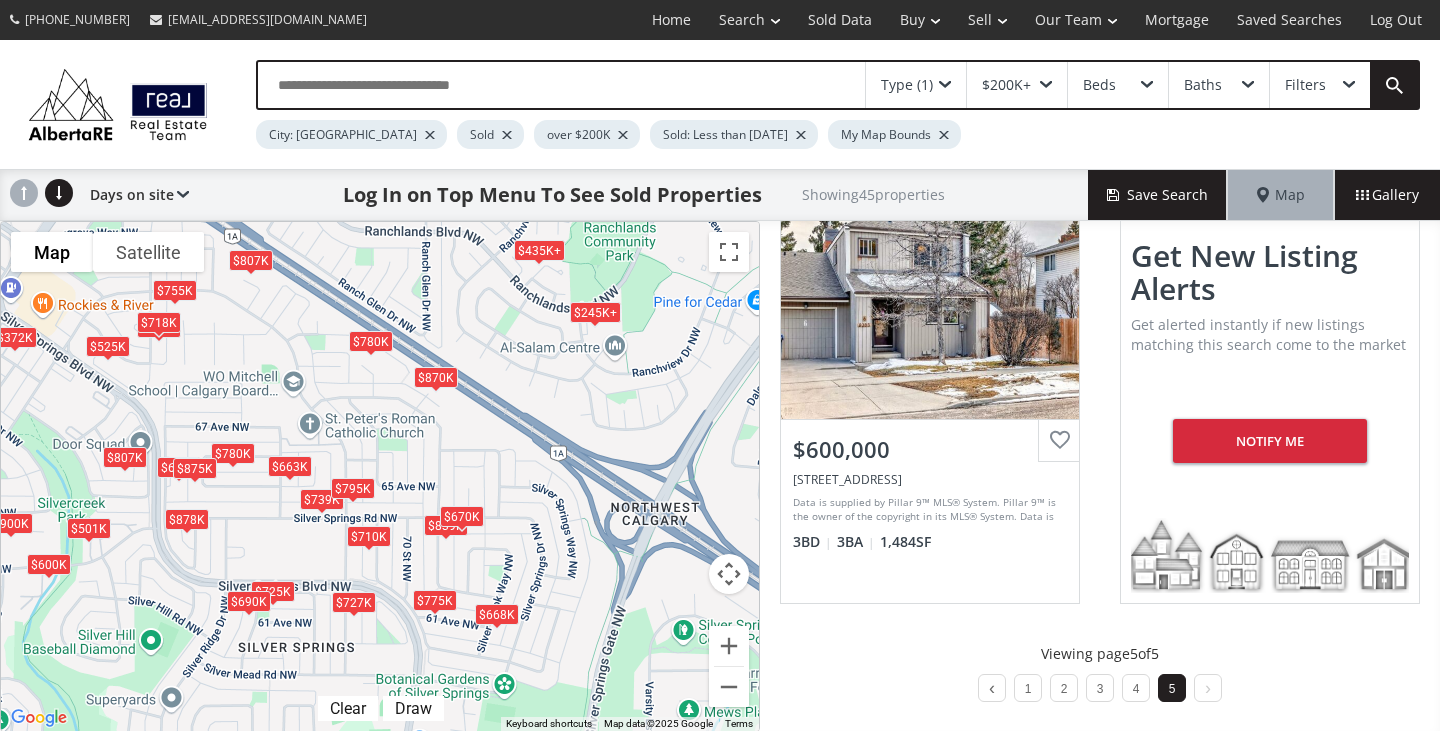 drag, startPoint x: 597, startPoint y: 544, endPoint x: 438, endPoint y: 479, distance: 171.7731 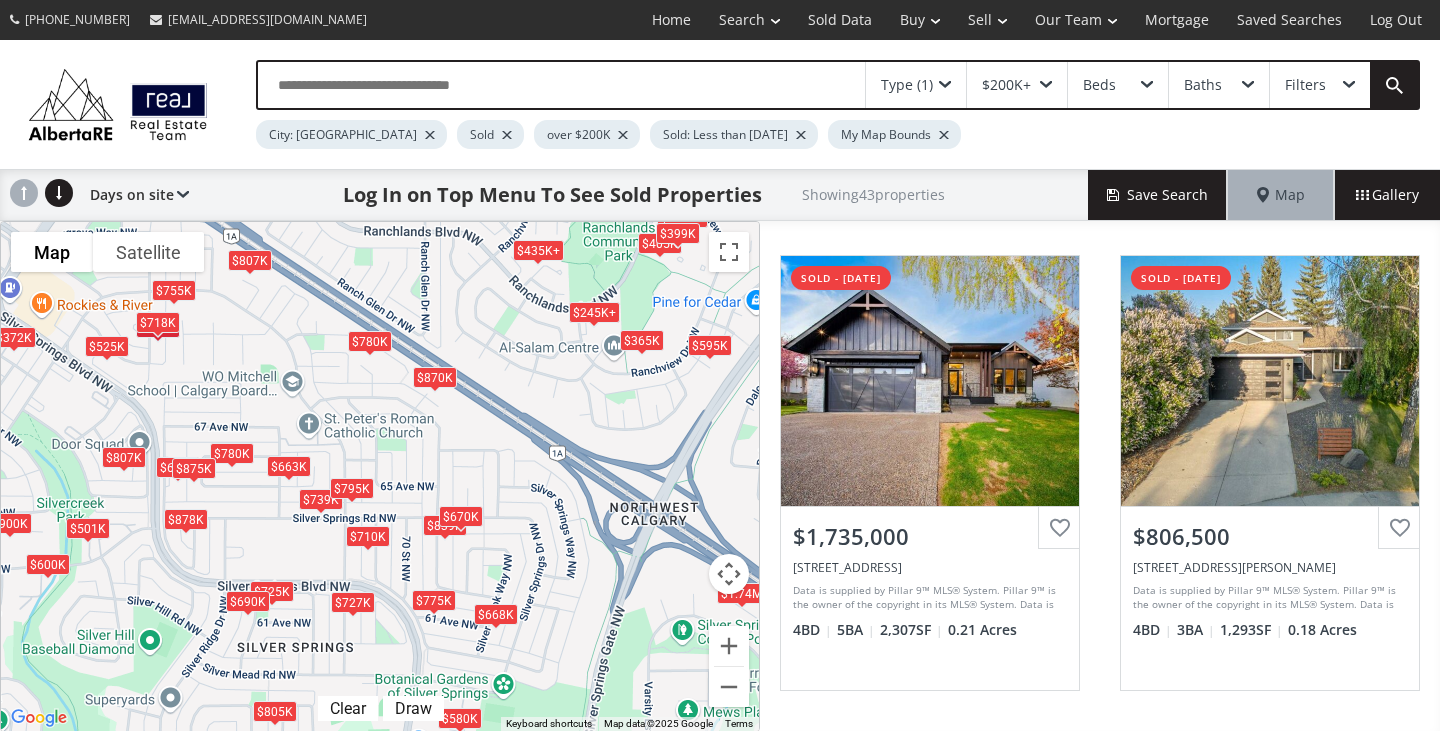 scroll, scrollTop: 1418, scrollLeft: 0, axis: vertical 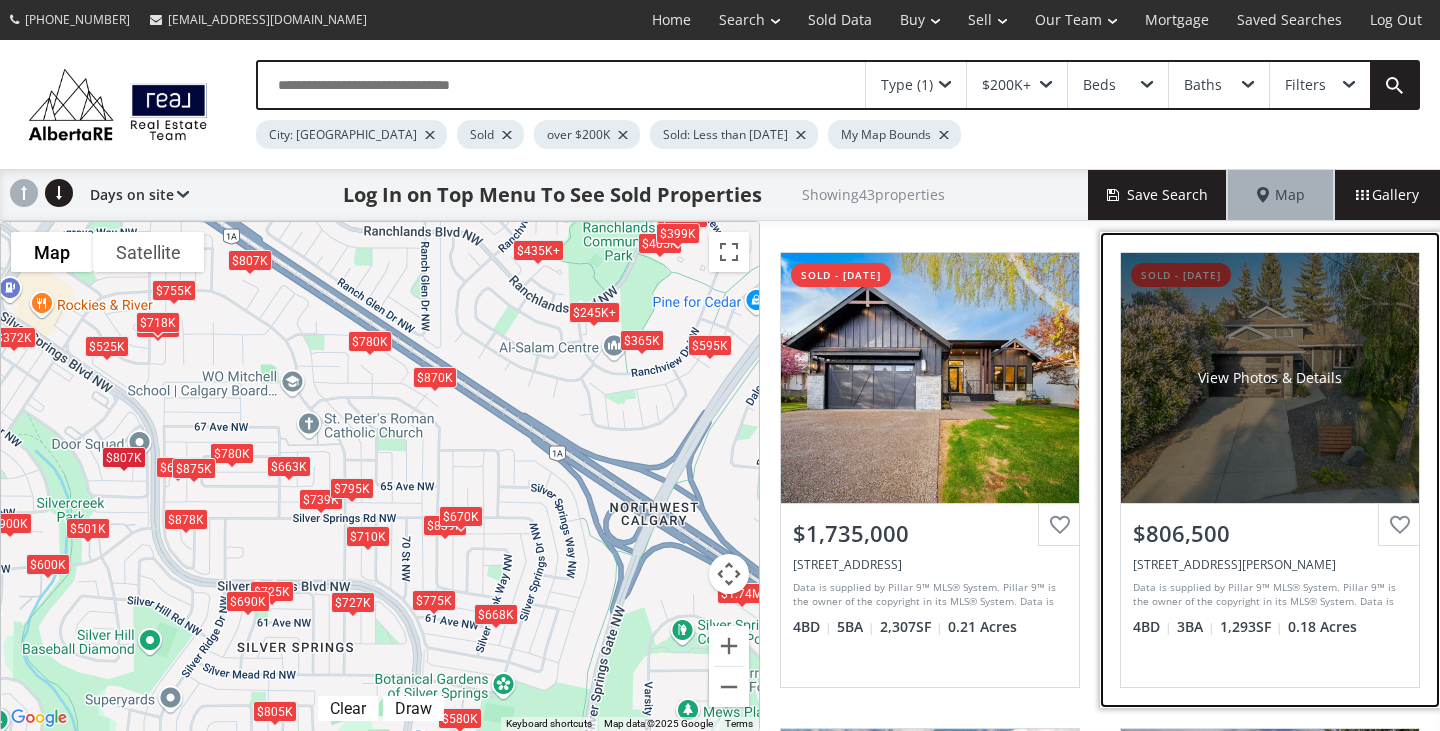 click on "View Photos & Details" at bounding box center [1270, 378] 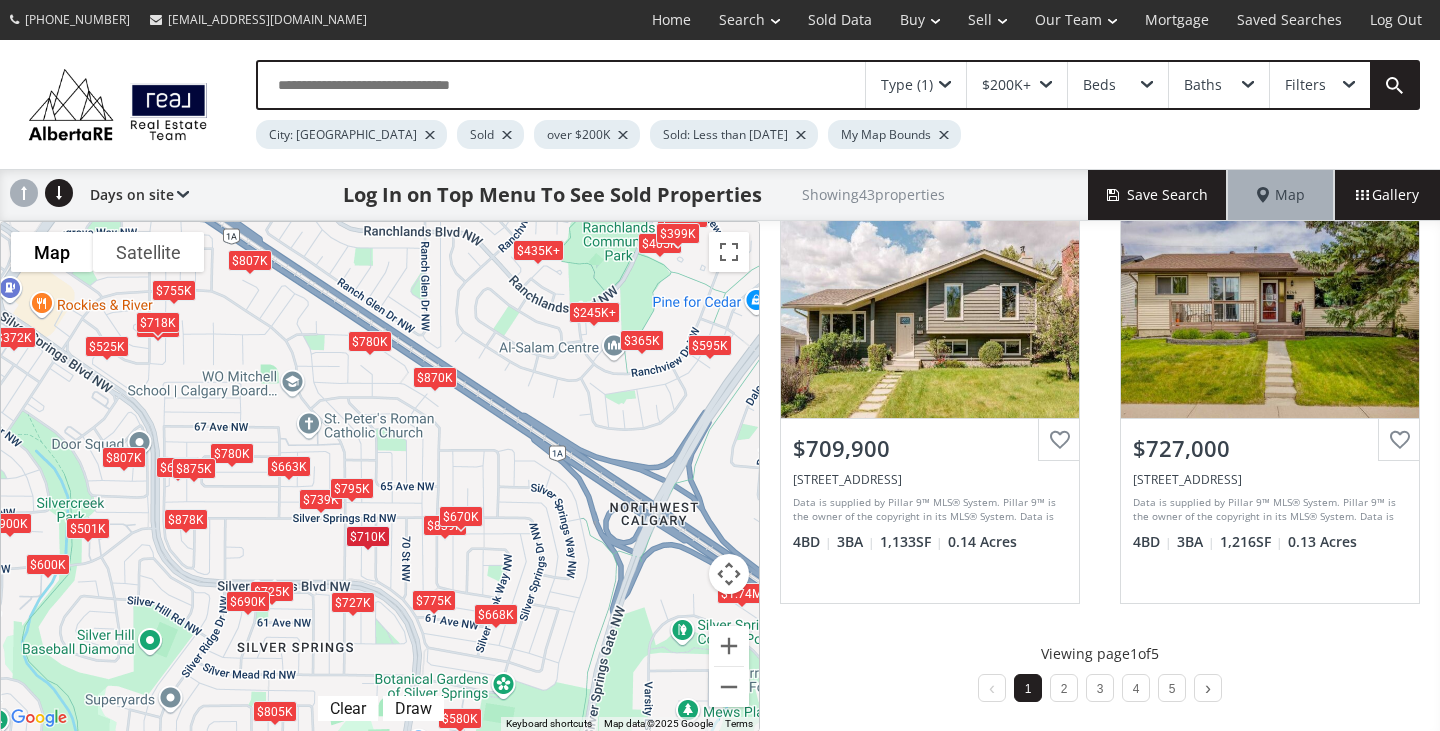 scroll, scrollTop: 1979, scrollLeft: 0, axis: vertical 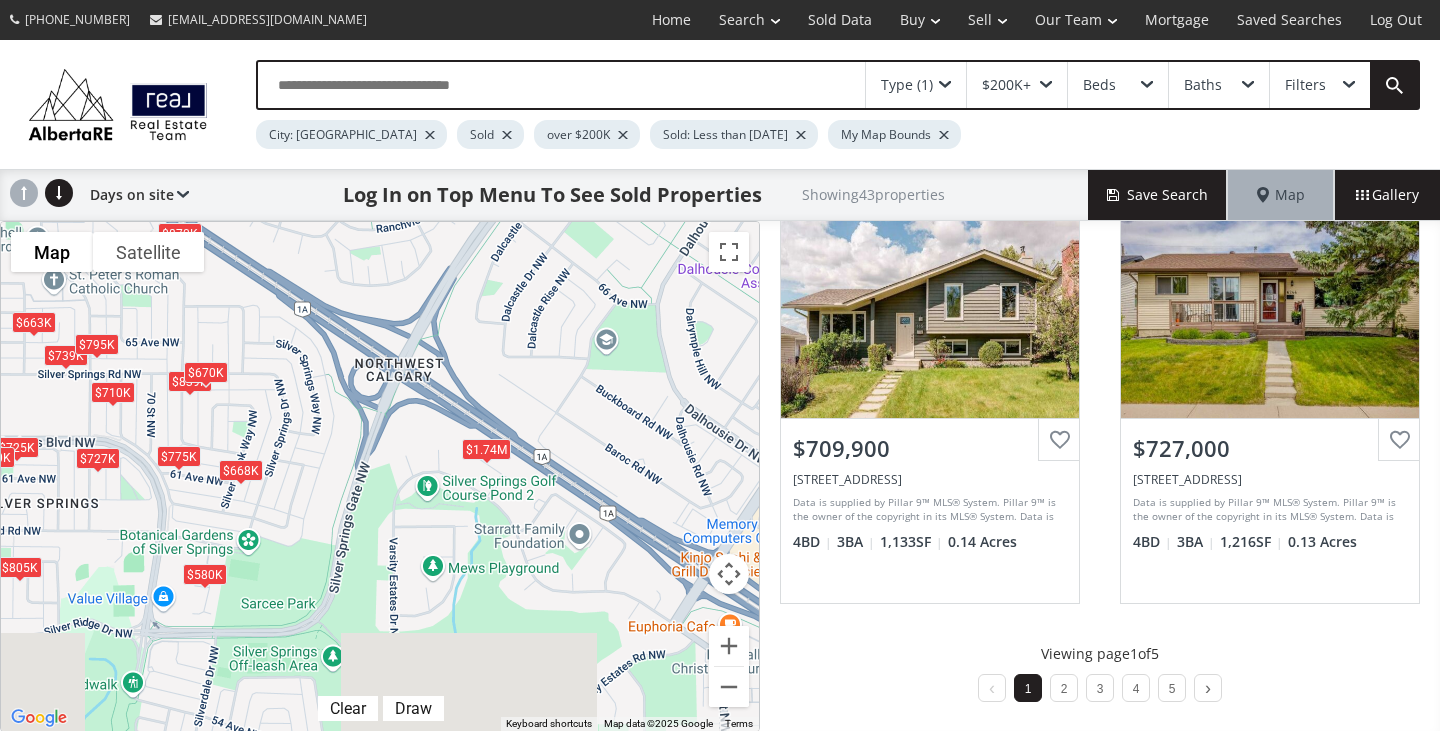 drag, startPoint x: 657, startPoint y: 546, endPoint x: 395, endPoint y: 398, distance: 300.91196 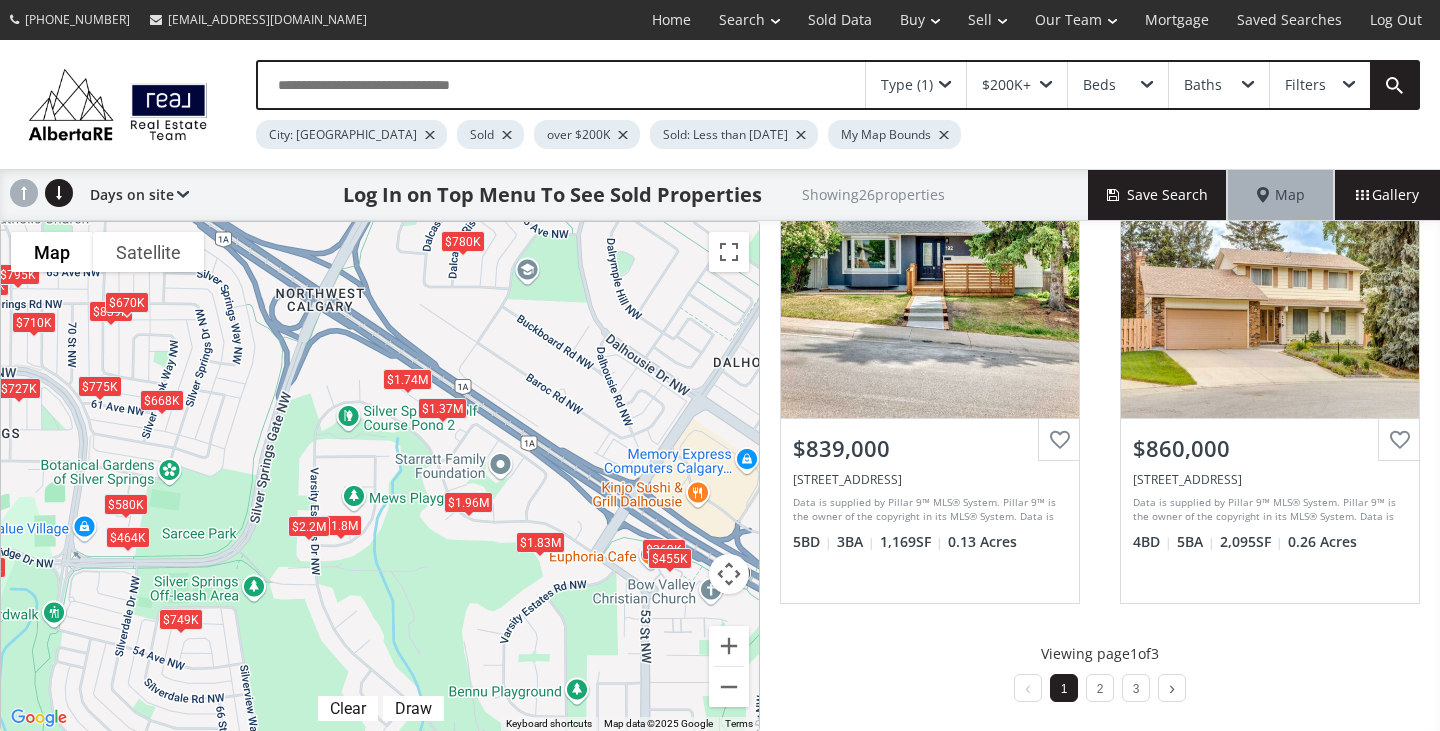 drag, startPoint x: 510, startPoint y: 562, endPoint x: 396, endPoint y: 466, distance: 149.03691 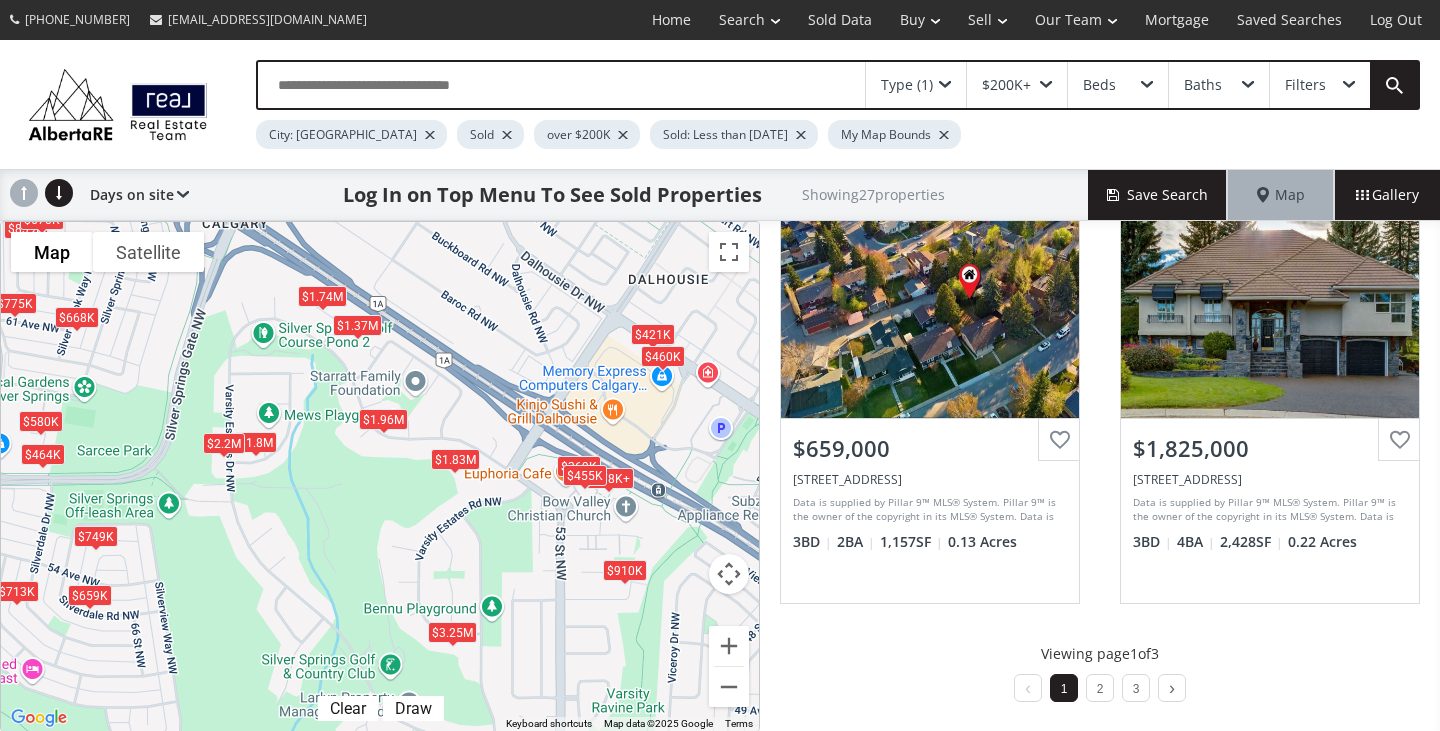 drag, startPoint x: 599, startPoint y: 502, endPoint x: 531, endPoint y: 431, distance: 98.31073 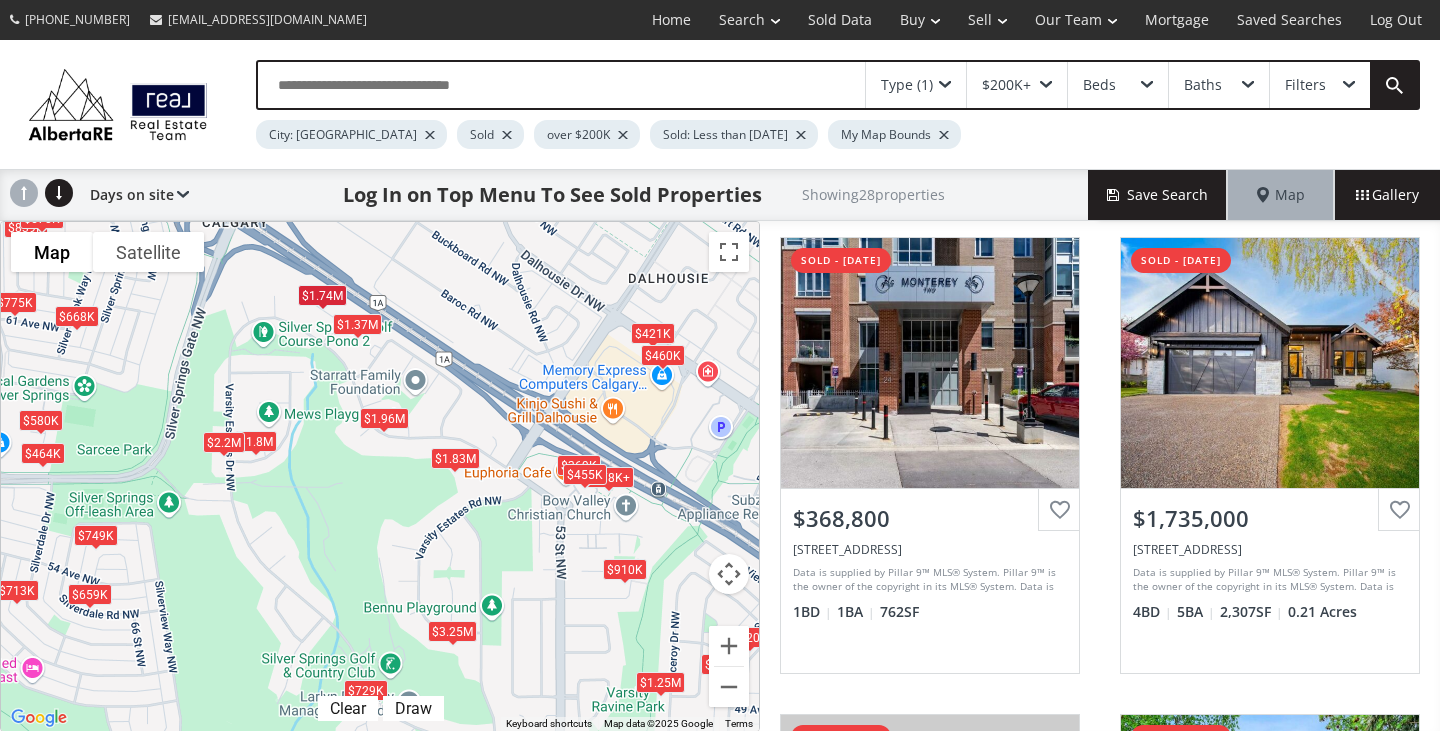 scroll, scrollTop: 481, scrollLeft: 0, axis: vertical 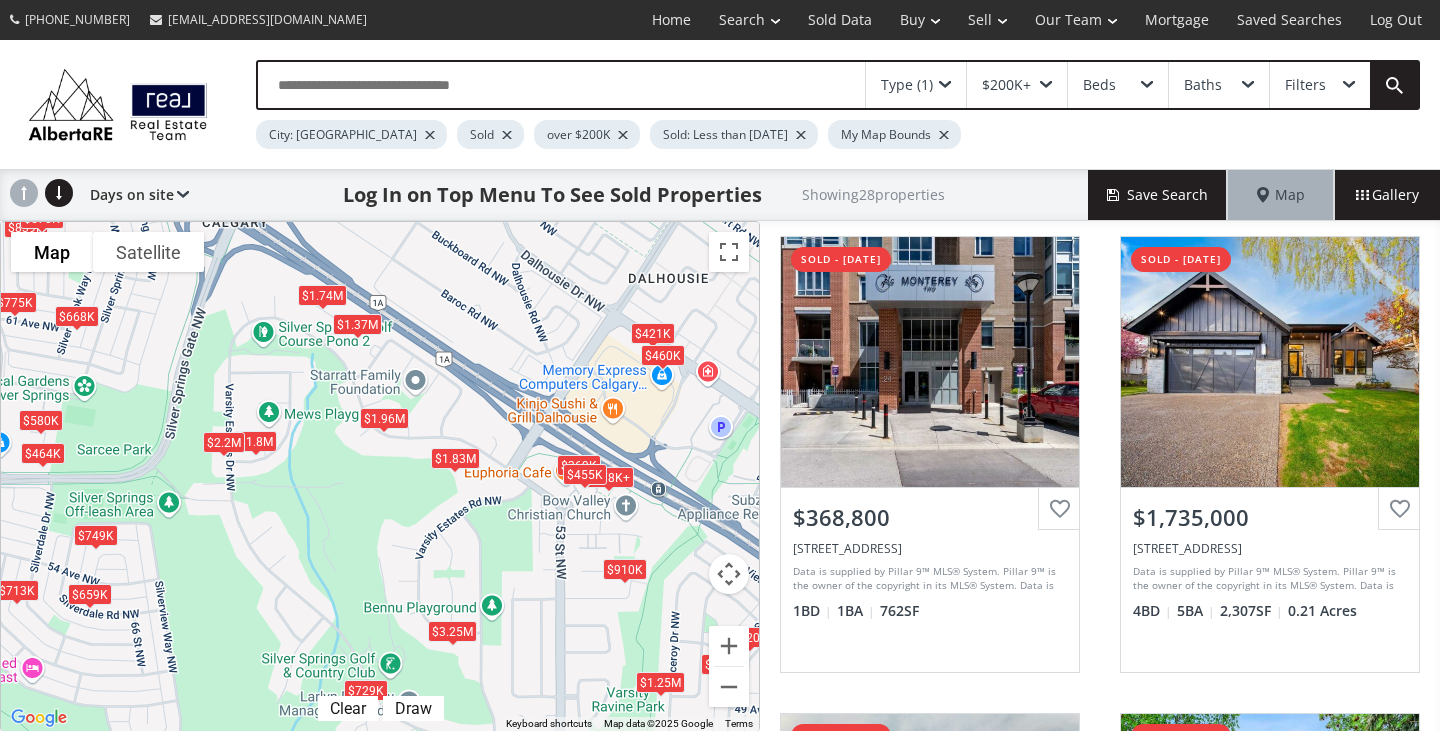 click on "$1.96M" at bounding box center [384, 418] 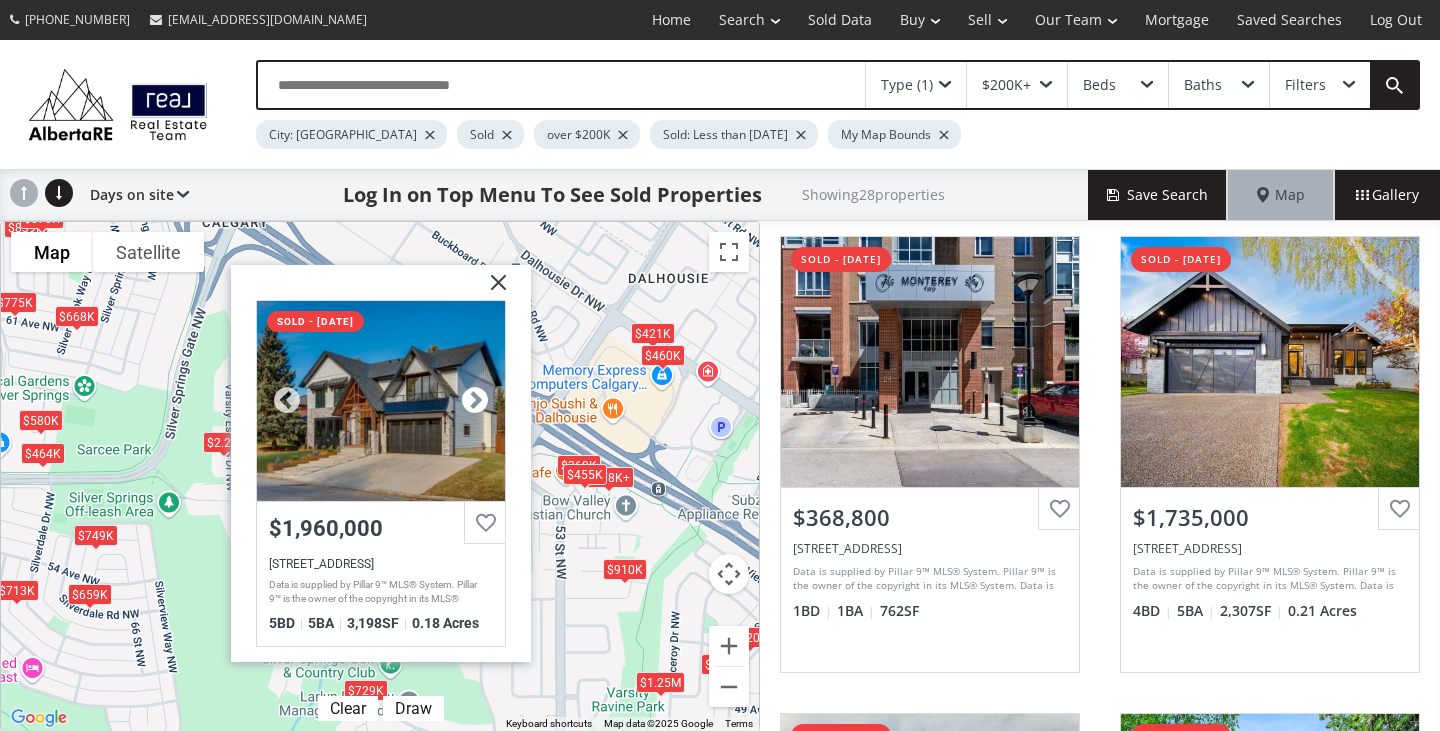 click at bounding box center [475, 401] 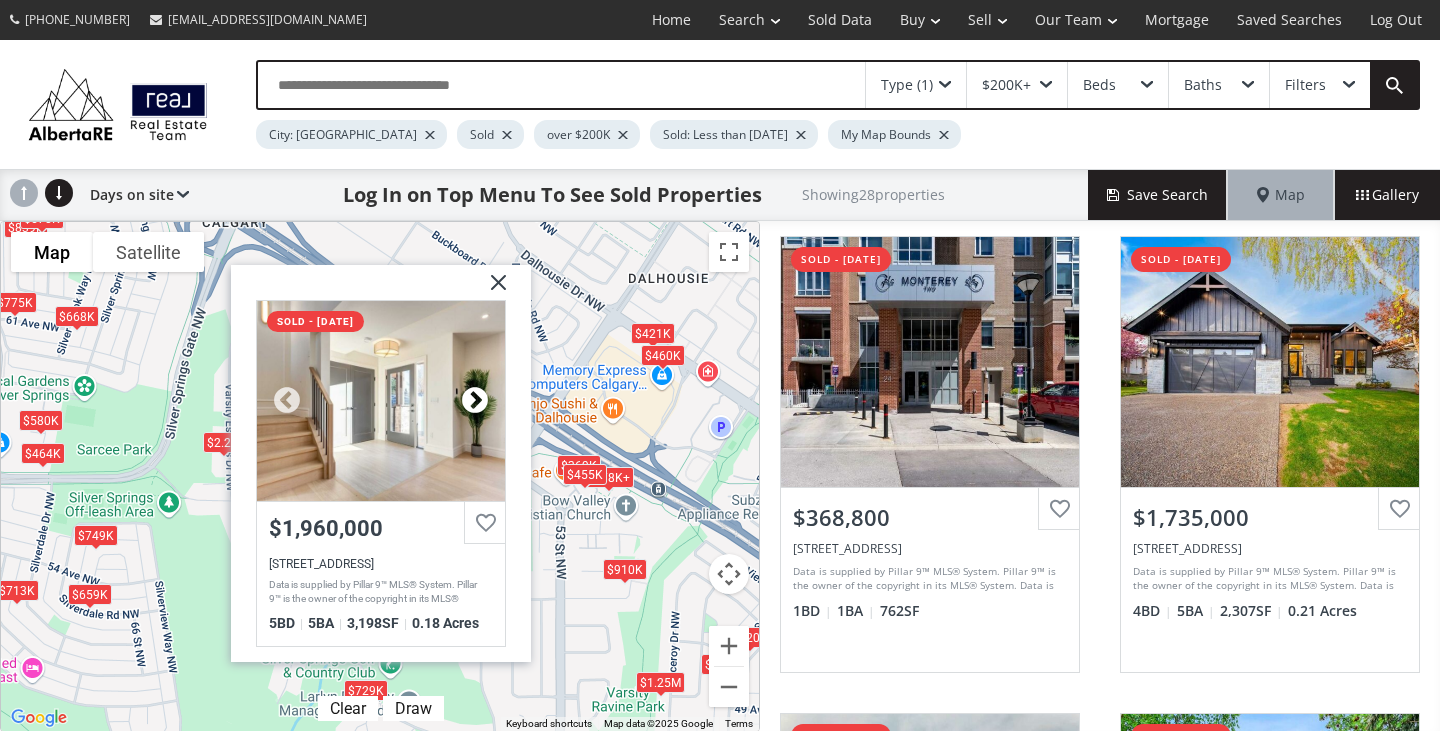 click at bounding box center (475, 401) 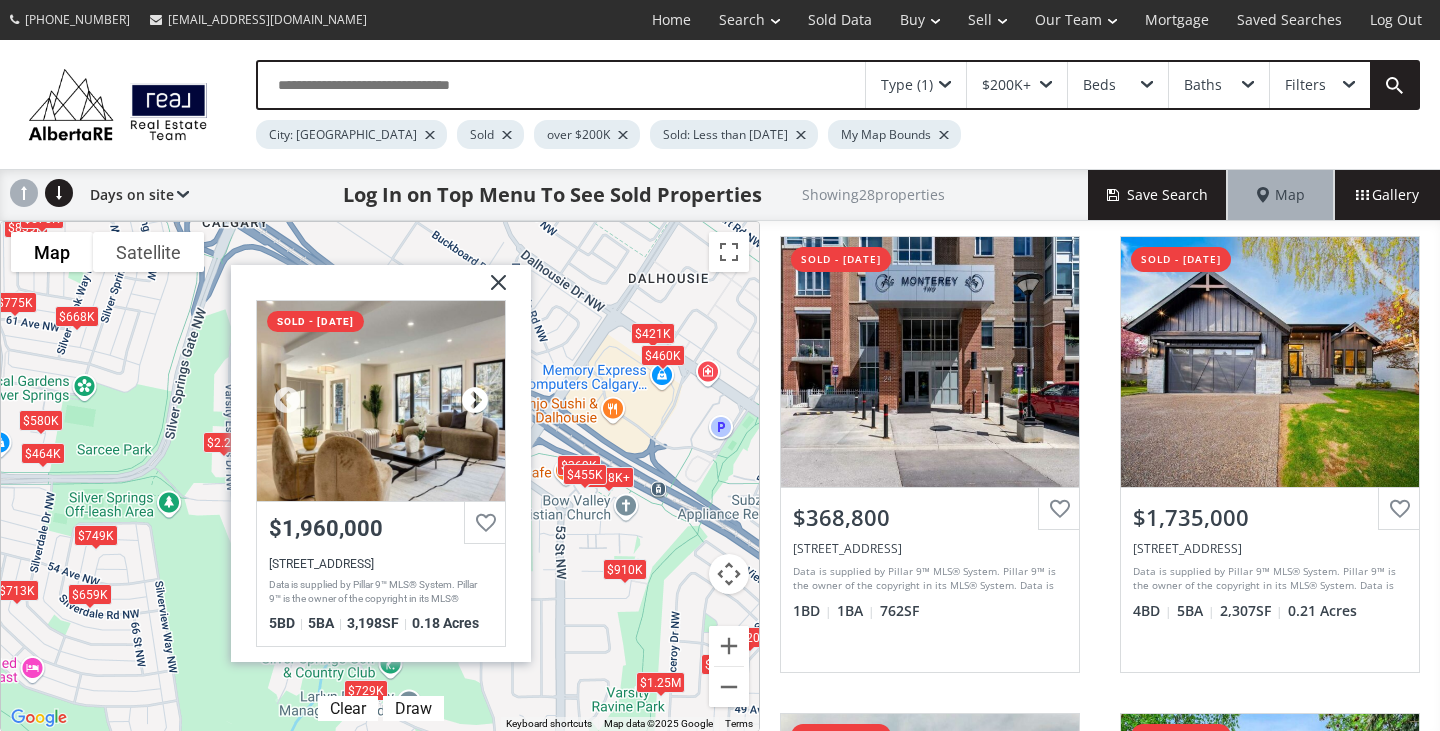 click at bounding box center (475, 401) 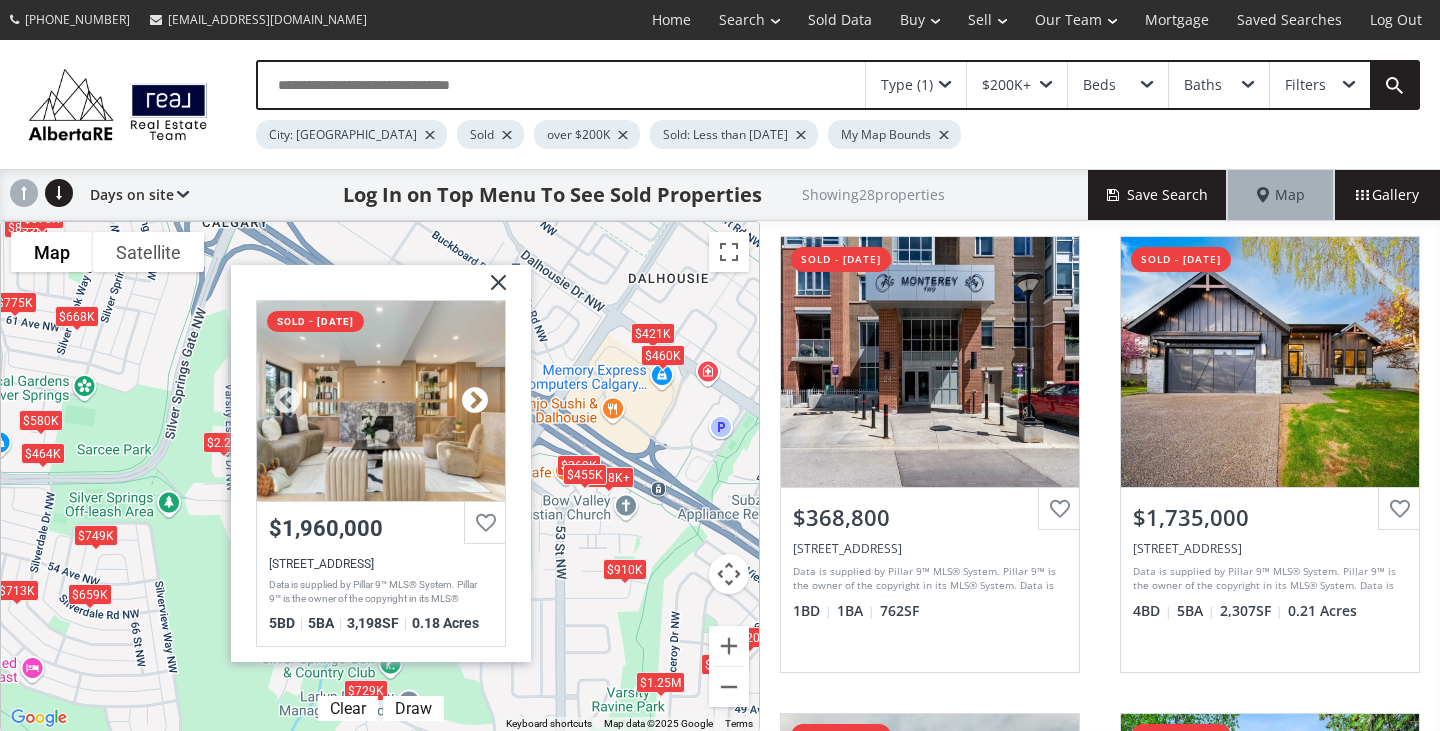 click at bounding box center (475, 401) 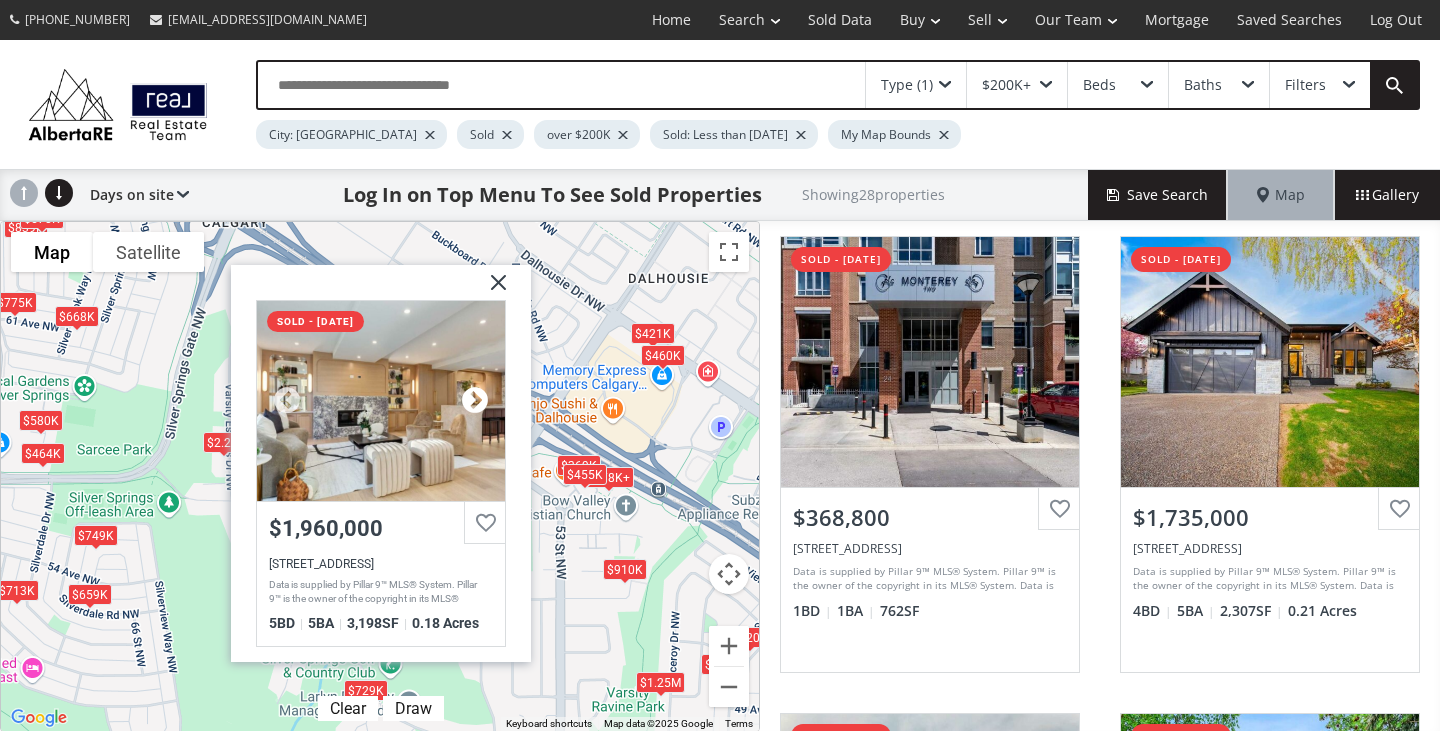 click at bounding box center [475, 401] 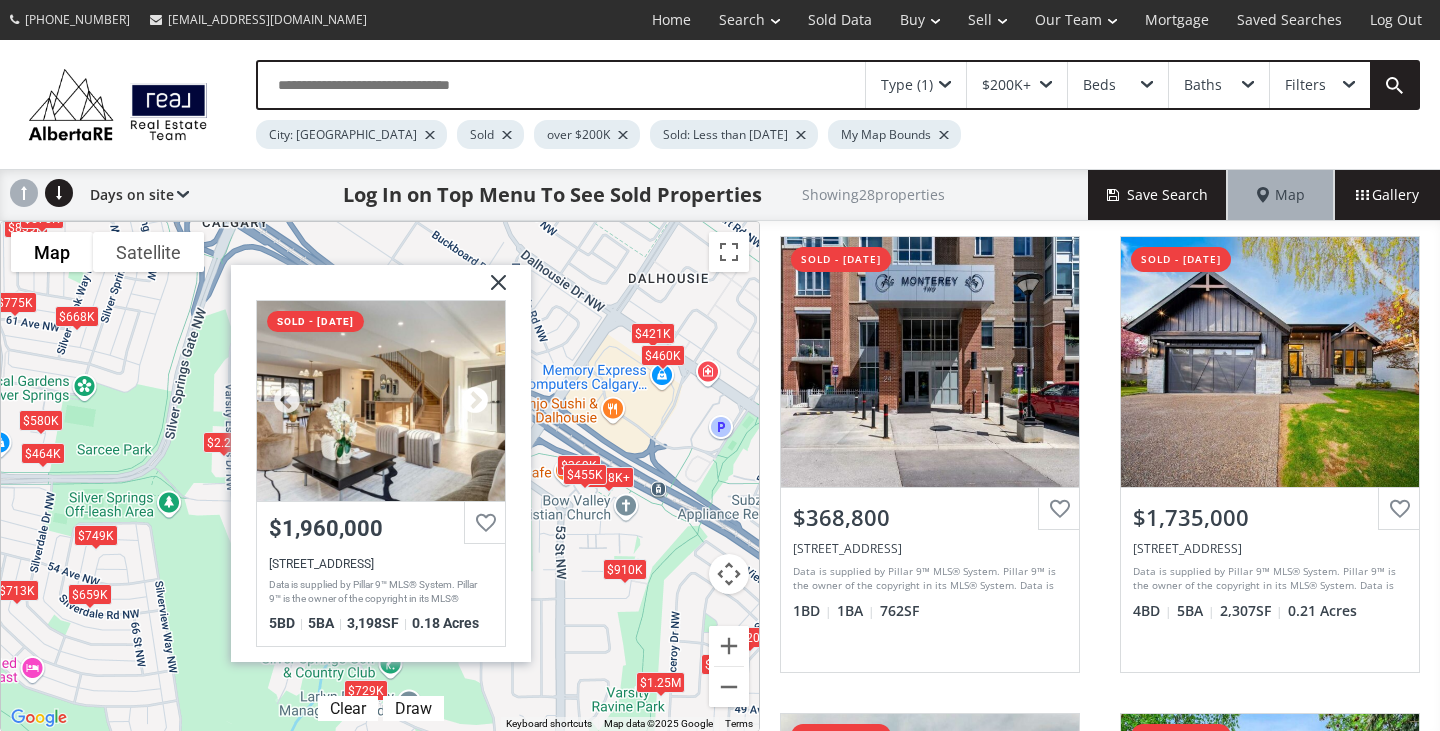 click at bounding box center [475, 401] 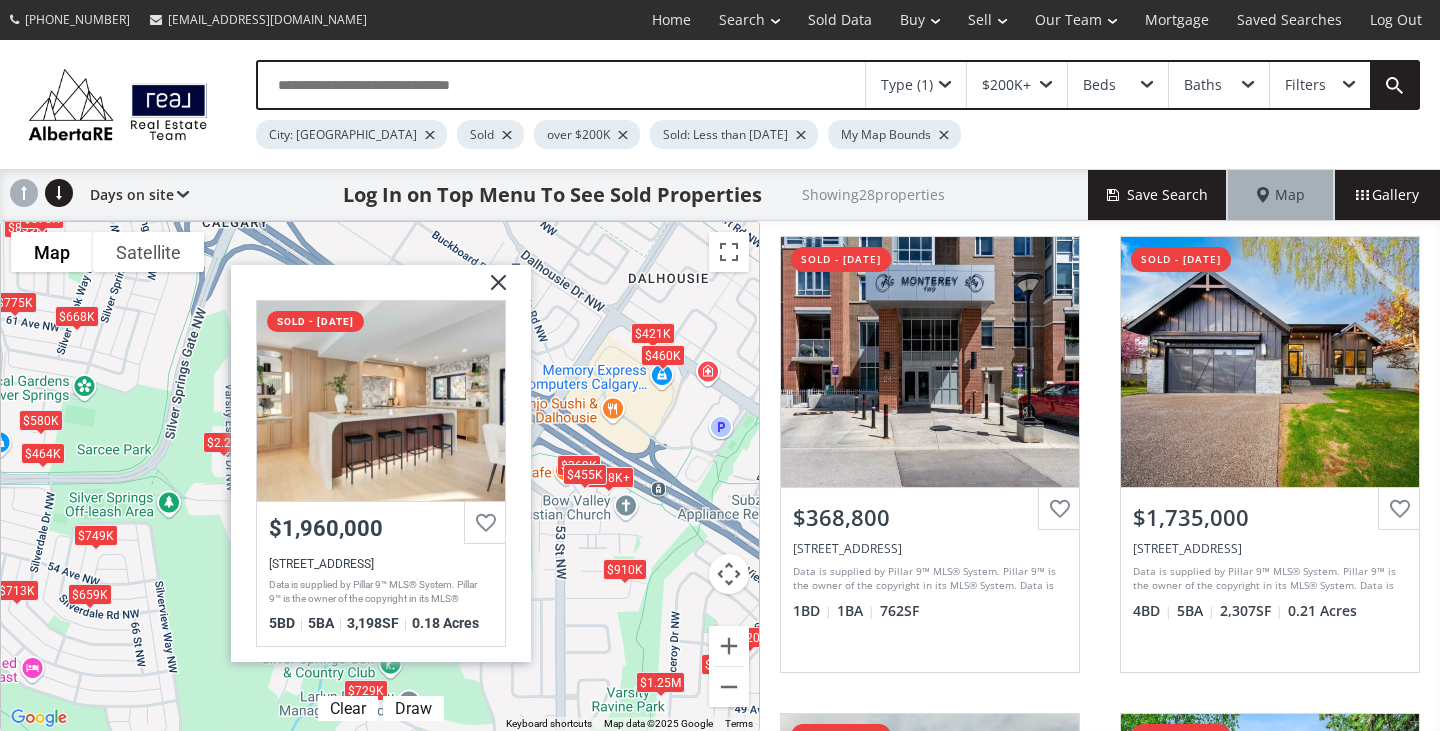 click at bounding box center [491, 290] 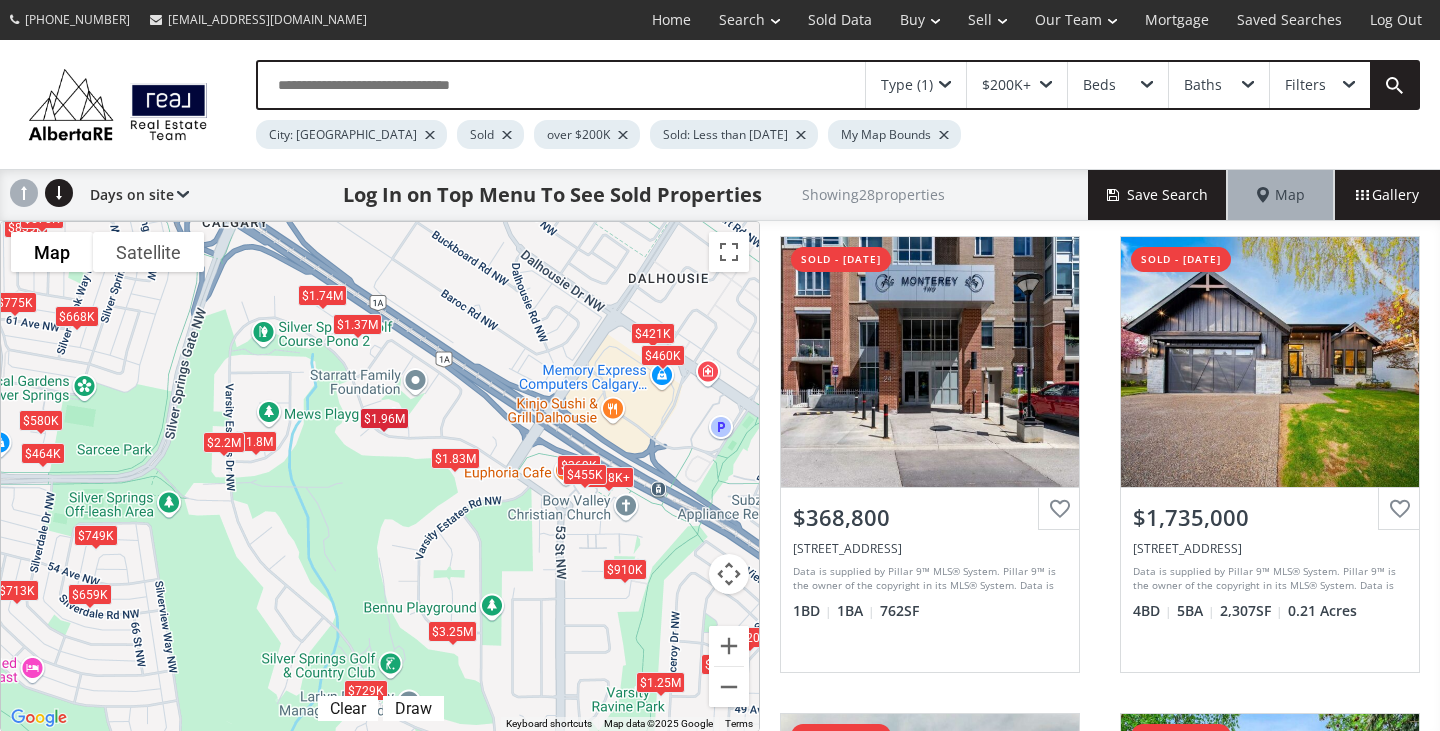 click on "$1.83M" at bounding box center [455, 458] 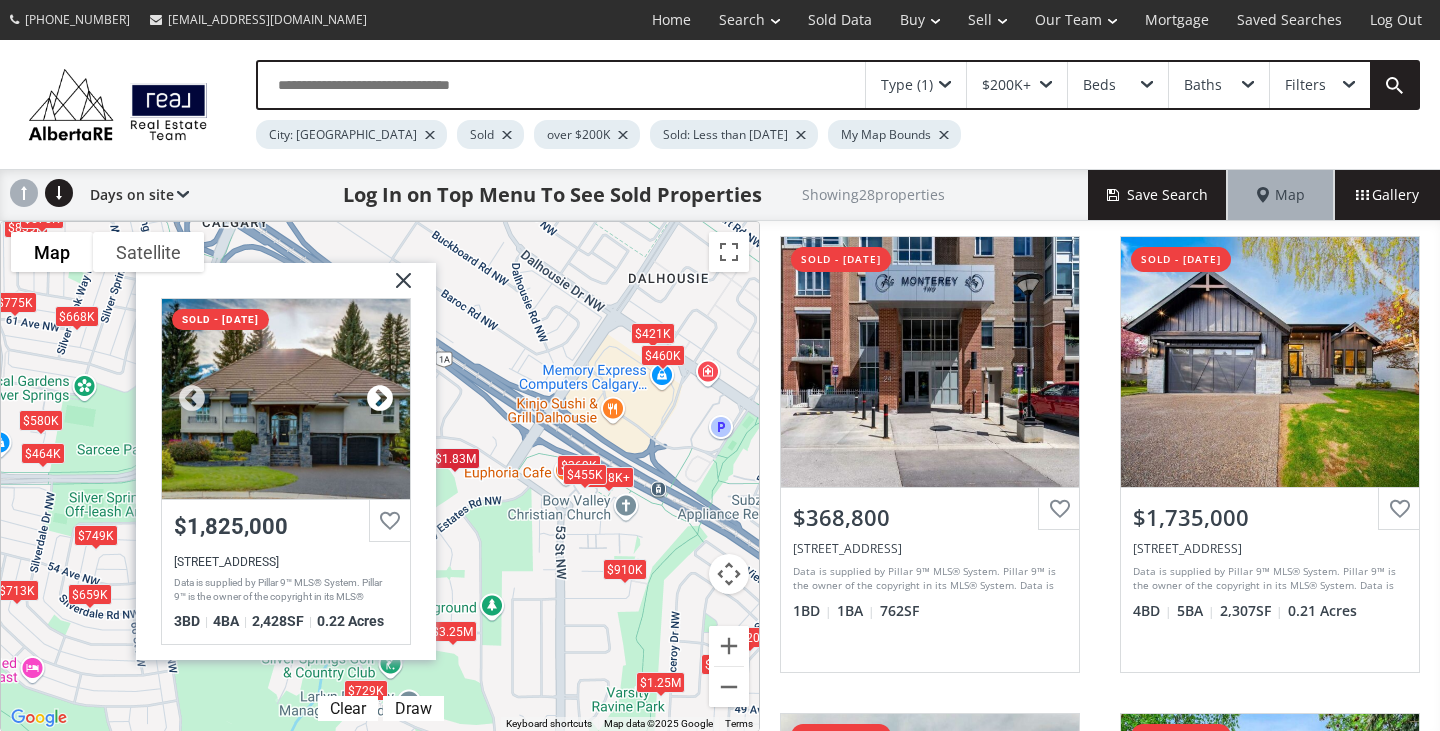 click at bounding box center (380, 399) 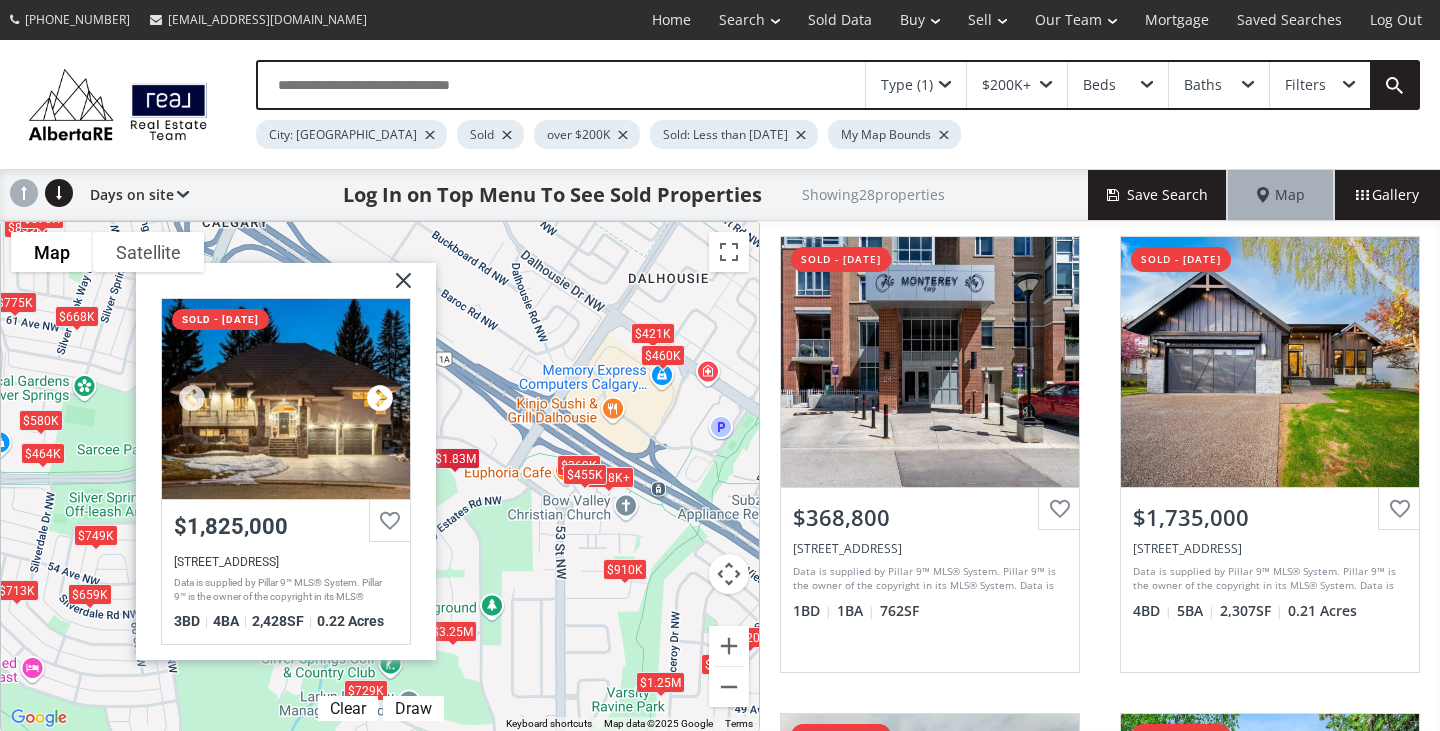 click at bounding box center [380, 399] 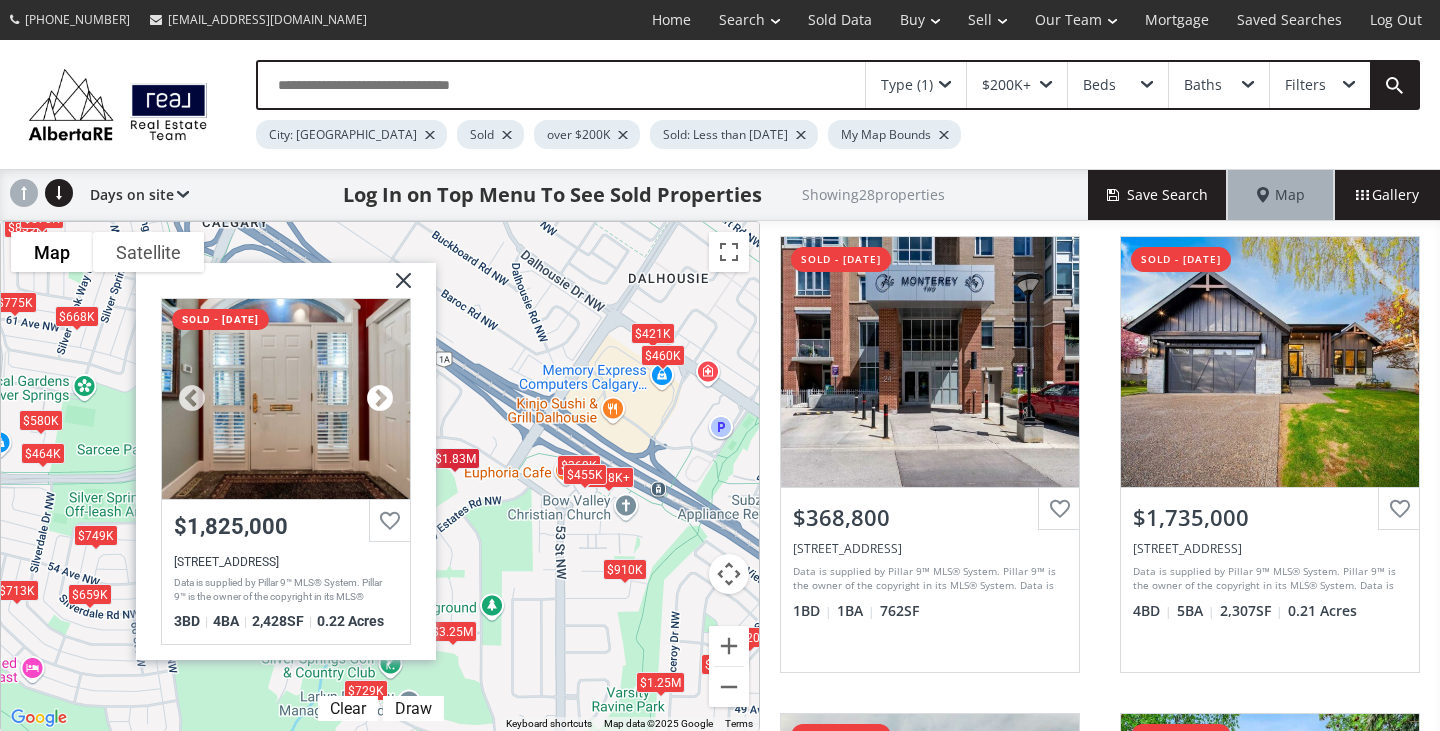 click at bounding box center (380, 399) 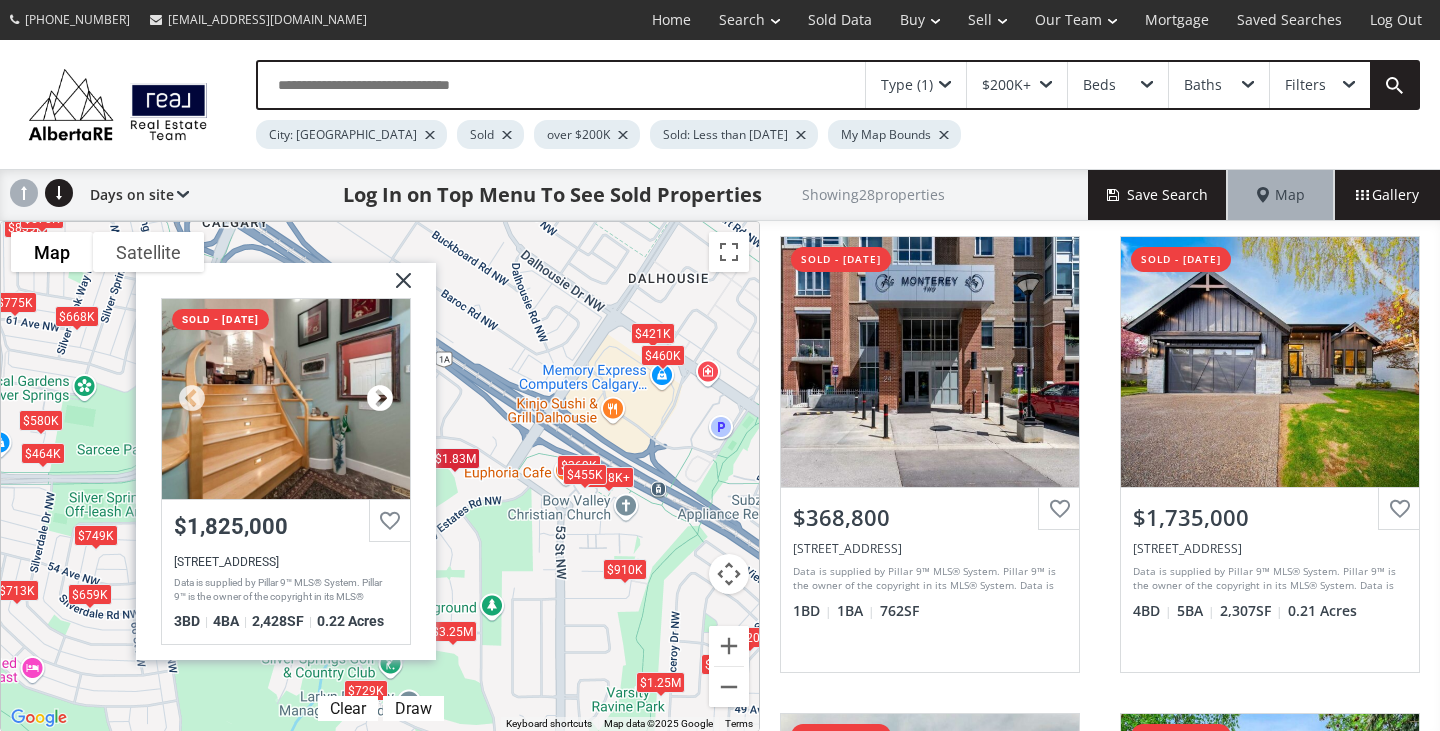 click at bounding box center (380, 399) 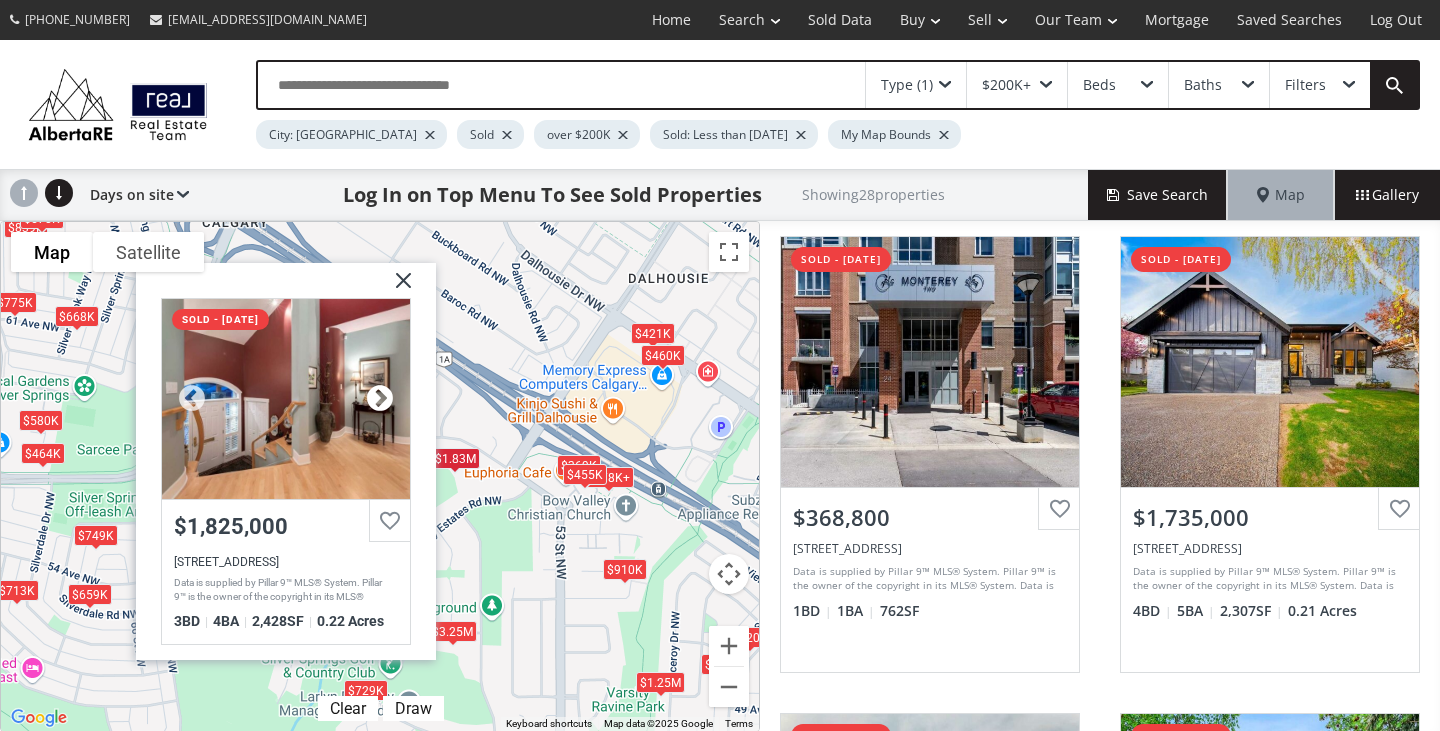click at bounding box center [380, 399] 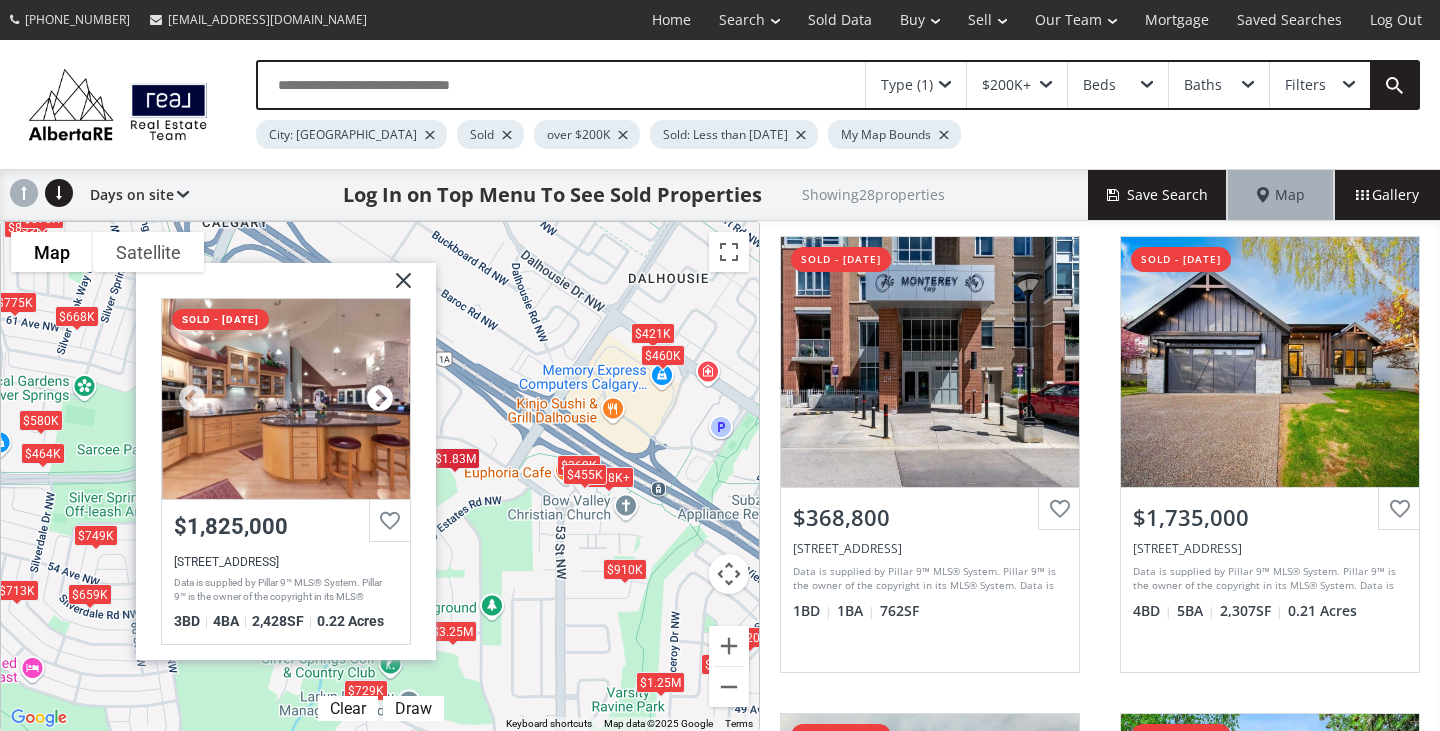 click at bounding box center [380, 399] 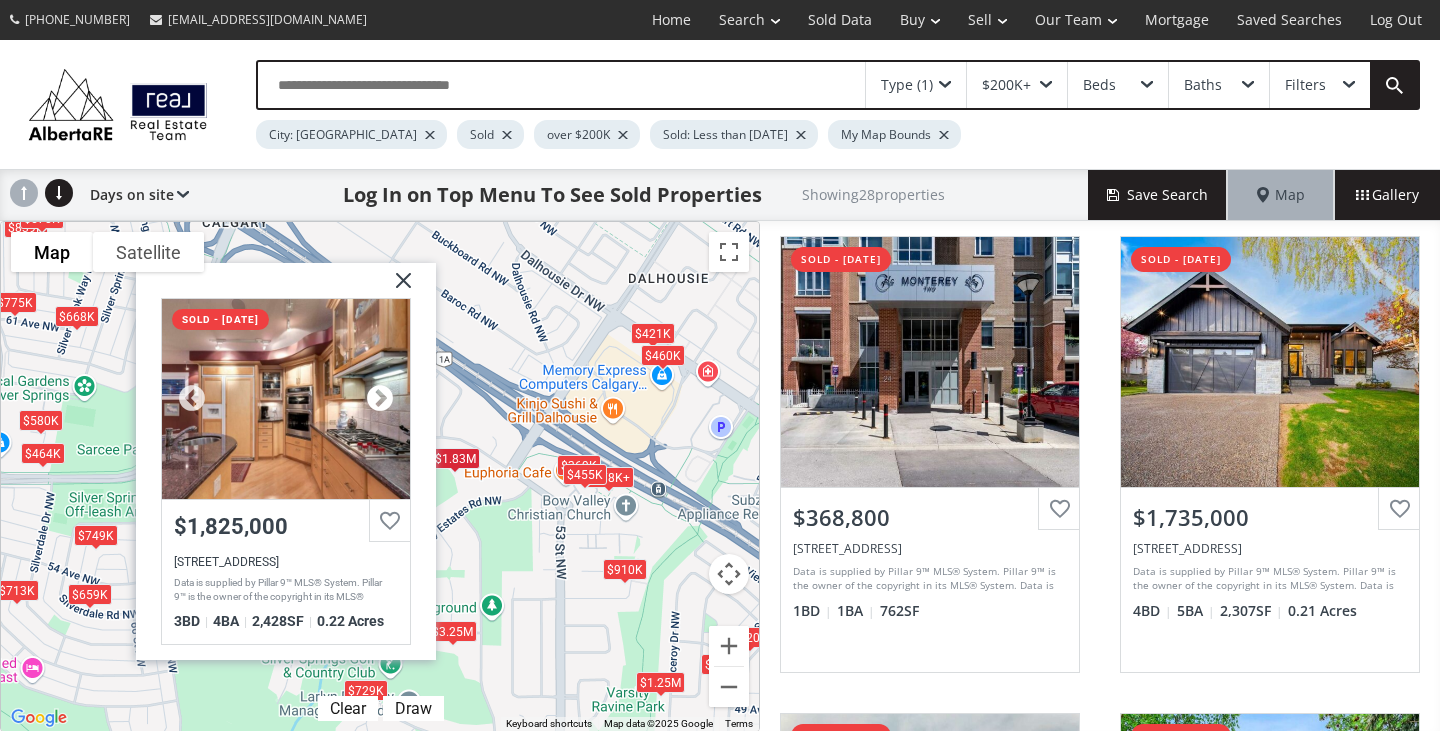 click at bounding box center (380, 399) 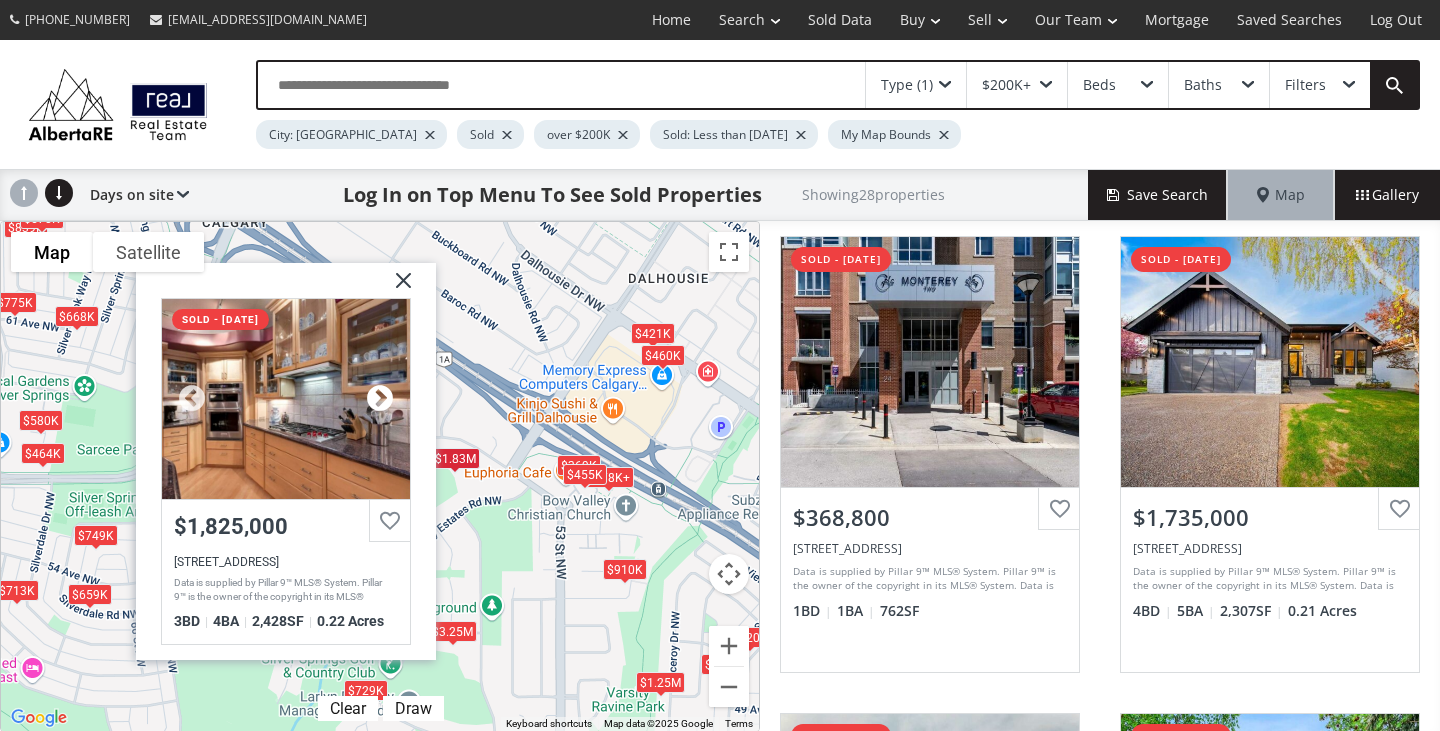 click at bounding box center (380, 399) 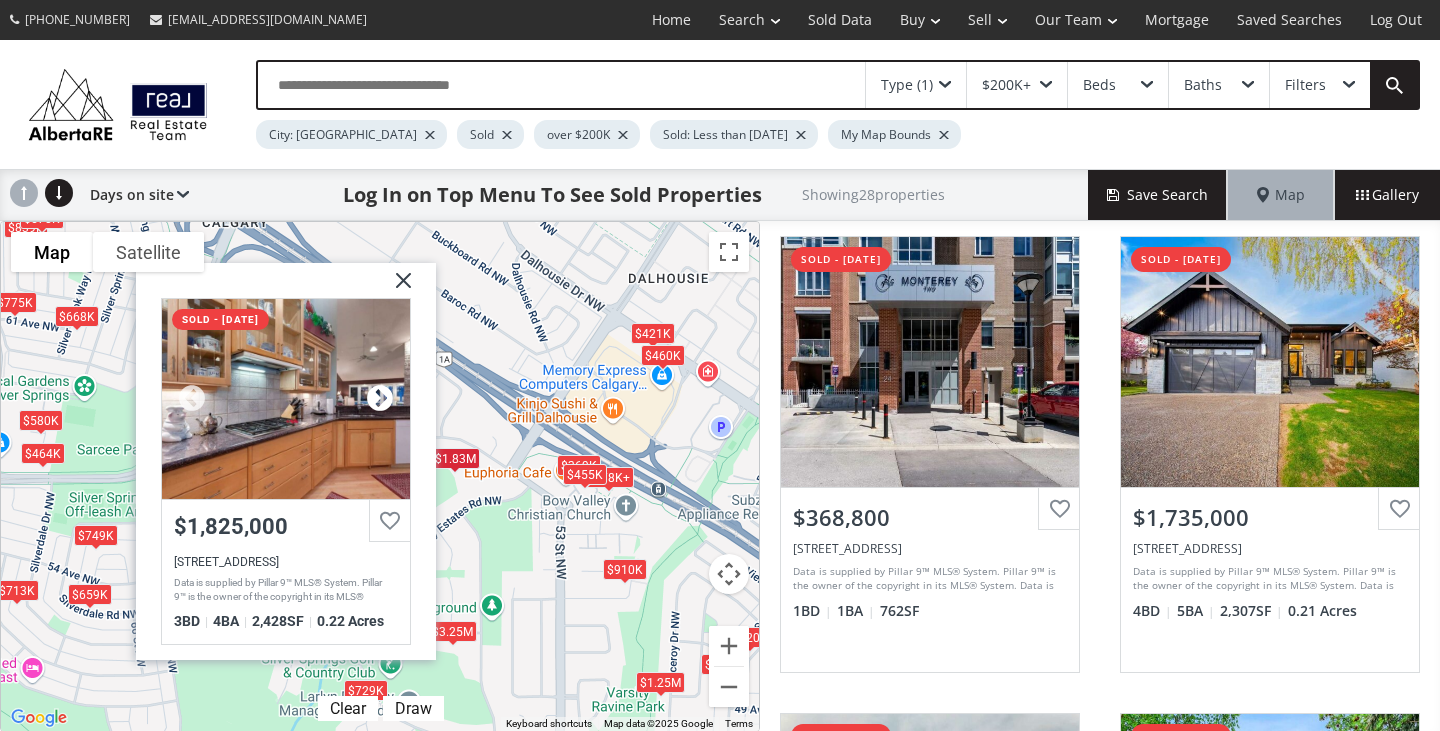 click at bounding box center [380, 399] 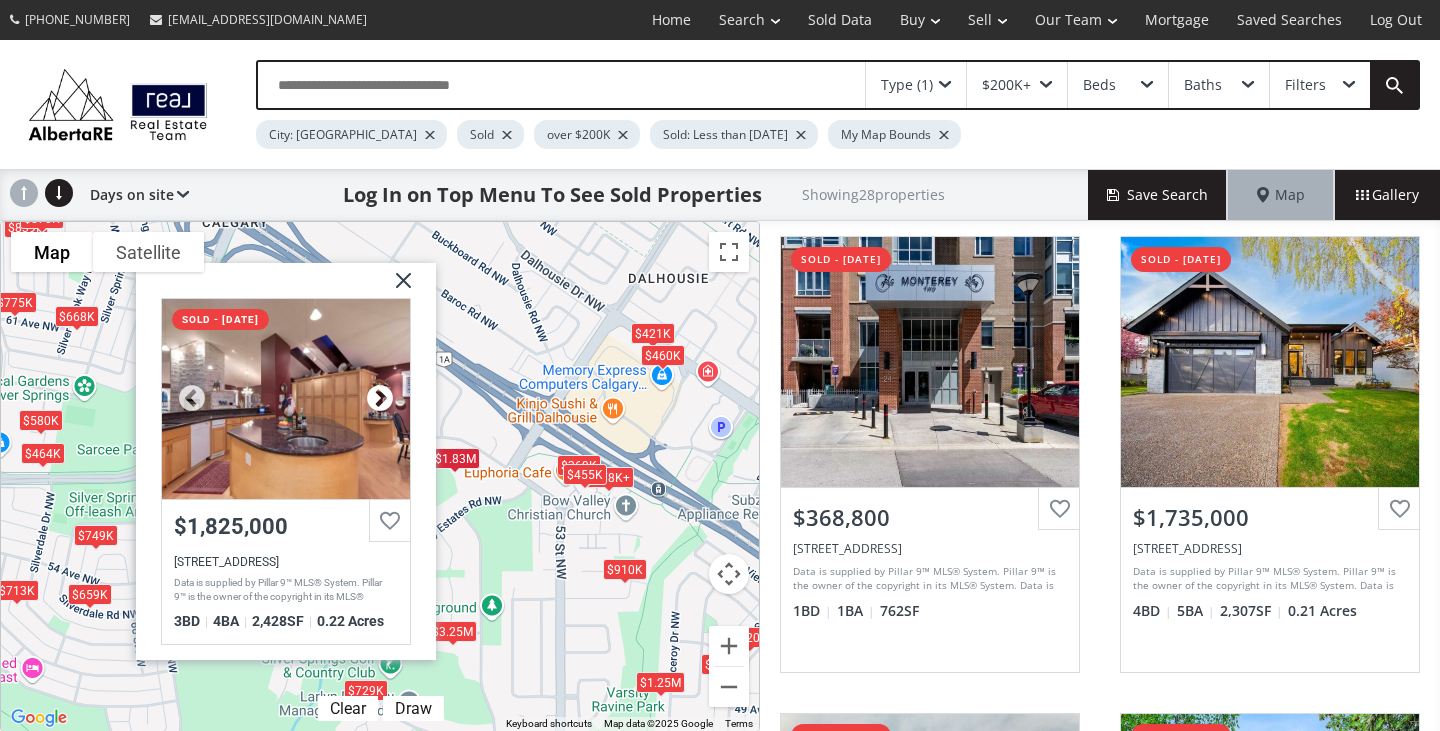 click at bounding box center [380, 399] 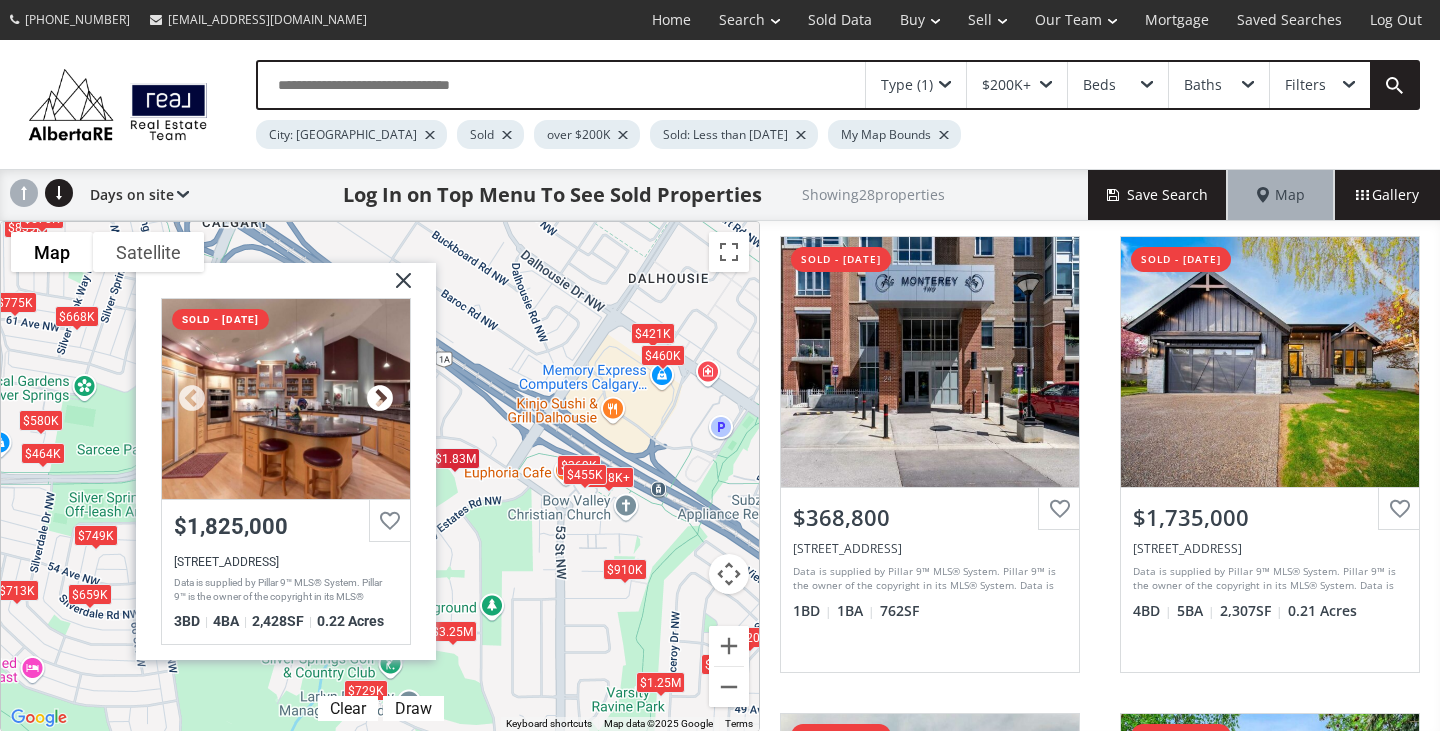 click at bounding box center (380, 399) 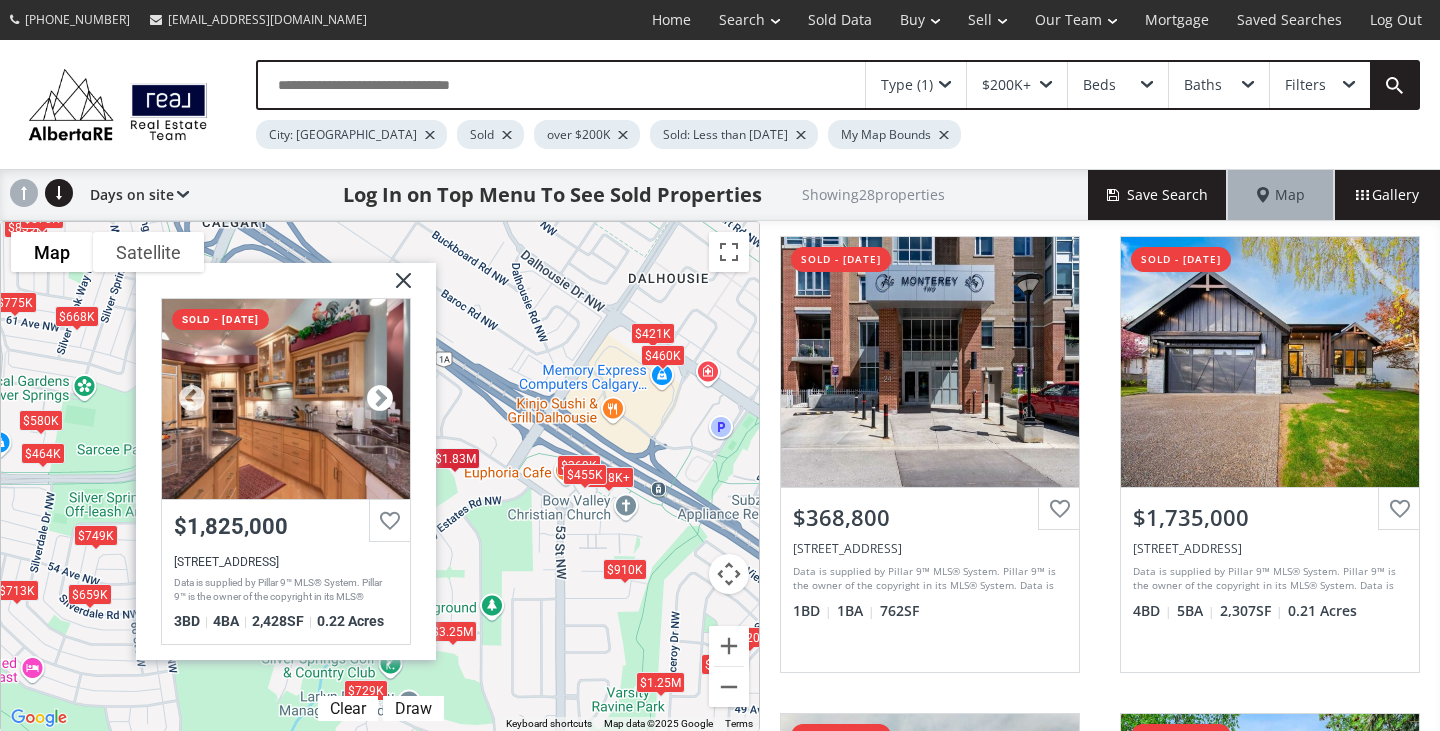 click at bounding box center (380, 399) 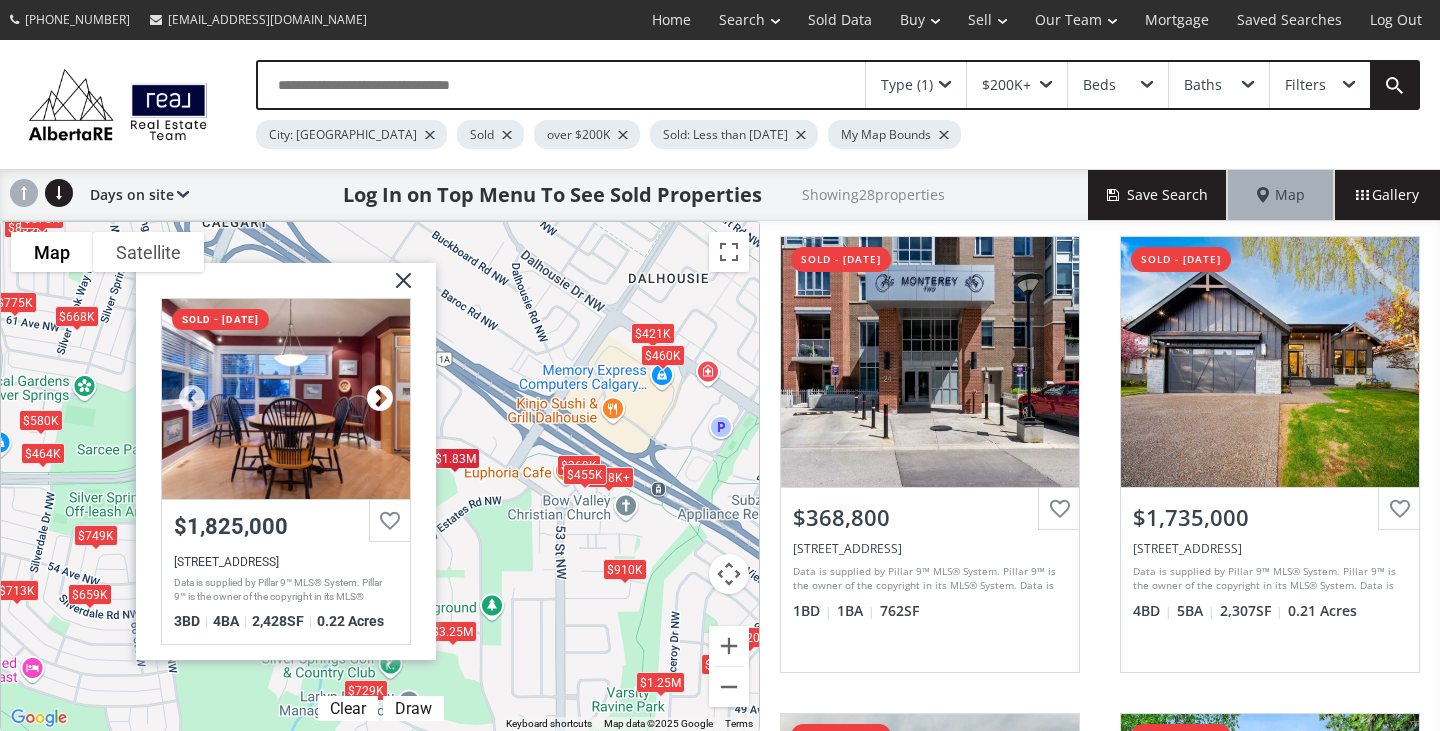 click at bounding box center [380, 399] 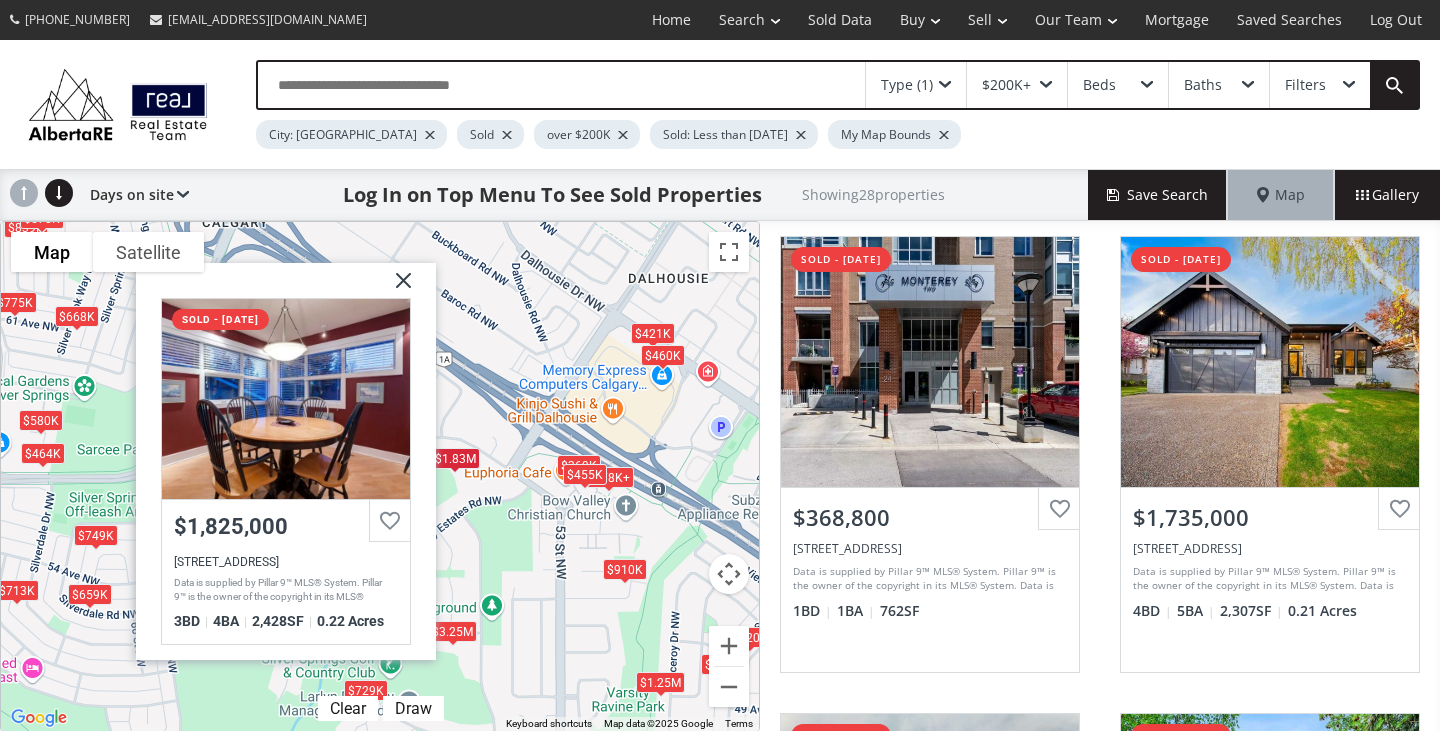 click at bounding box center [396, 288] 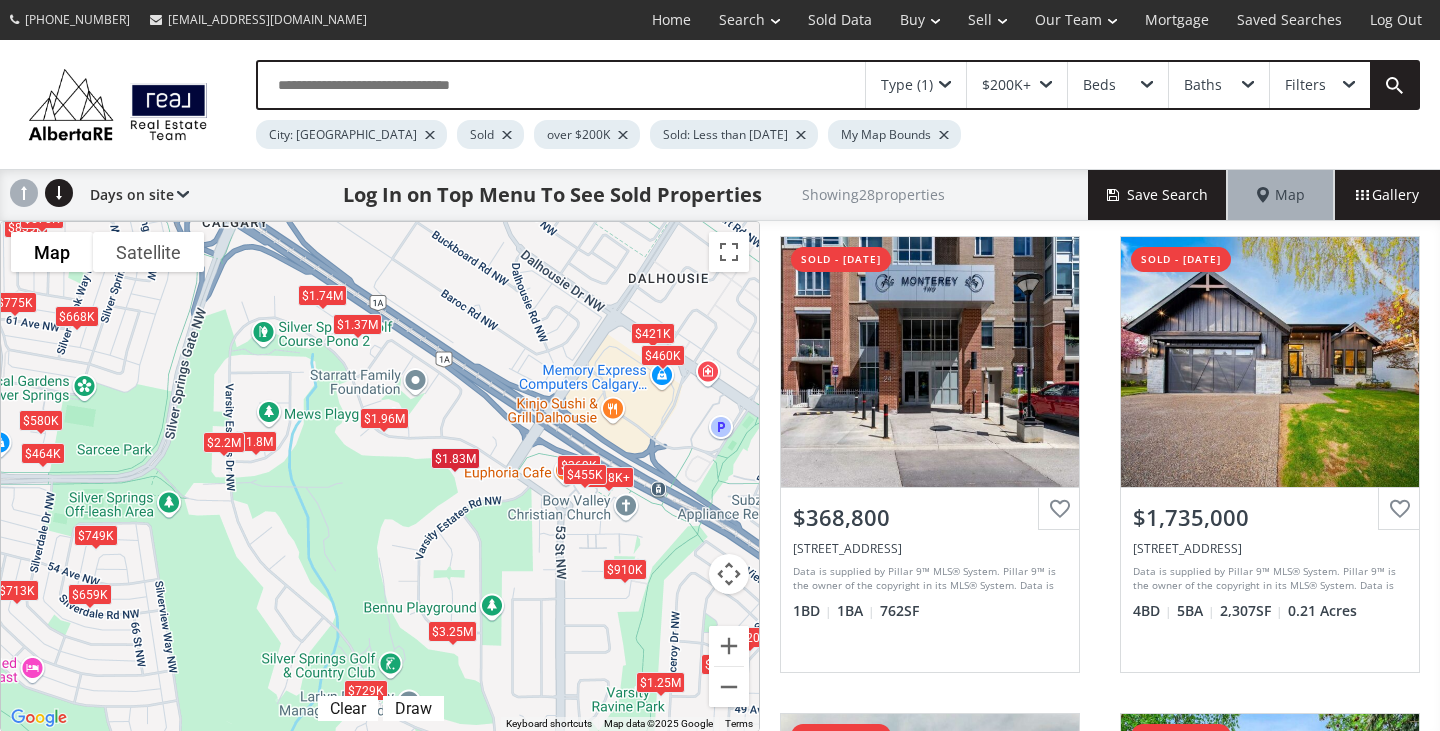 click on "$2.2M" at bounding box center [224, 442] 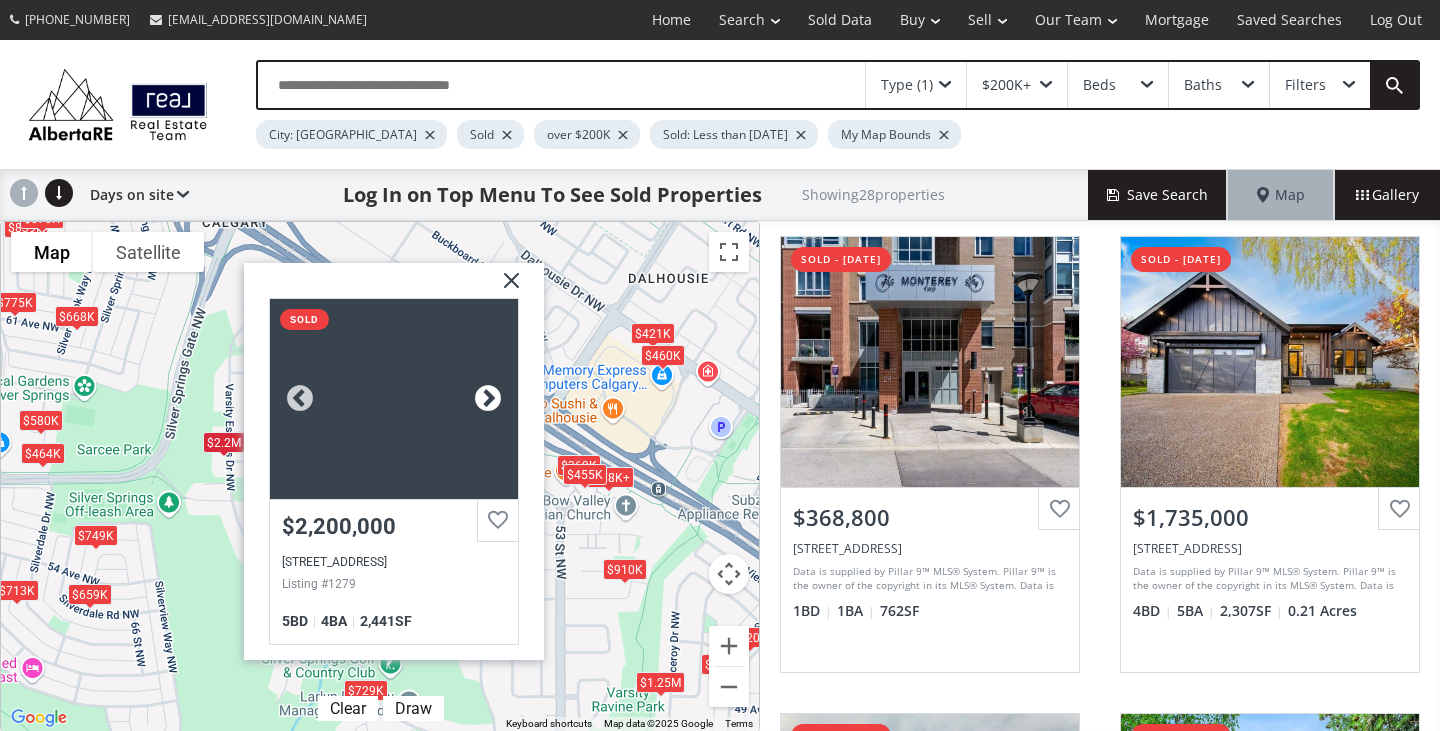click at bounding box center [488, 399] 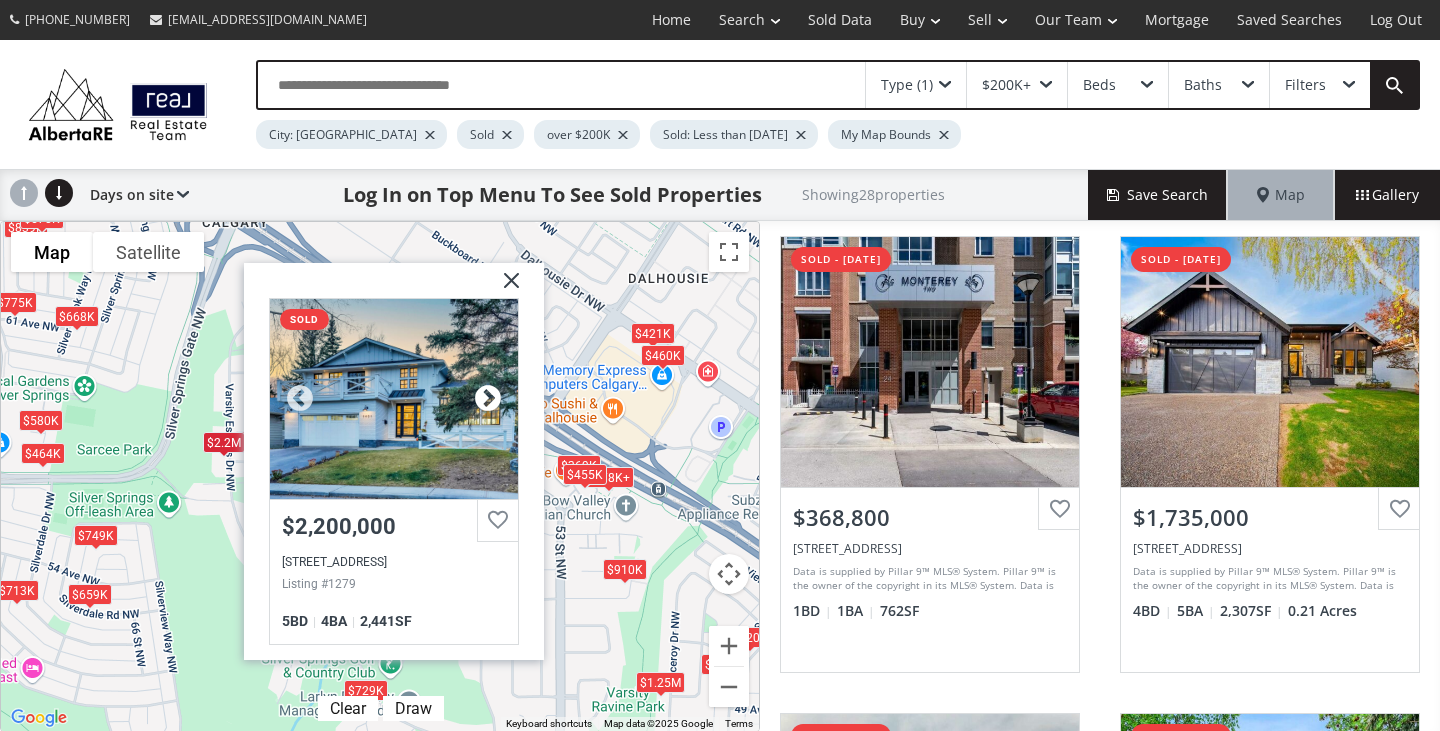 click at bounding box center [488, 399] 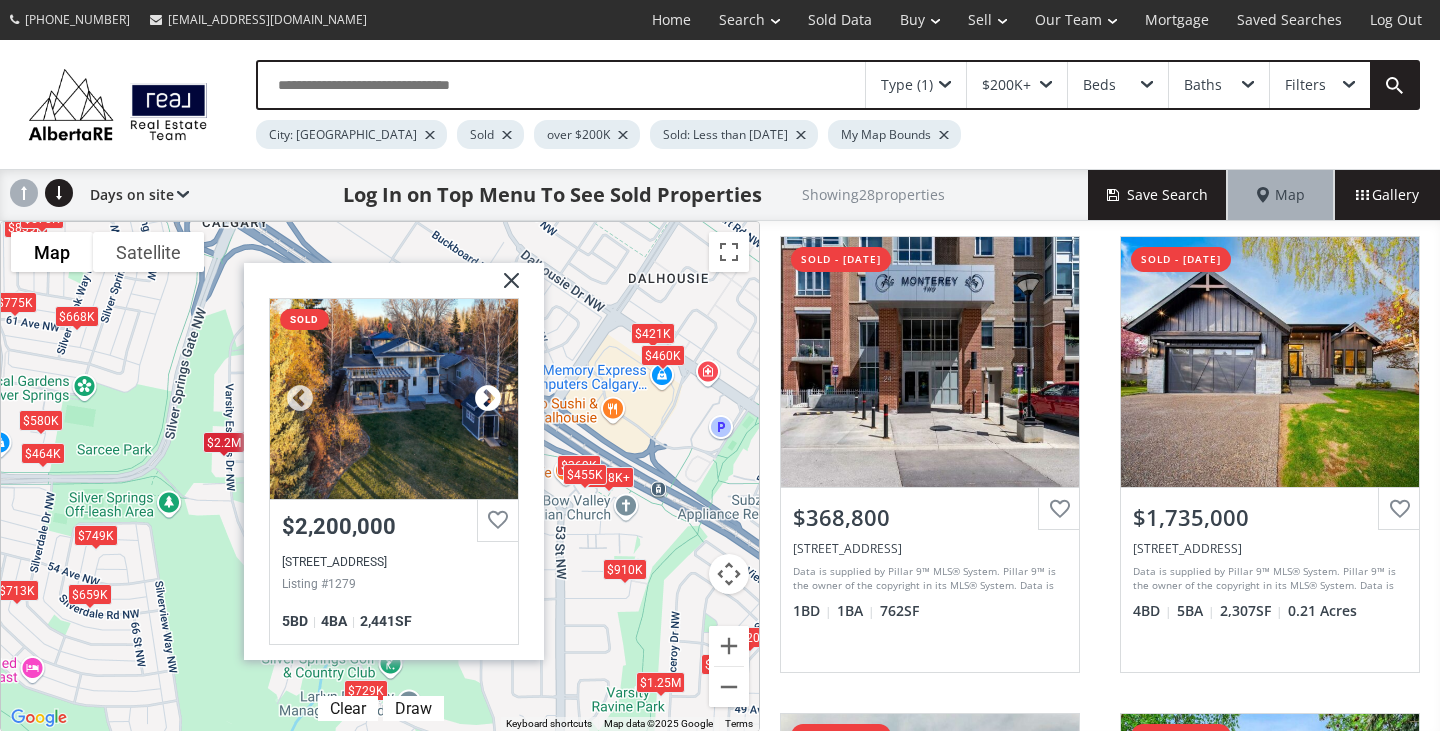click at bounding box center [488, 399] 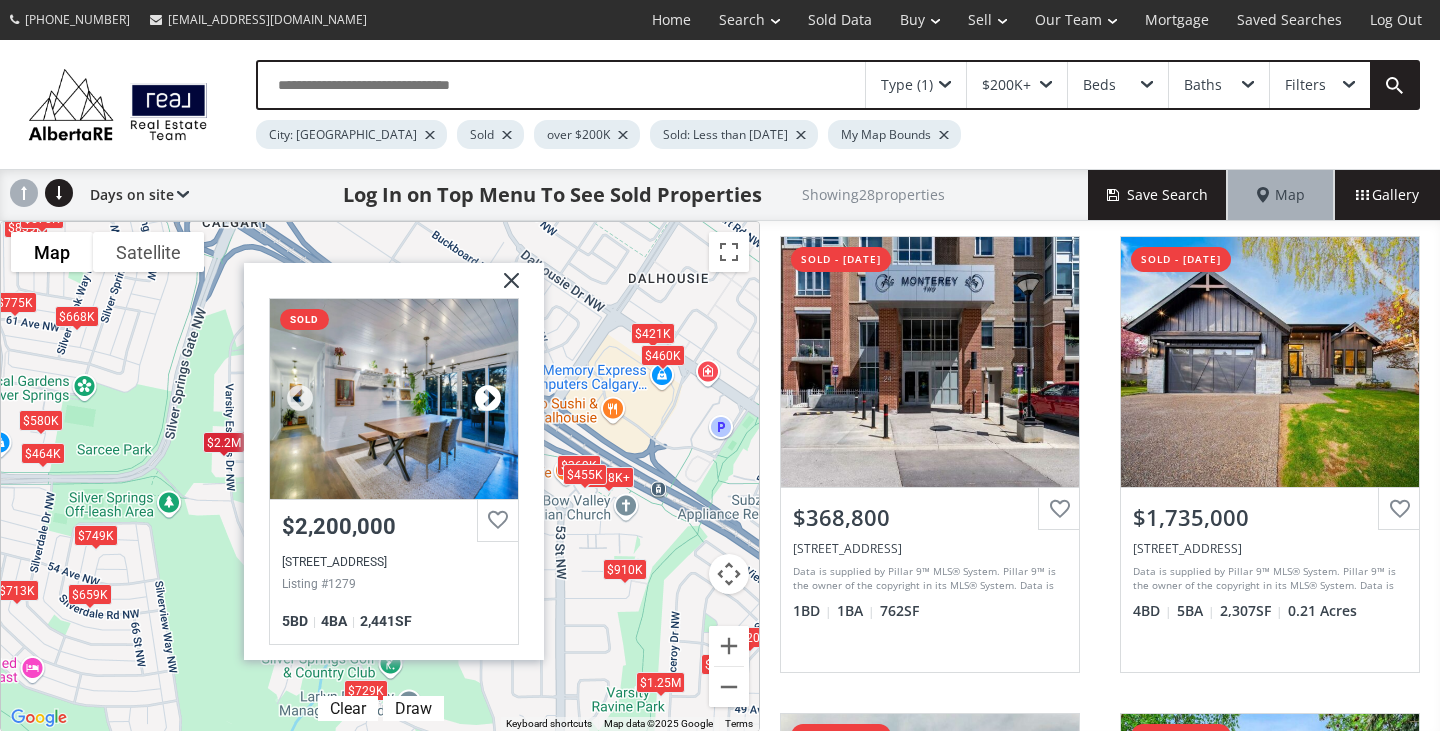click at bounding box center [488, 399] 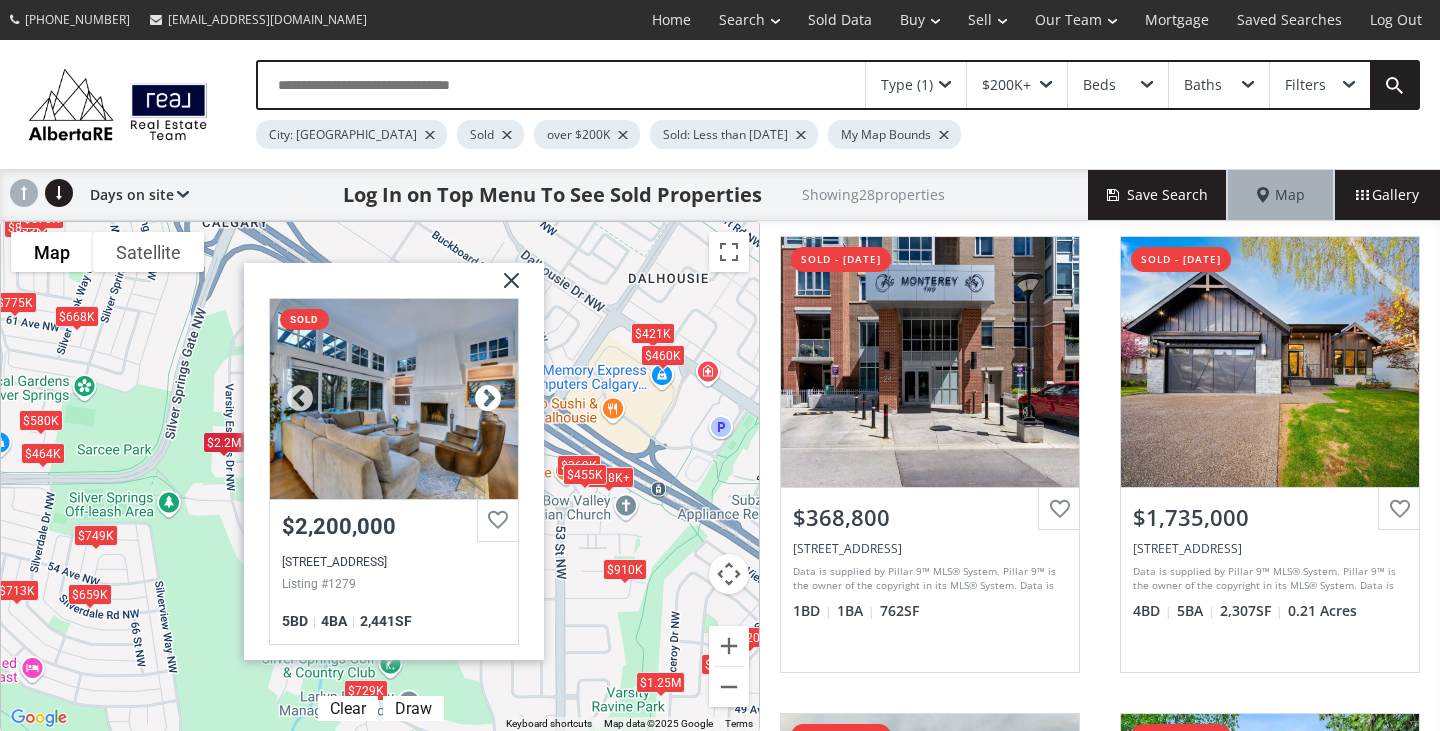 click at bounding box center [488, 399] 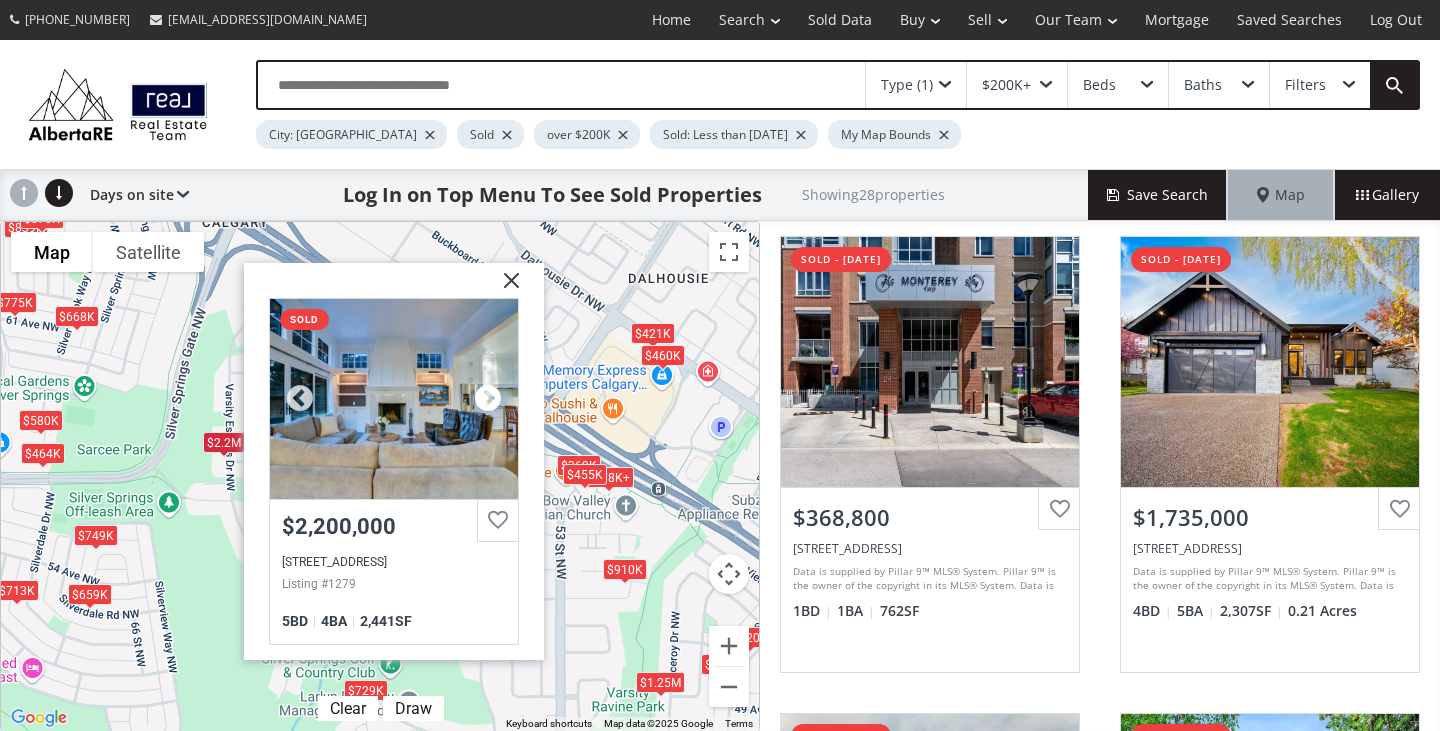 click at bounding box center (488, 399) 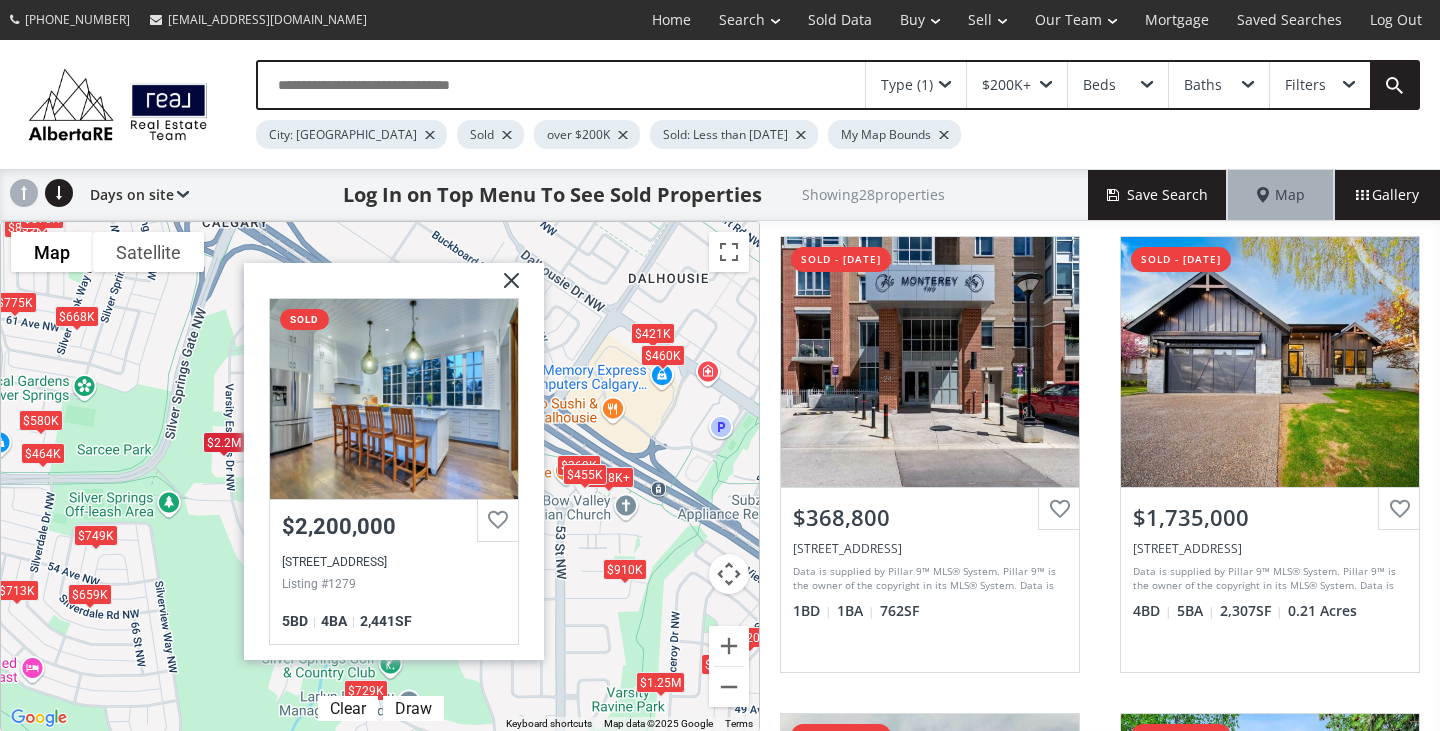 click at bounding box center [504, 288] 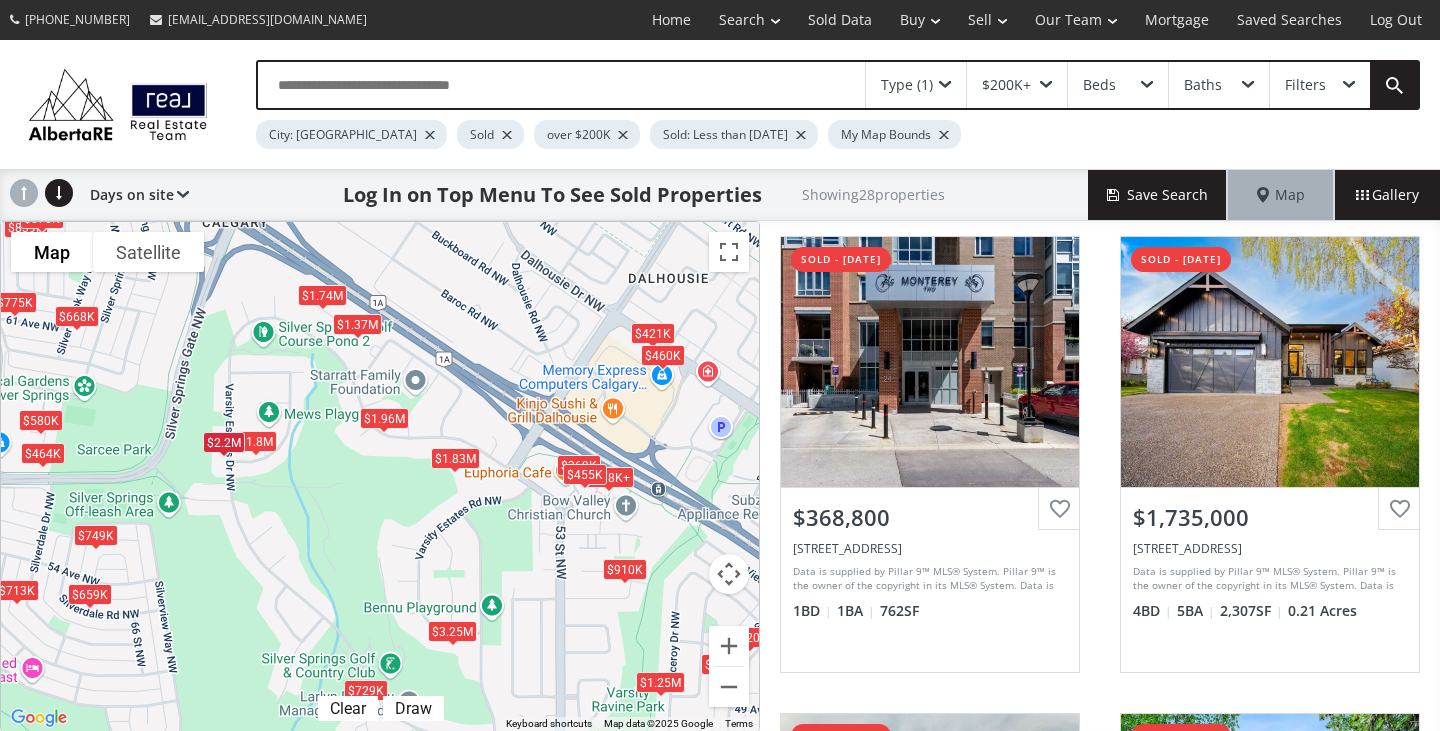 click on "$1.96M" at bounding box center (384, 418) 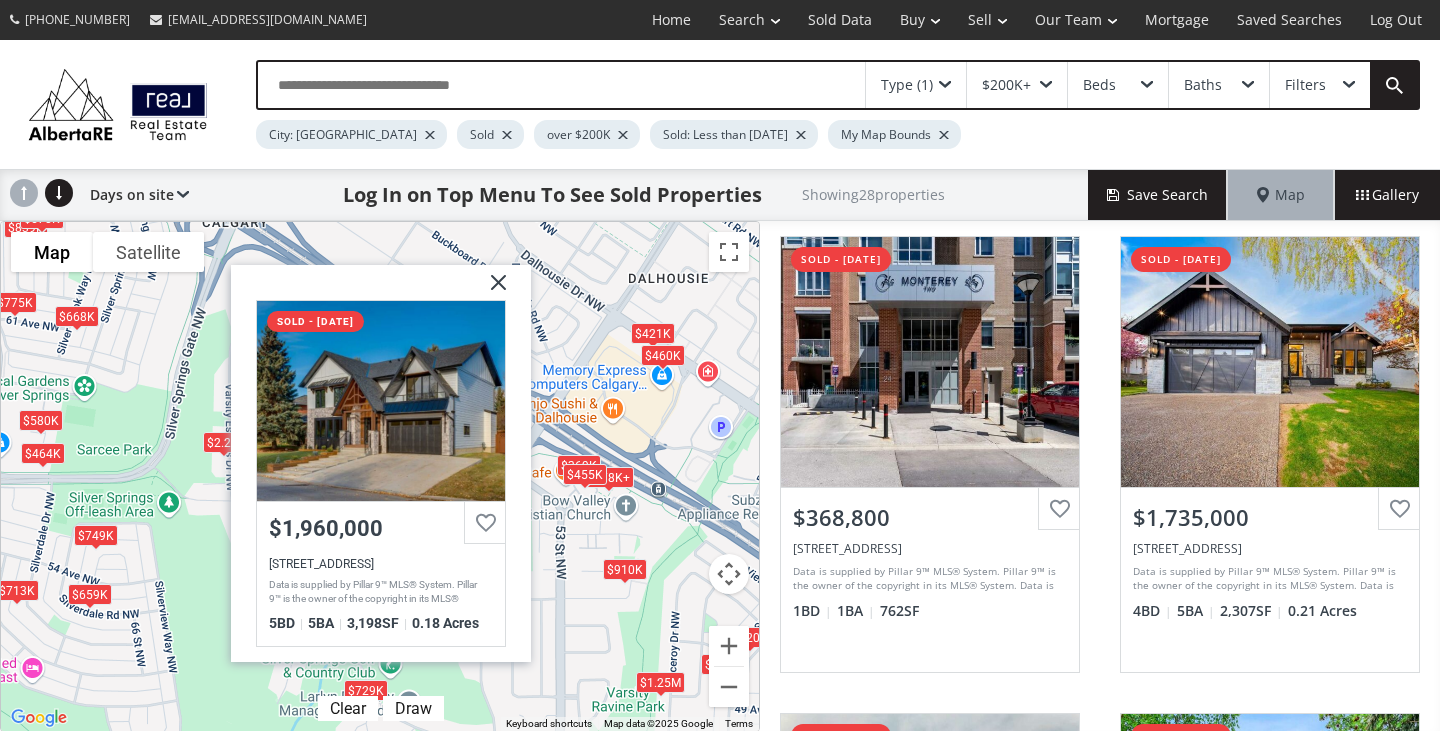 click on "$464K" at bounding box center (43, 454) 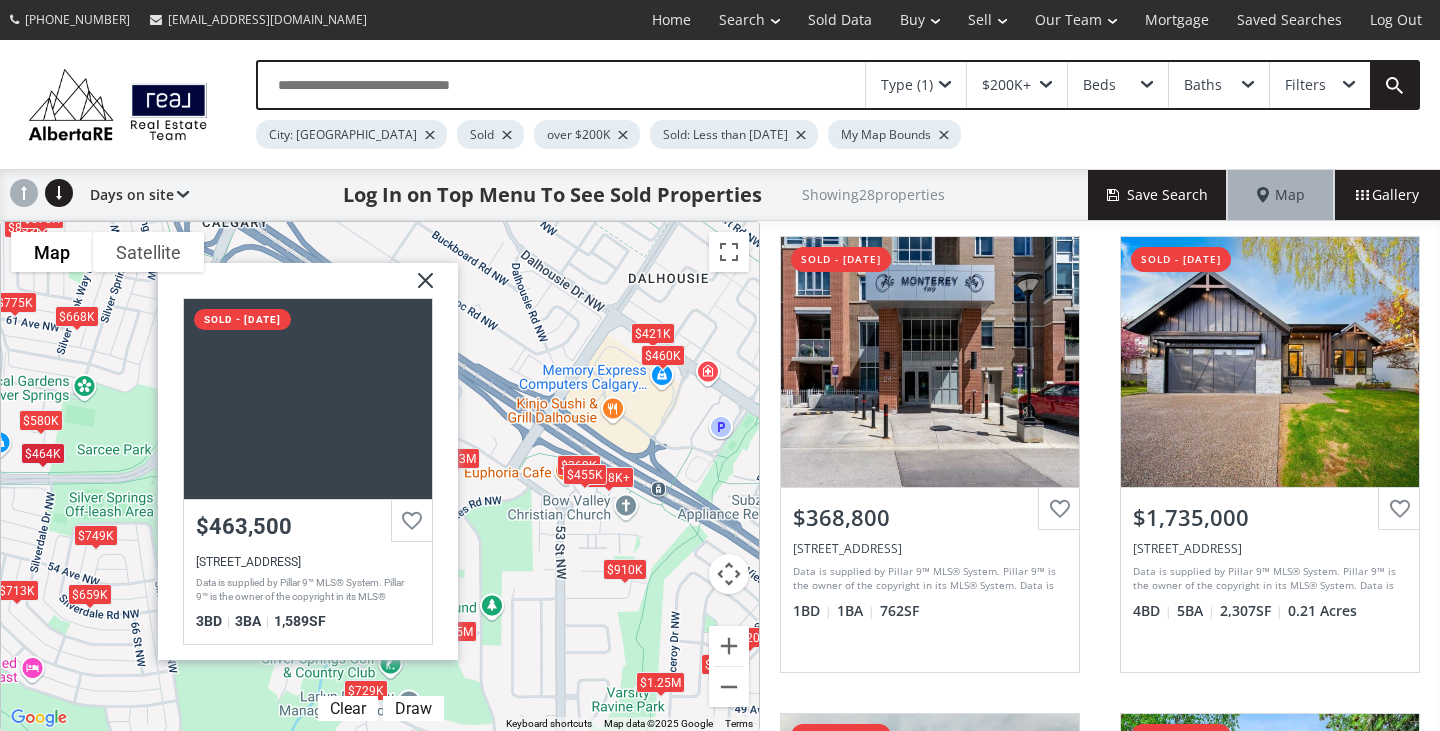 click at bounding box center [418, 289] 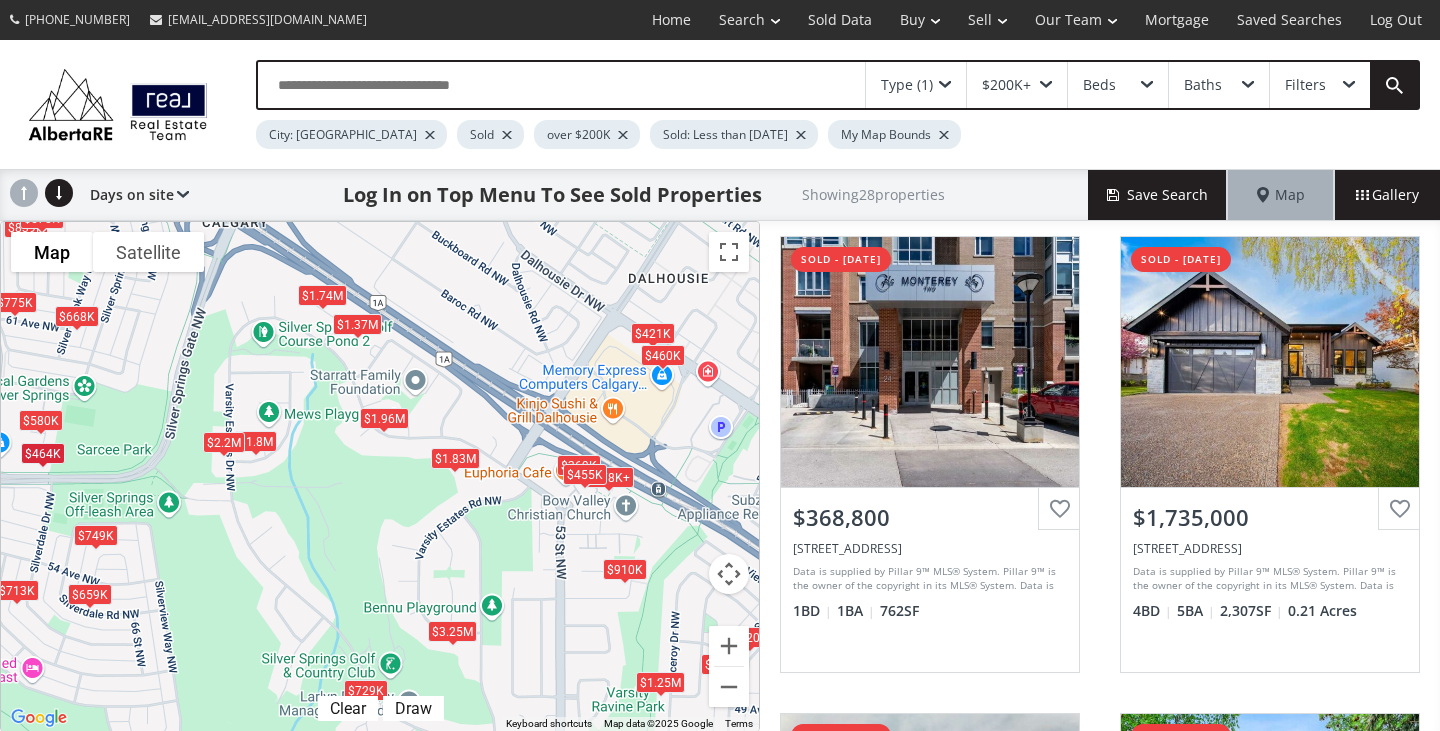 click on "$1.96M" at bounding box center [384, 418] 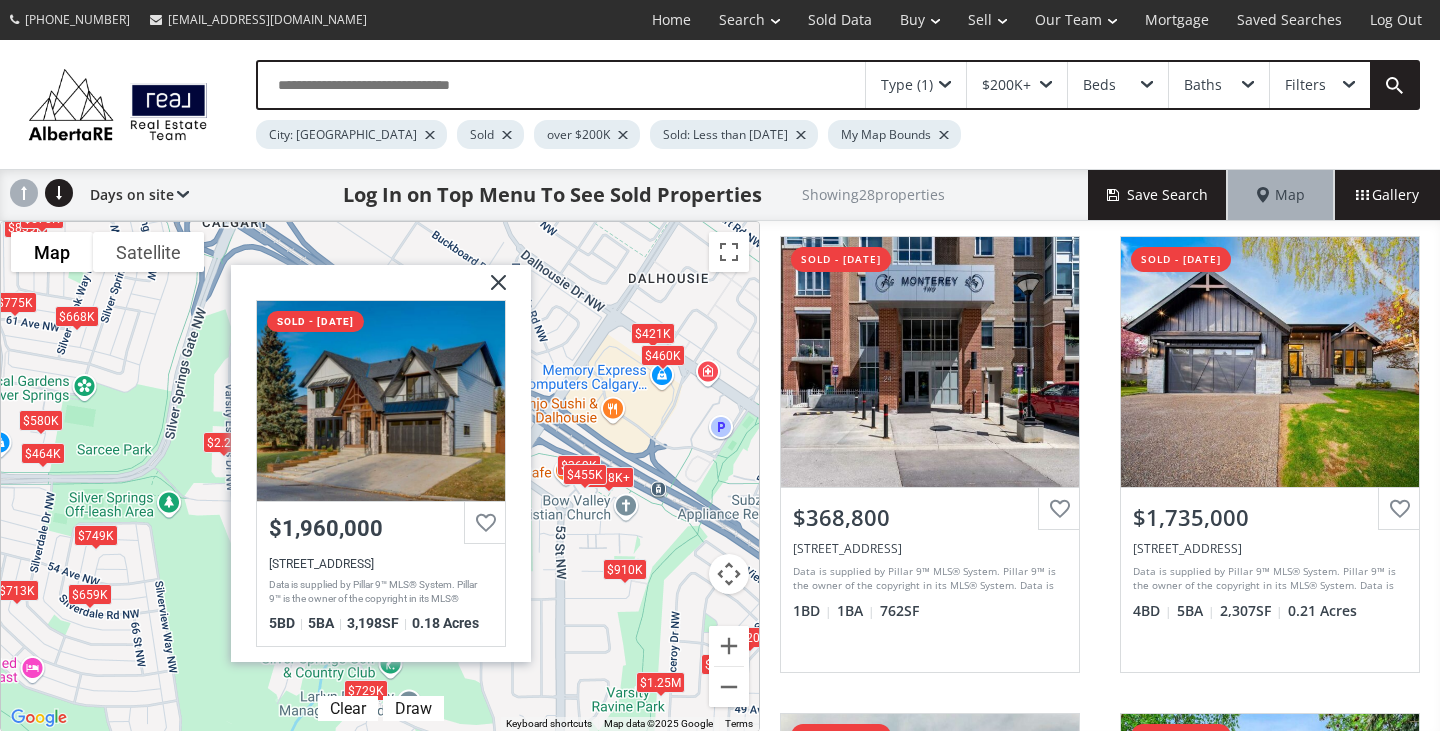 click at bounding box center [491, 290] 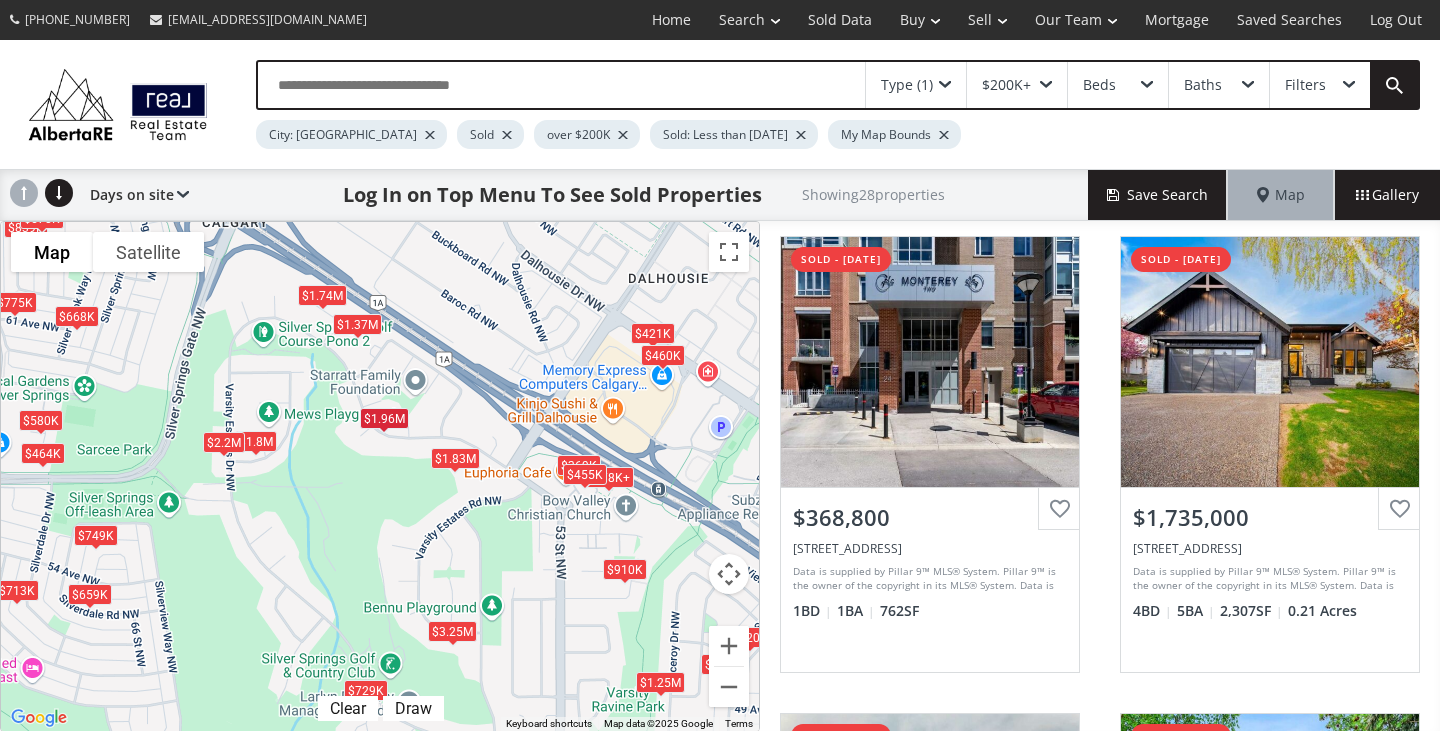 click at bounding box center (663, 369) 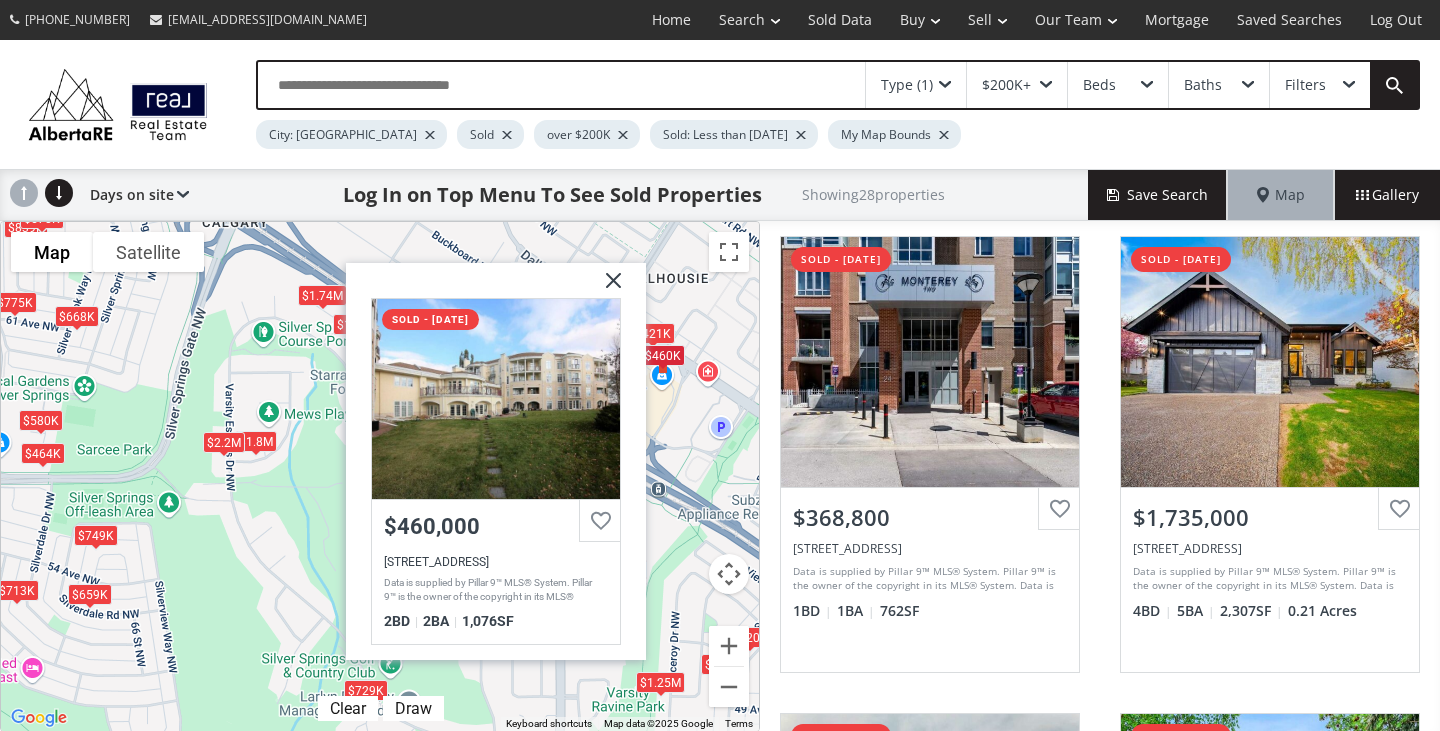 click at bounding box center (606, 288) 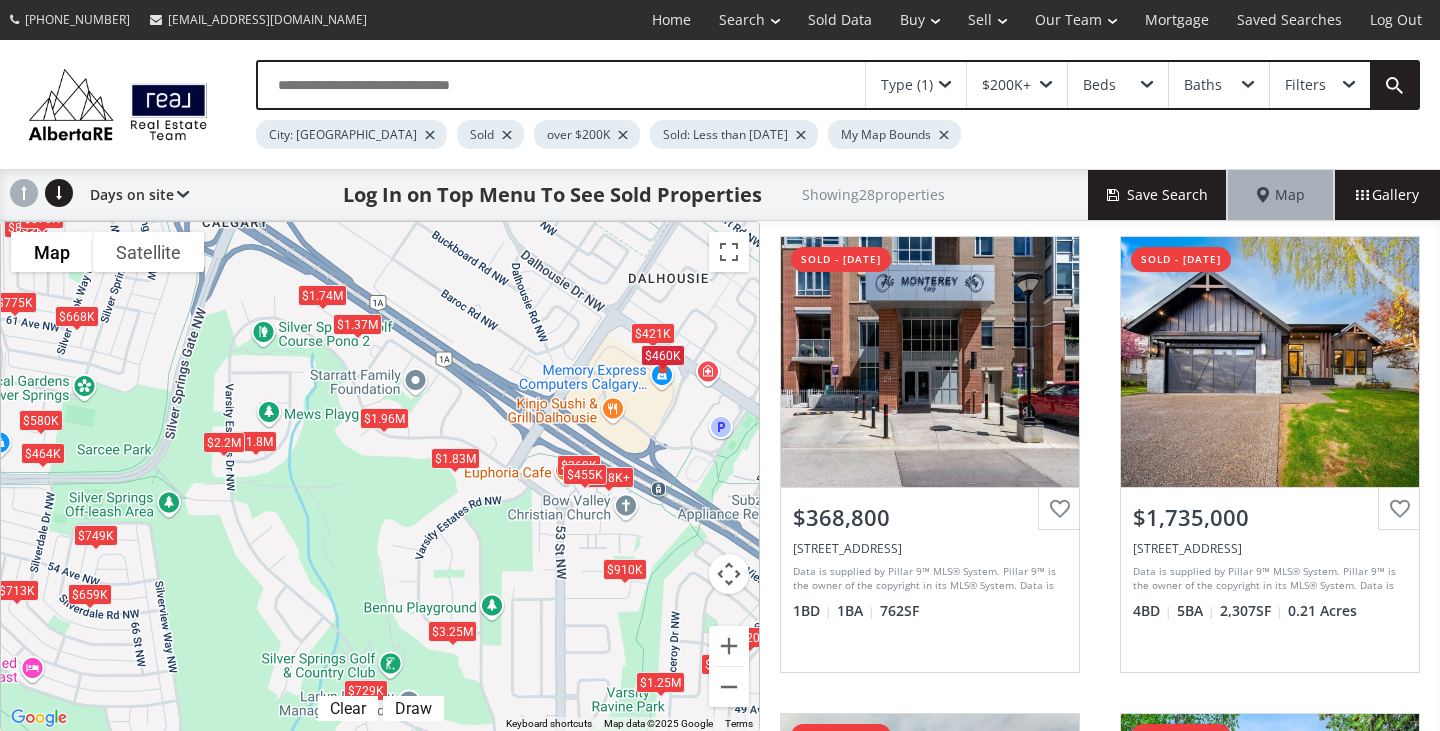 click on "$1.74M" at bounding box center [322, 295] 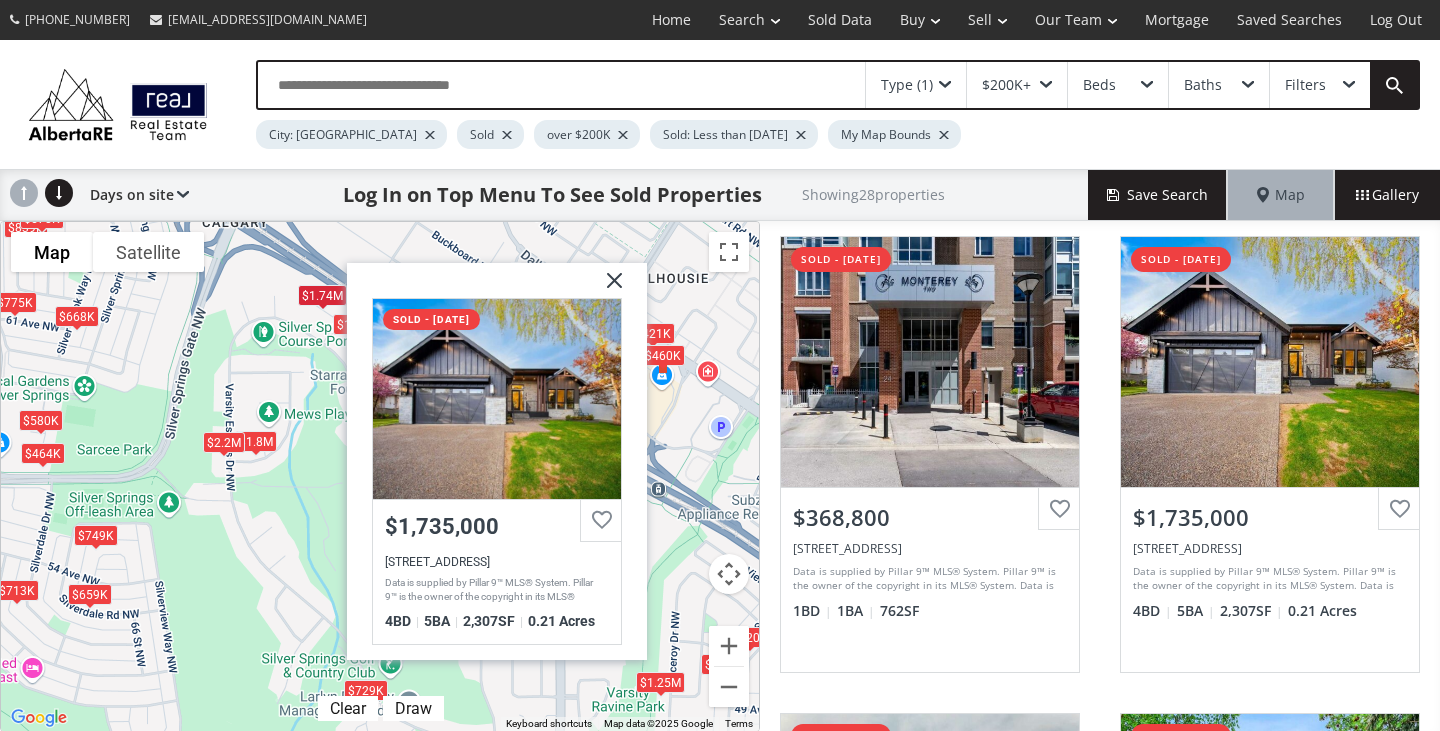 click at bounding box center (607, 288) 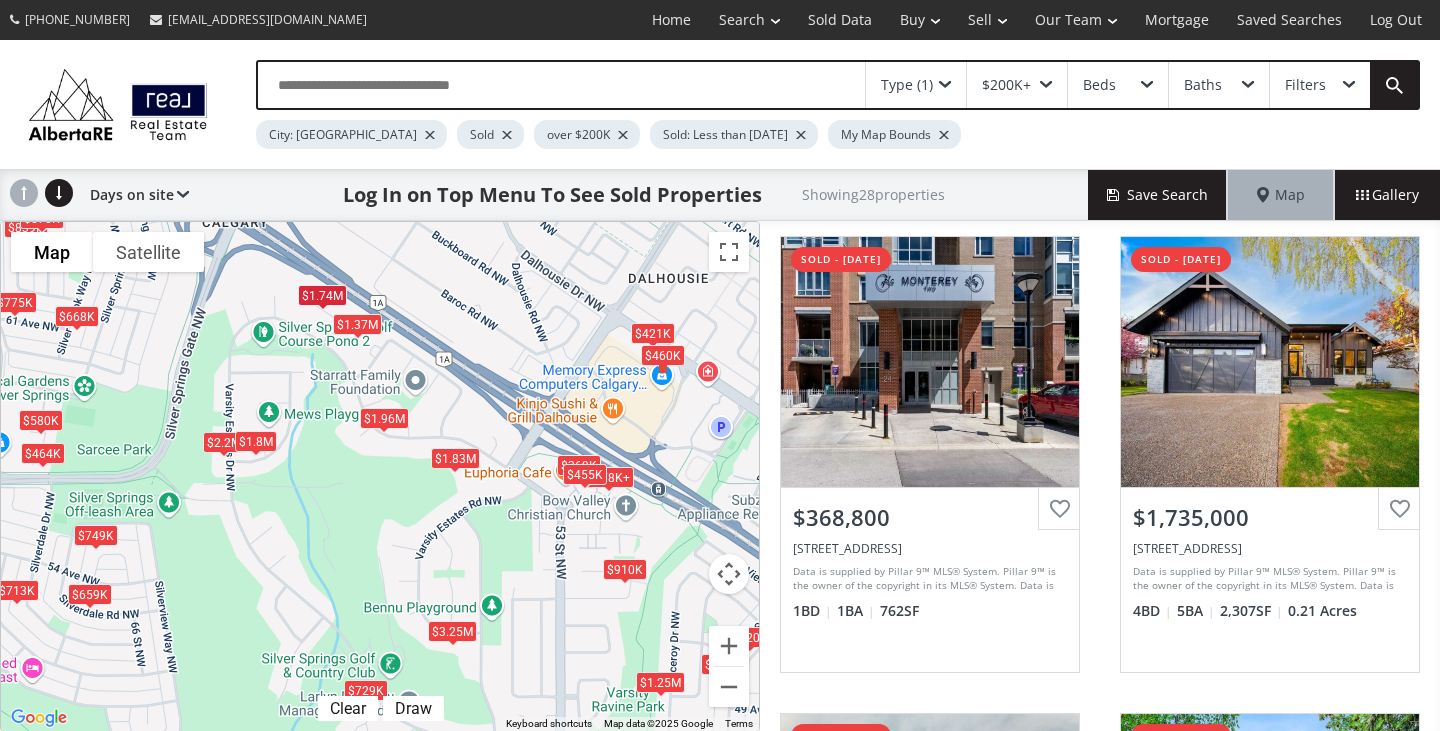 click on "$1.8M" at bounding box center [256, 441] 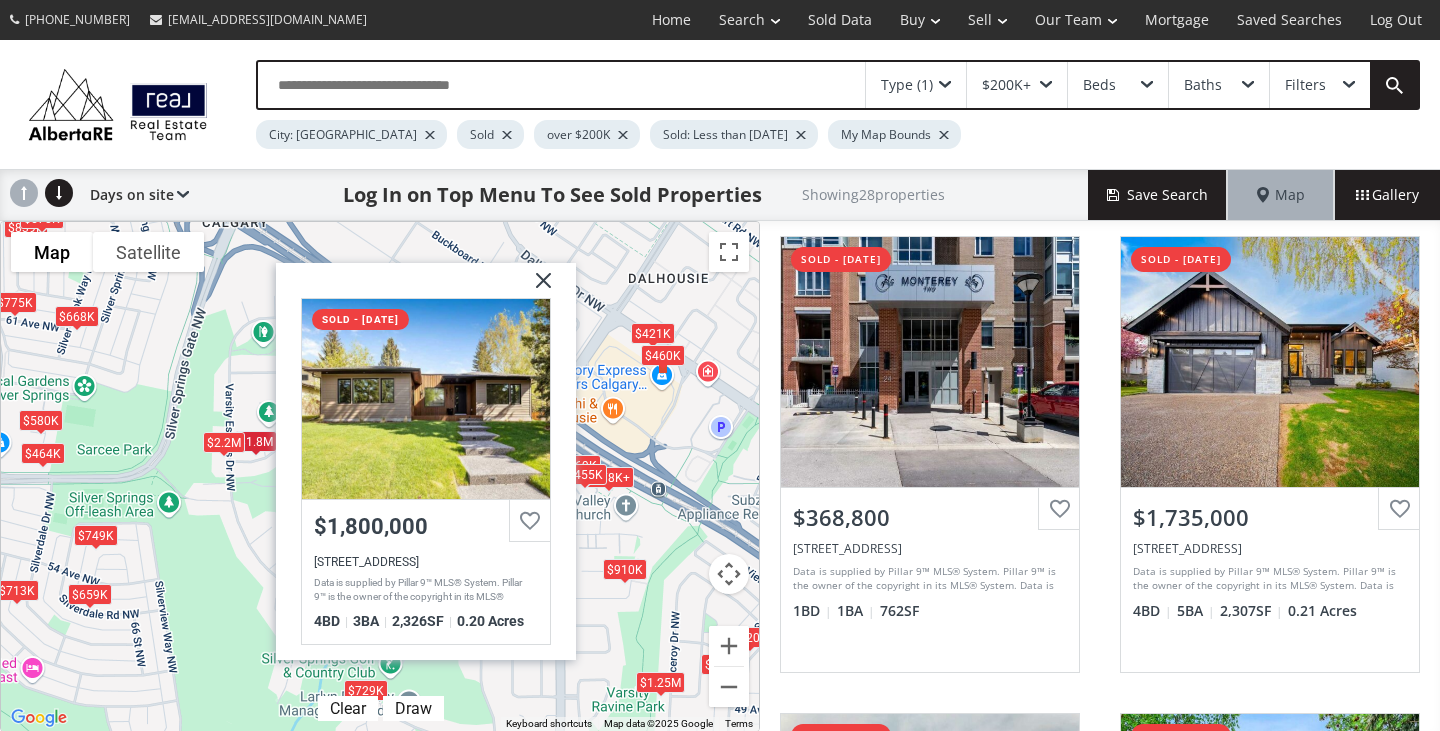 click at bounding box center (536, 288) 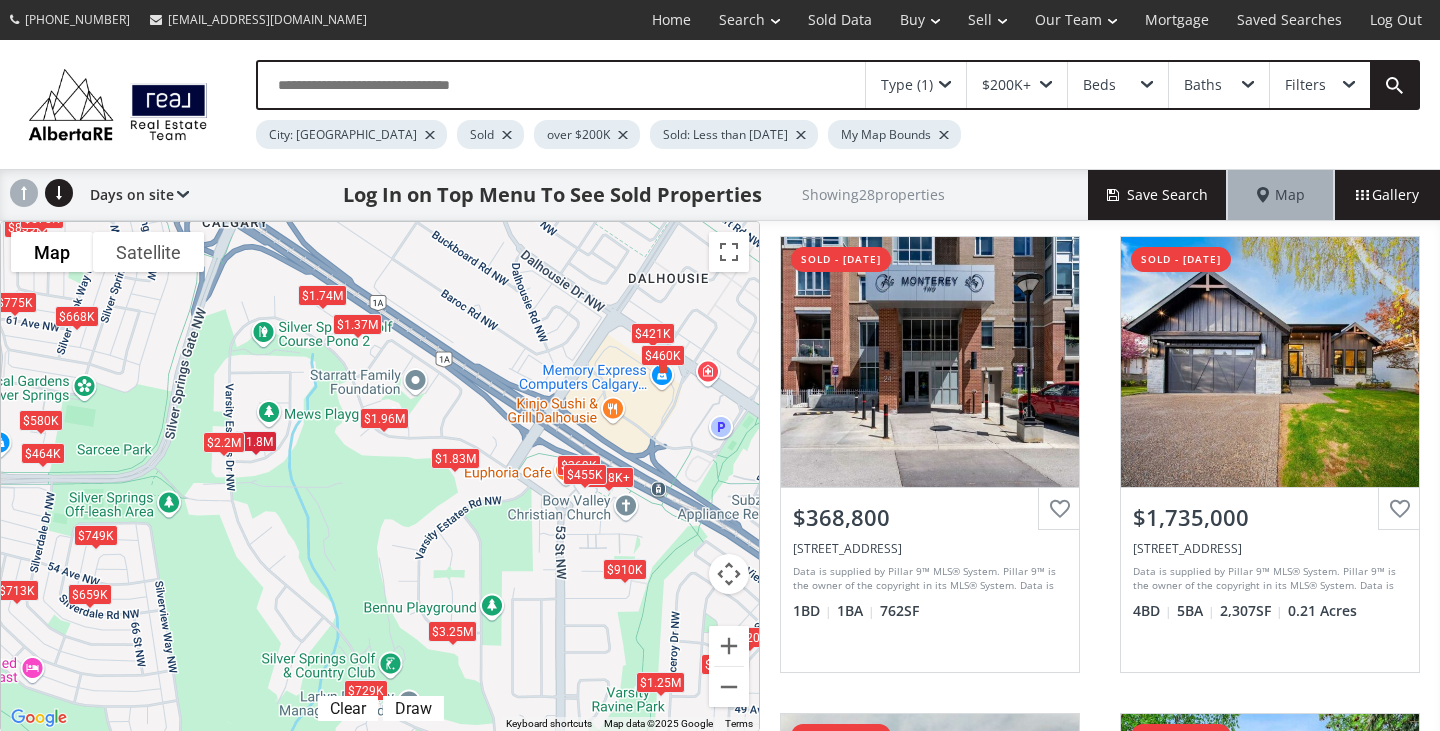 click on "$1.83M" at bounding box center (455, 458) 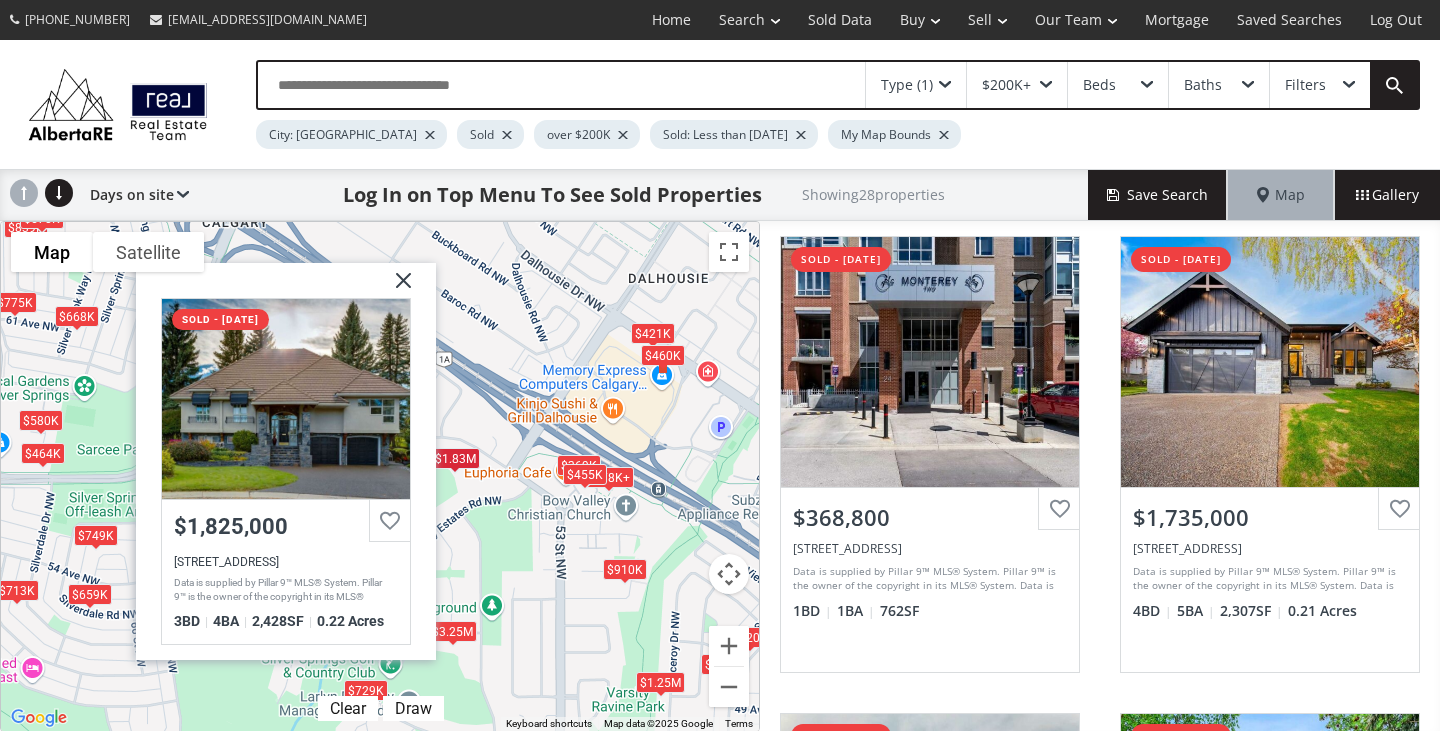 click at bounding box center [396, 288] 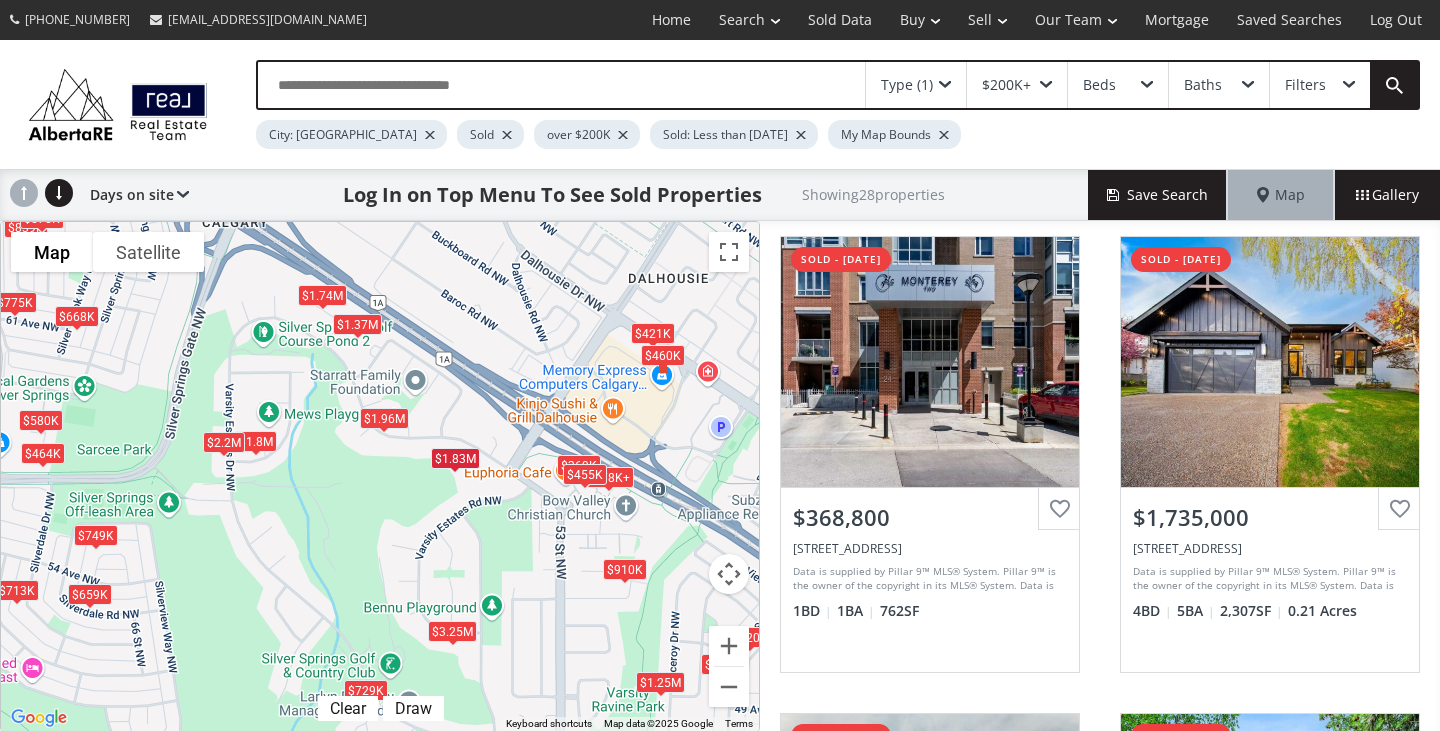 click on "$1.96M" at bounding box center (384, 418) 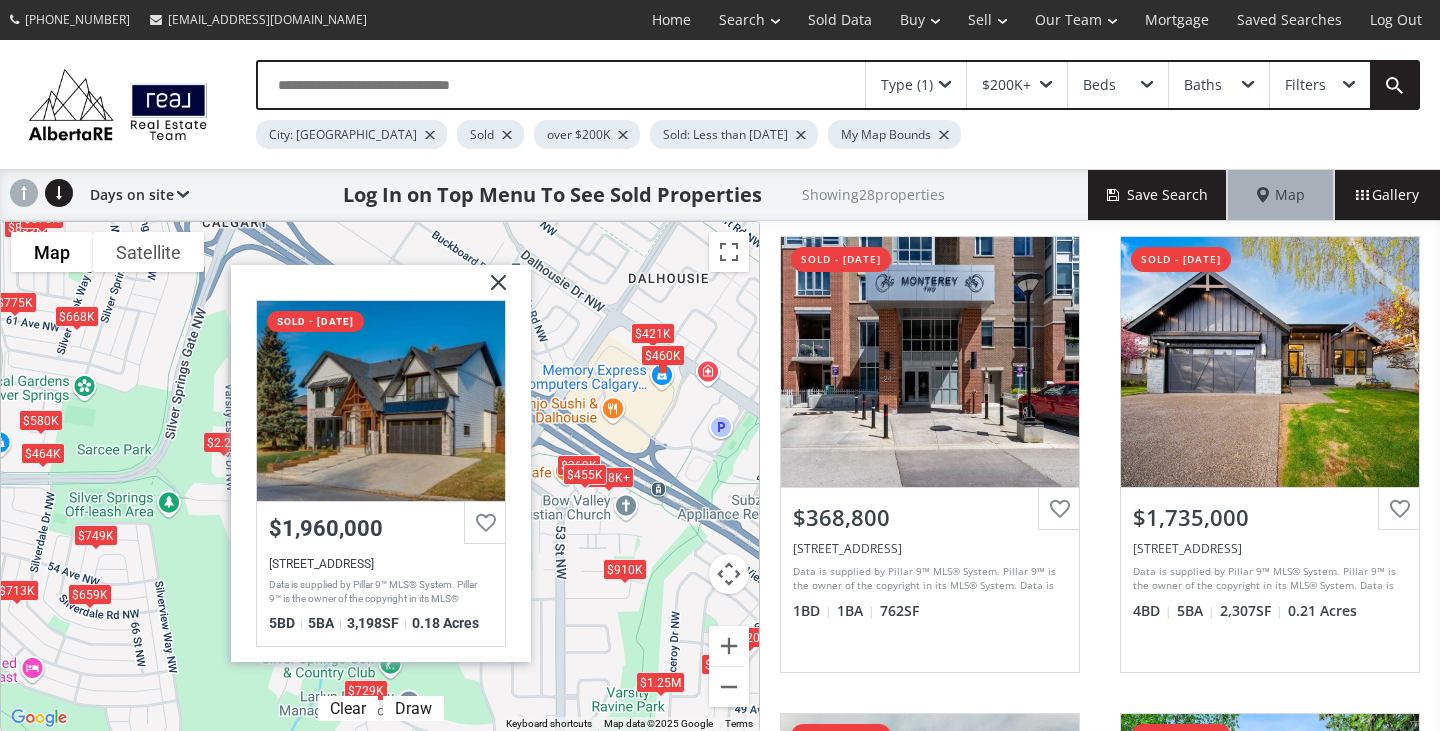 click at bounding box center (491, 290) 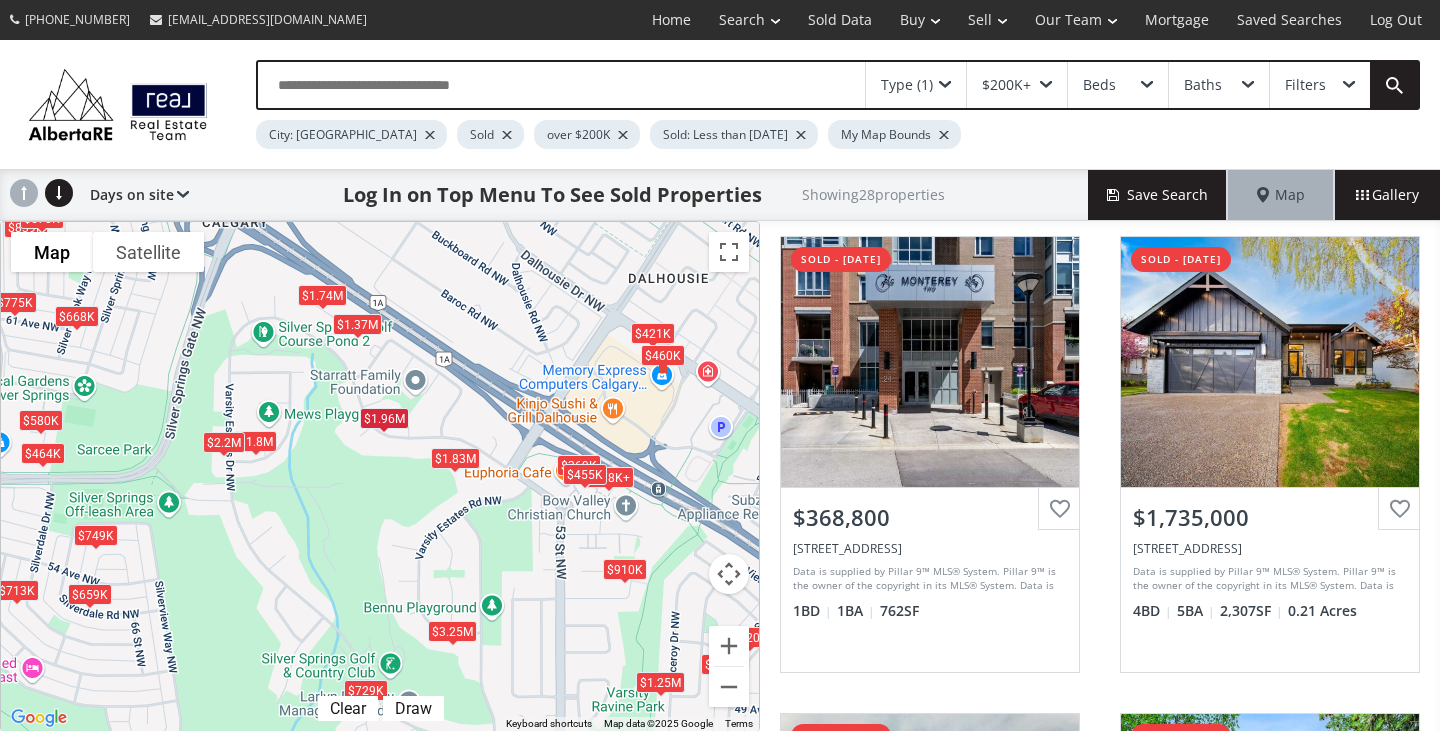 click on "$1.83M" at bounding box center [455, 458] 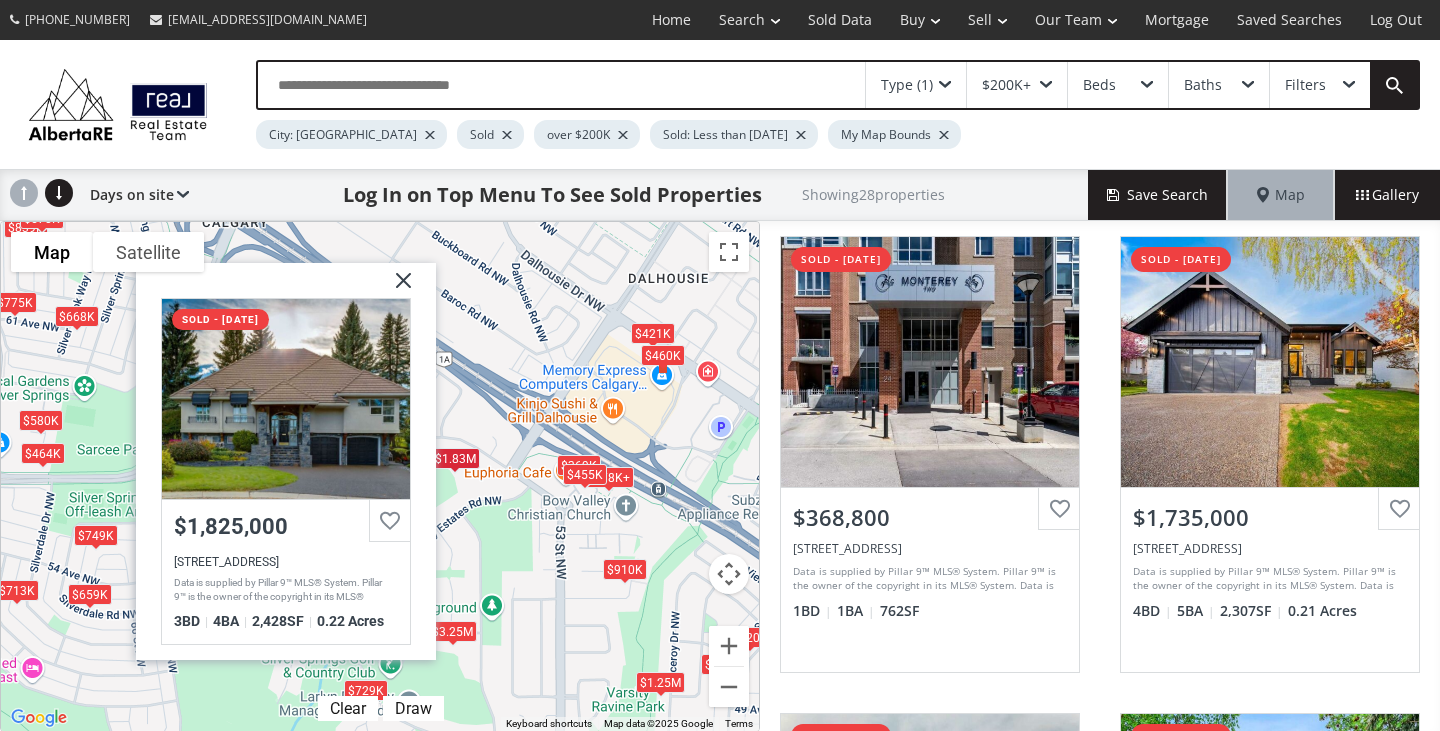 click at bounding box center (396, 288) 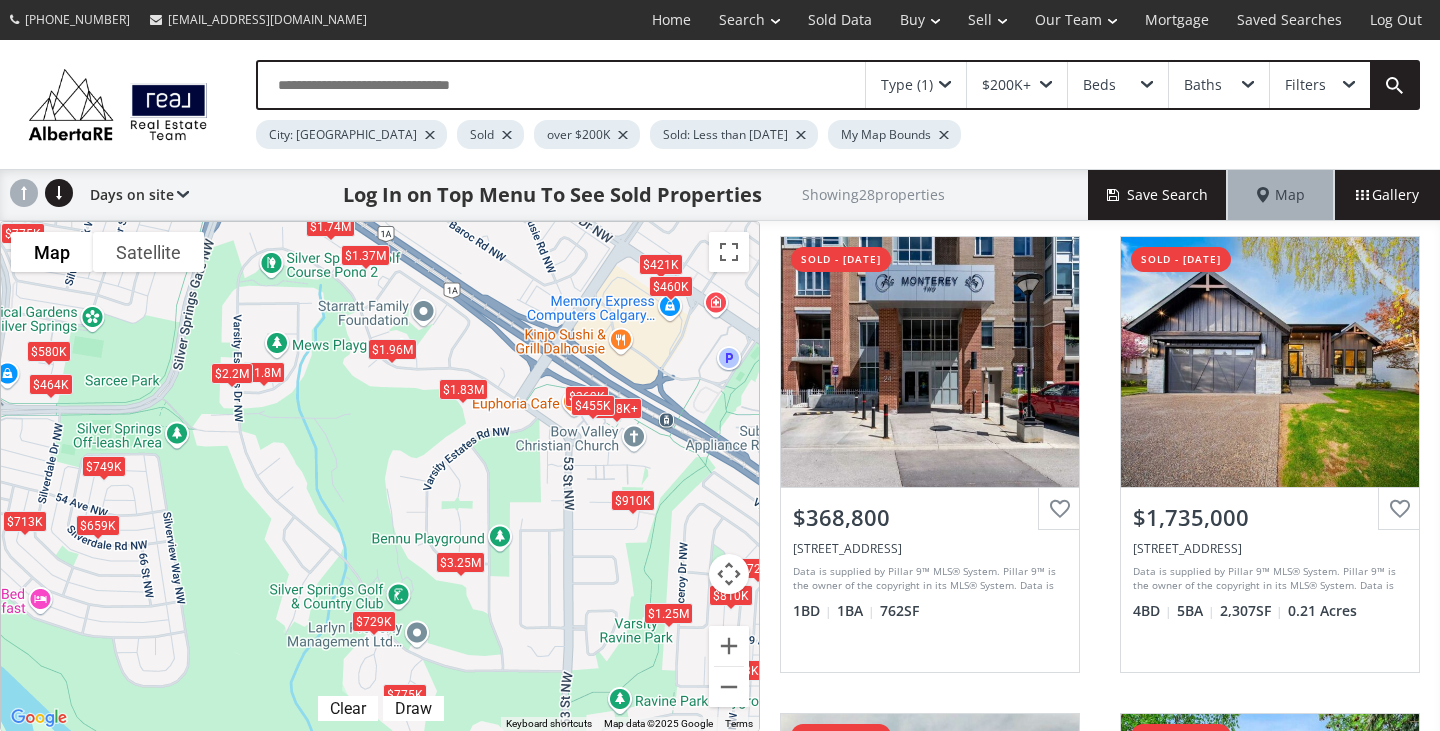 click on "To navigate, press the arrow keys. $668K $1.8M $369K $1.74M $1.25M $775K $720K $659K $1.83M $775K $749K $378K+ $464K $1.96M $773K $580K $421K $460K $378K+ $378K+ $910K $729K $1.37M $3.25M $713K $455K $810K $2.2M" at bounding box center (380, 476) 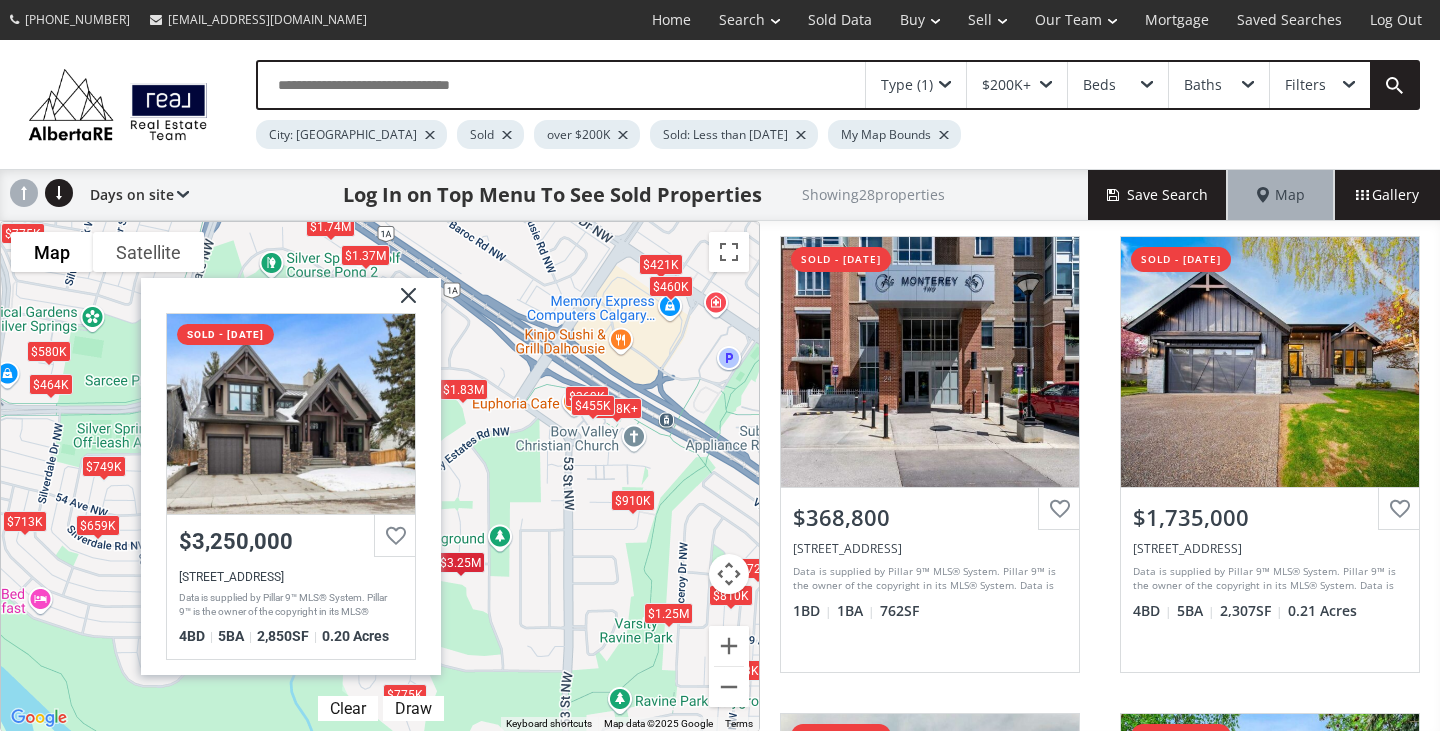 click at bounding box center (401, 304) 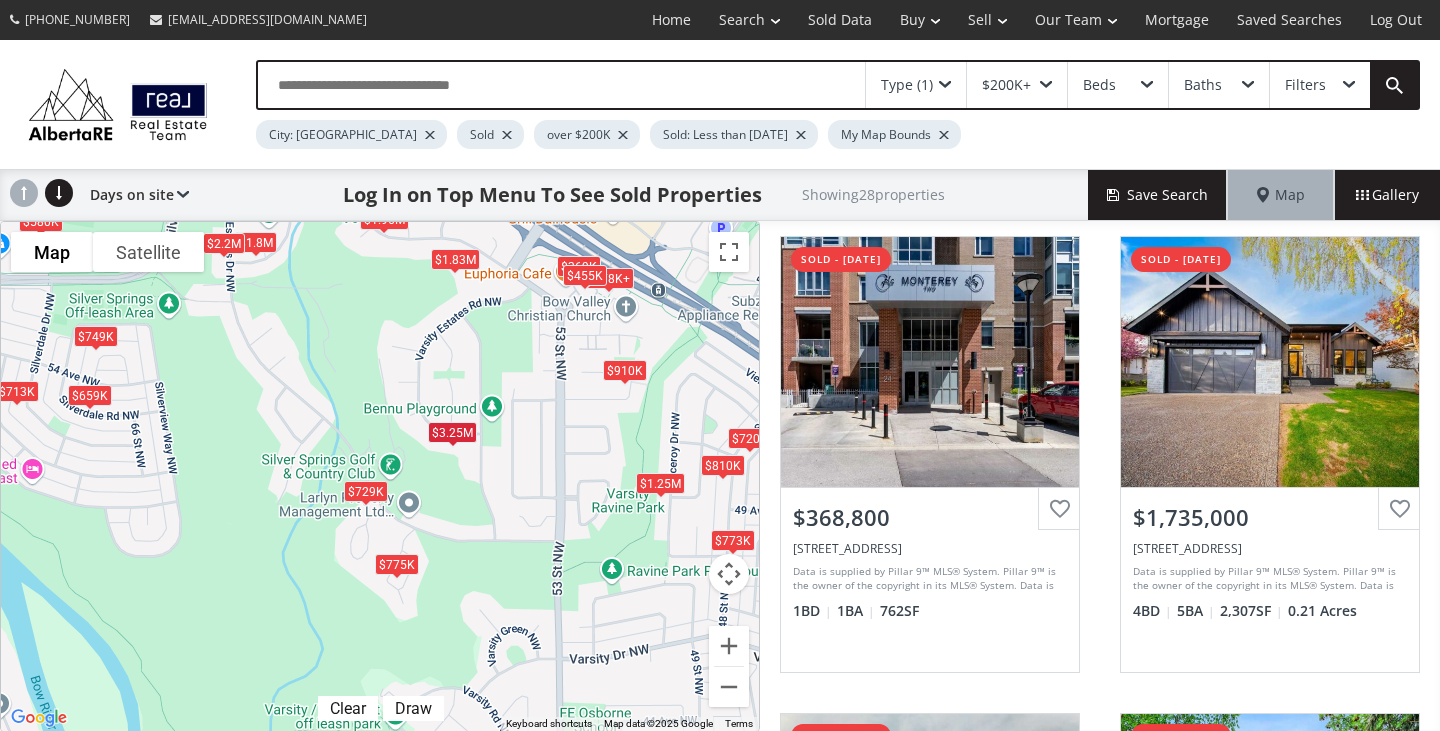 drag, startPoint x: 560, startPoint y: 594, endPoint x: 552, endPoint y: 459, distance: 135.23683 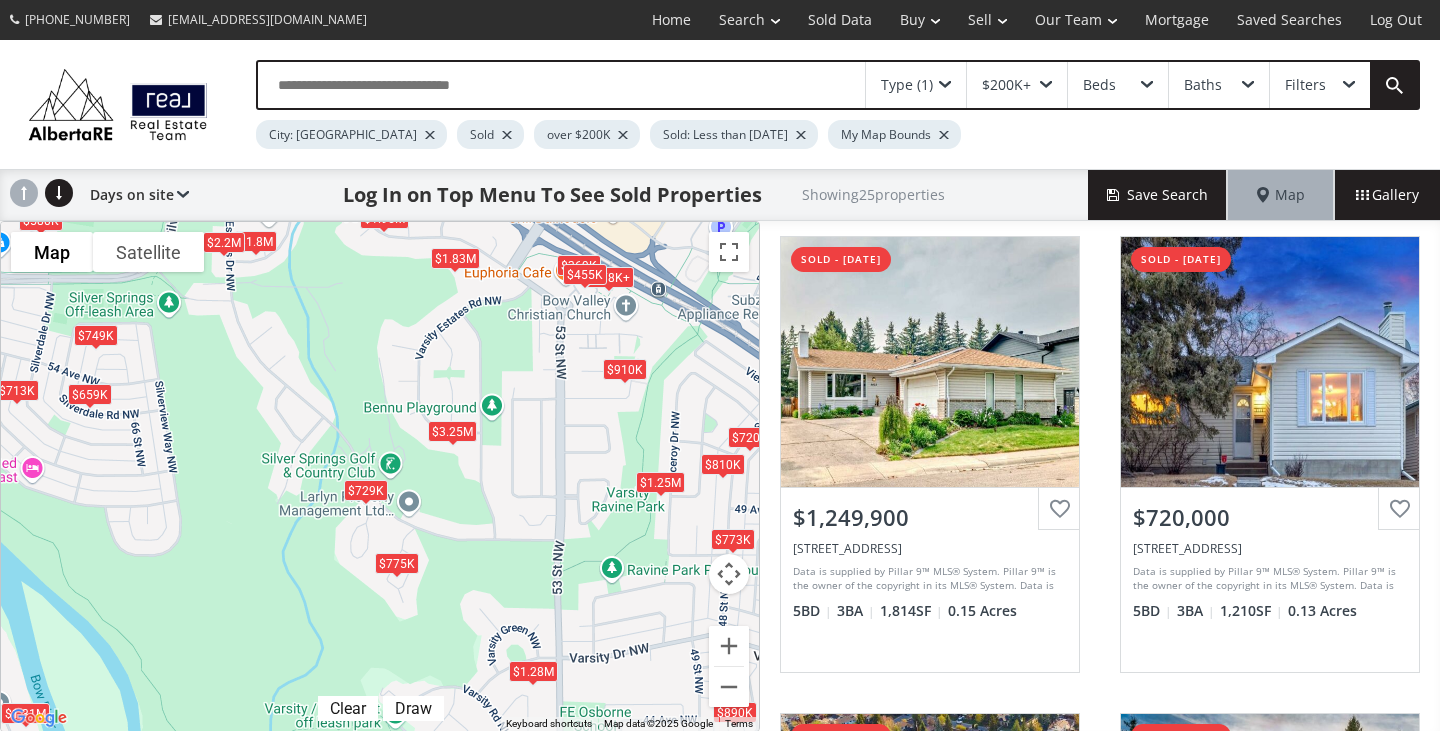 click on "$775K" at bounding box center [397, 563] 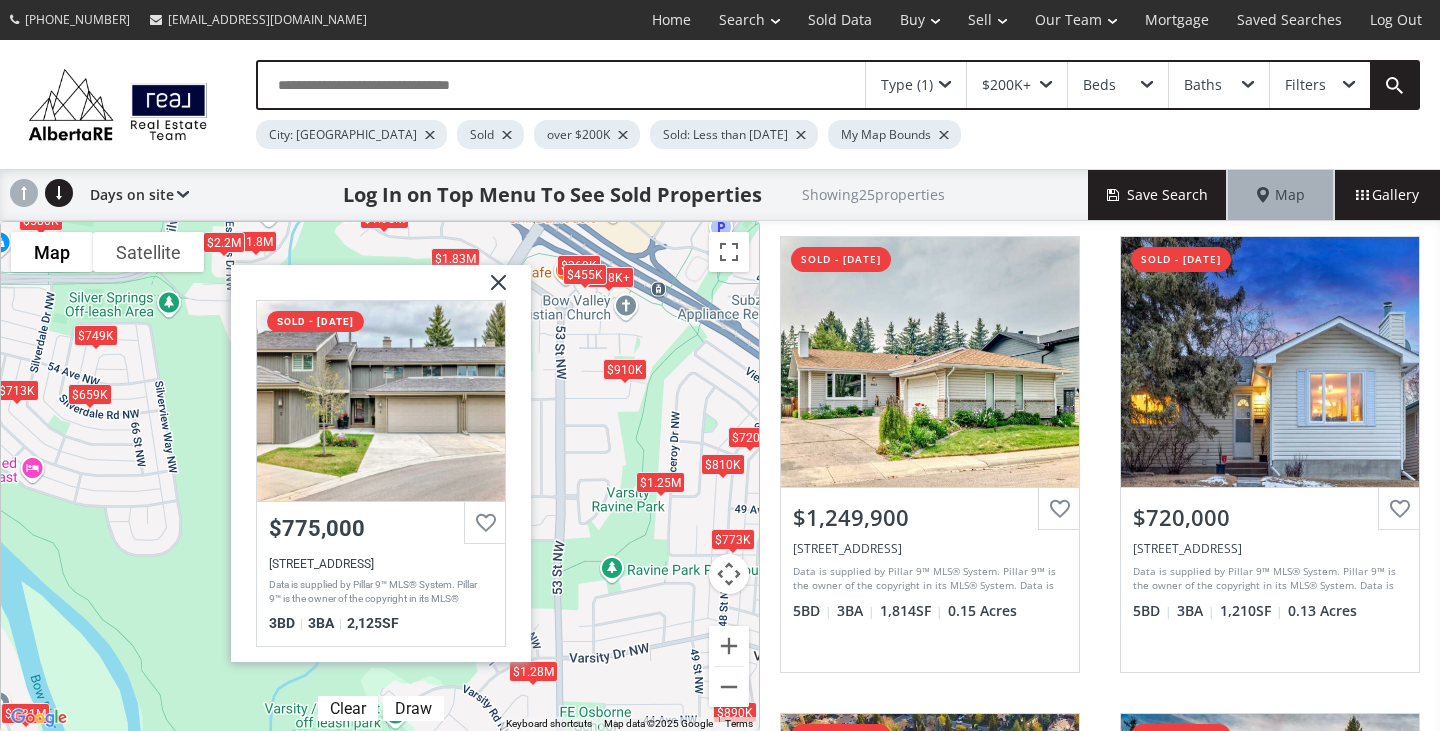 click at bounding box center [491, 290] 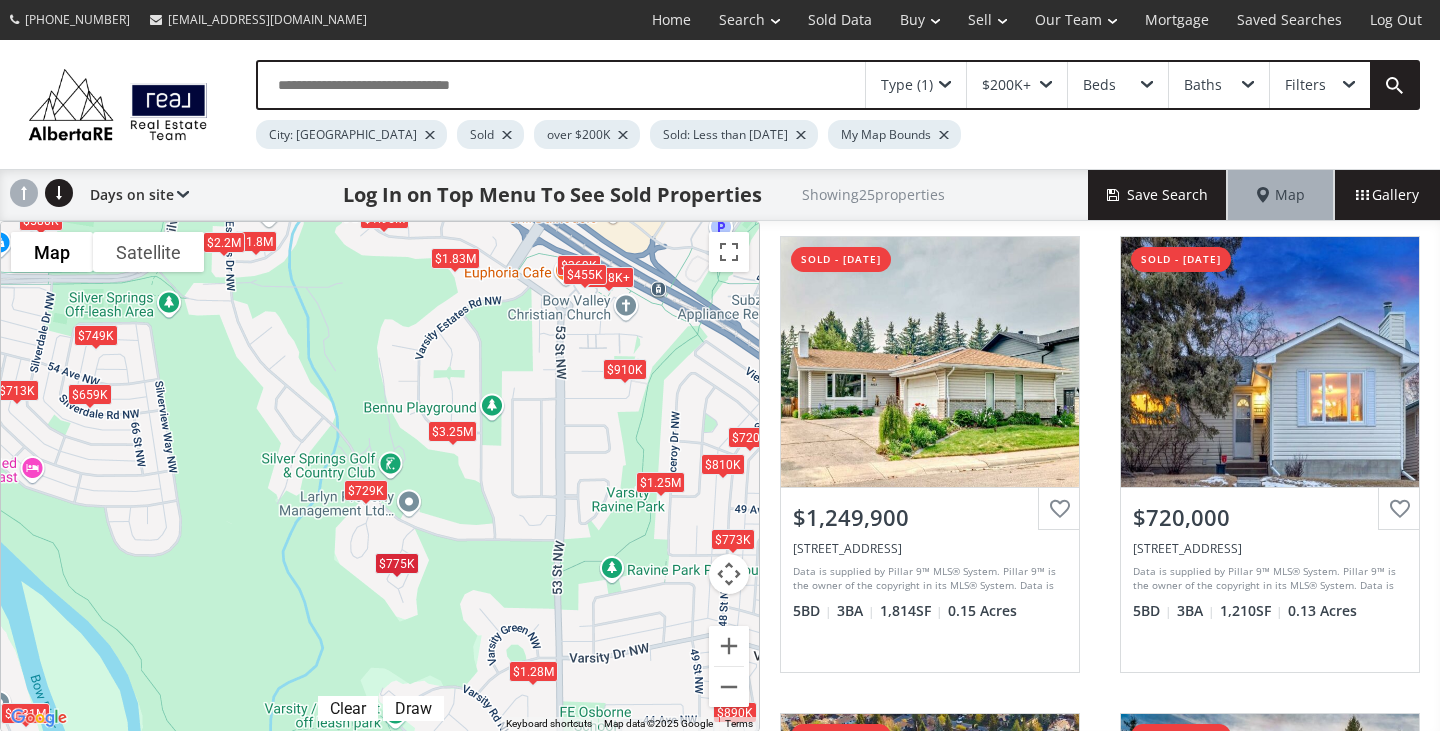click on "$729K" at bounding box center (366, 490) 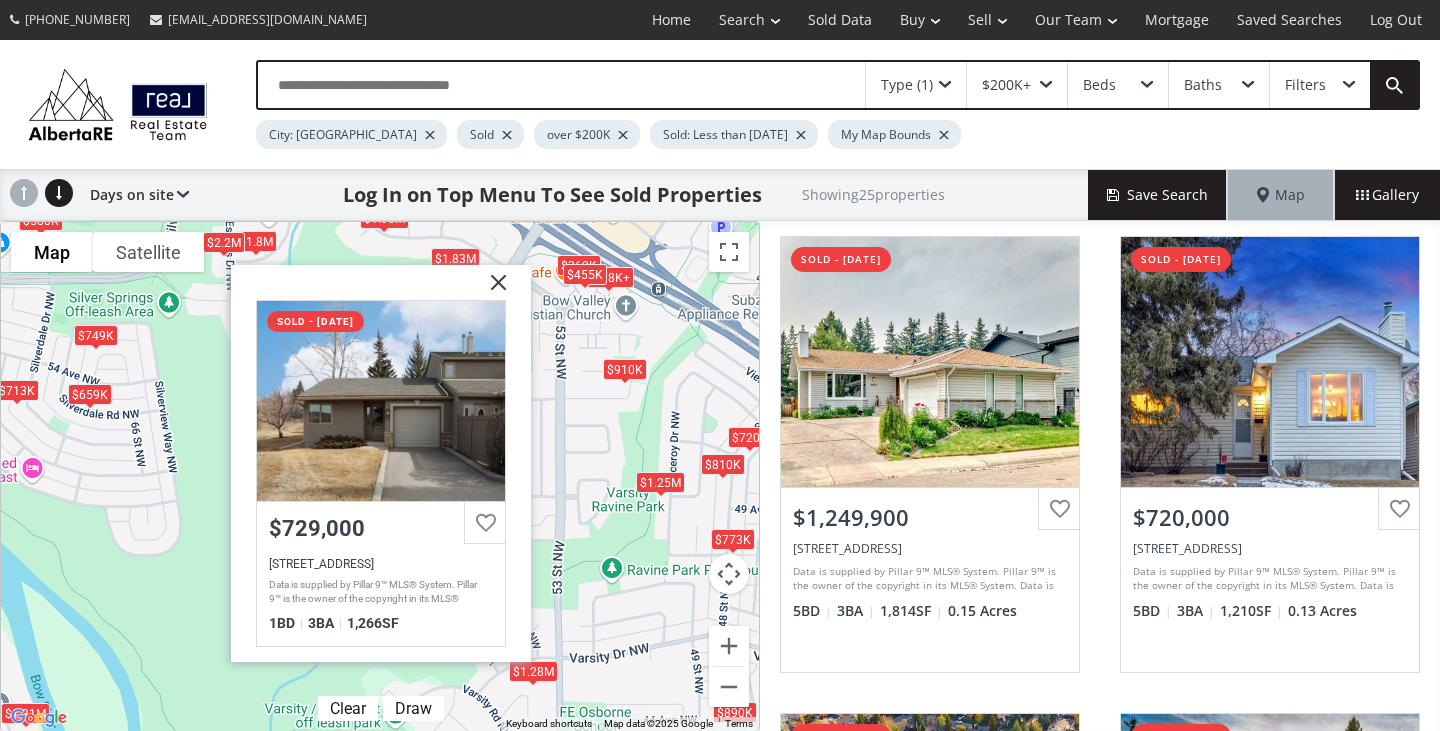 click at bounding box center [491, 290] 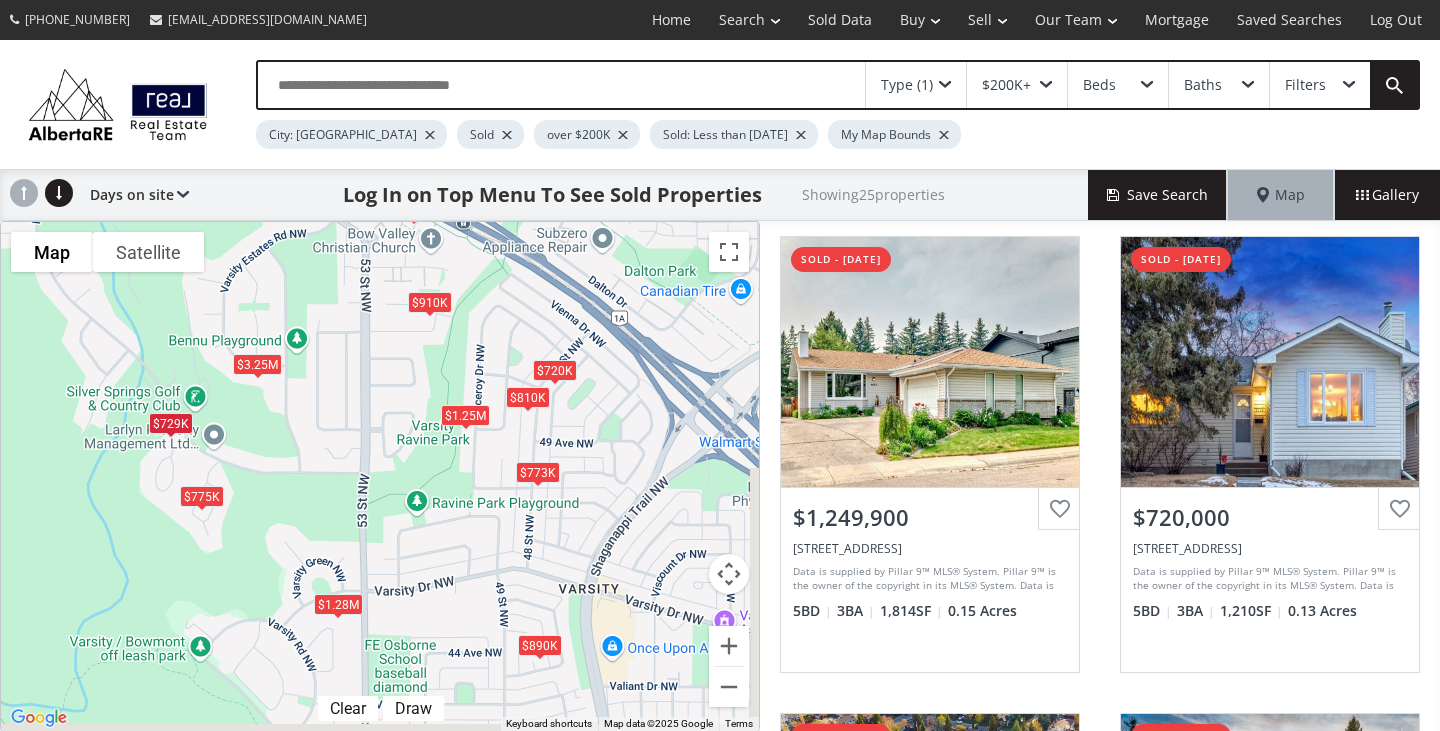 drag, startPoint x: 596, startPoint y: 442, endPoint x: 397, endPoint y: 375, distance: 209.9762 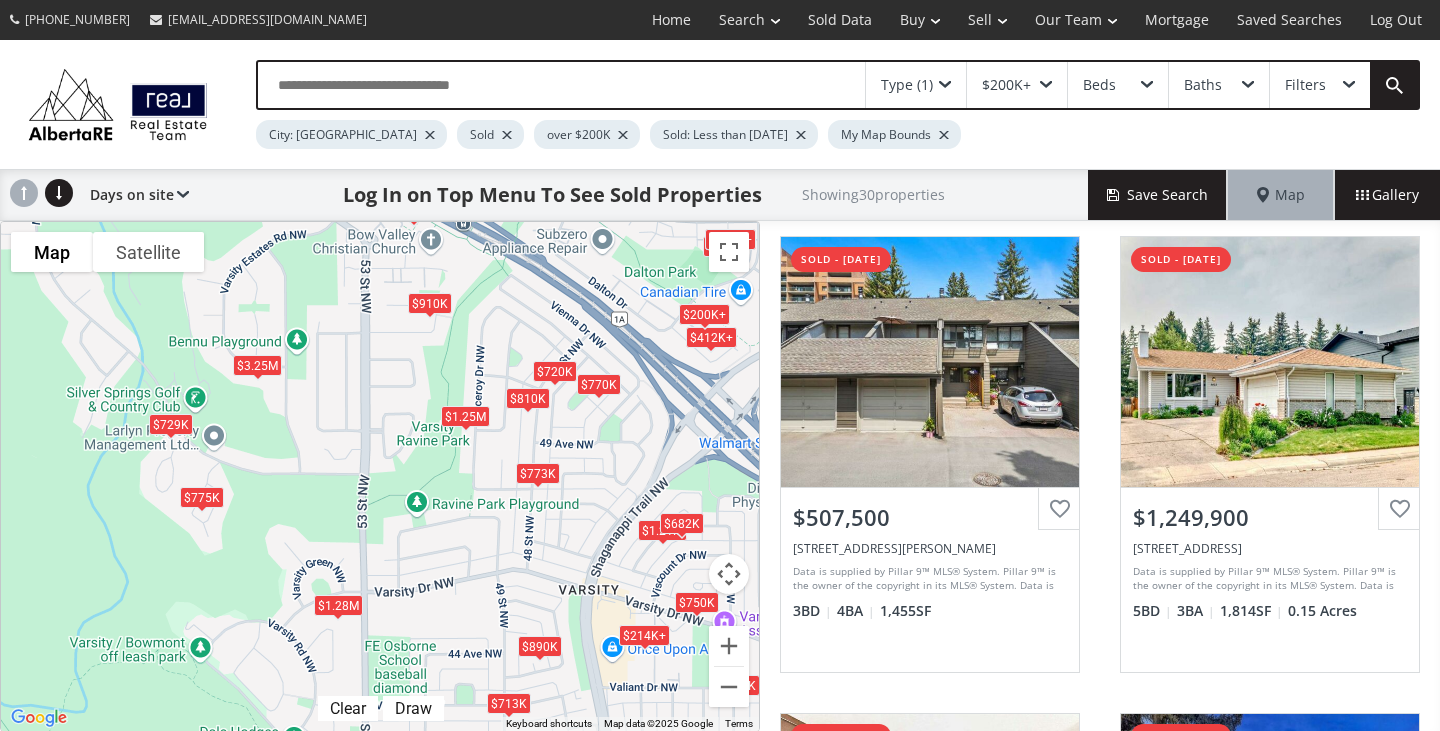 click on "$810K" at bounding box center (528, 398) 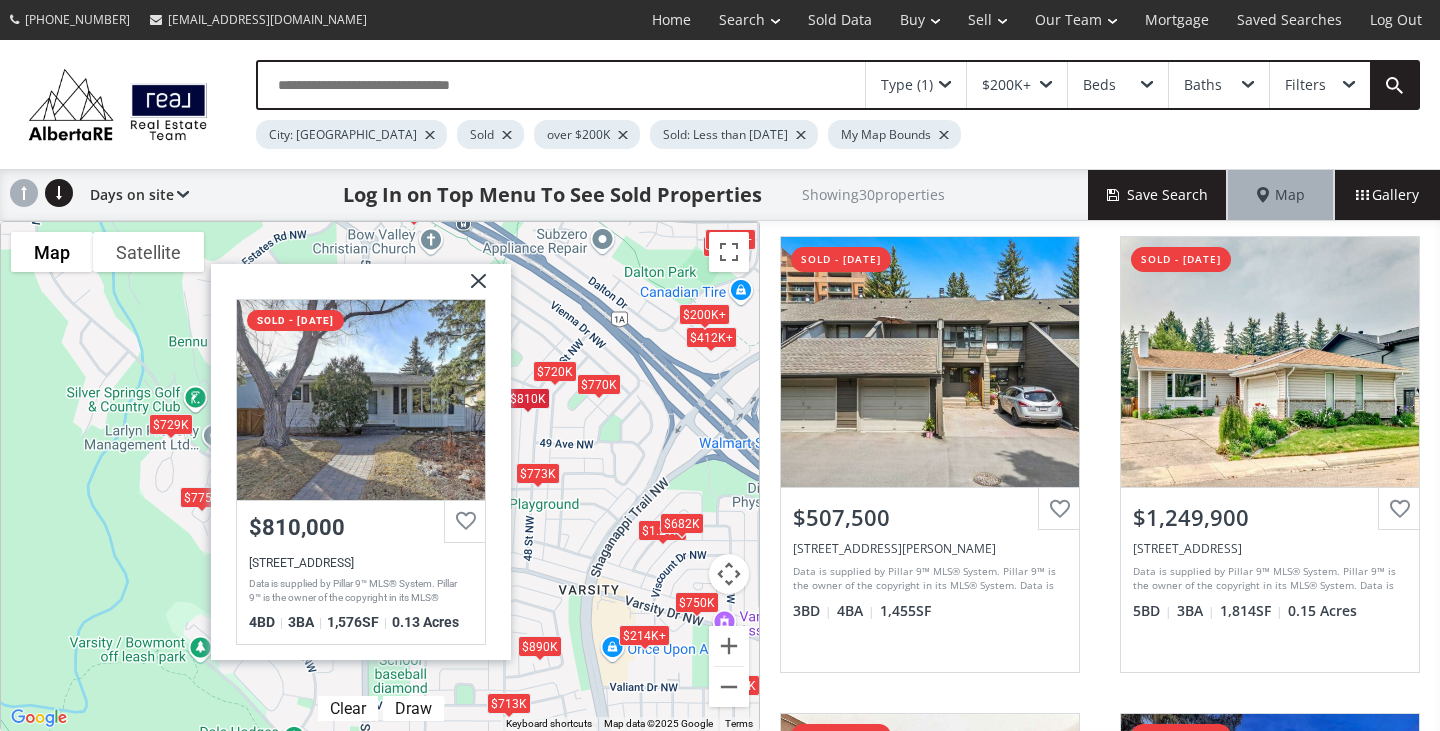 click on "$720K" at bounding box center (555, 371) 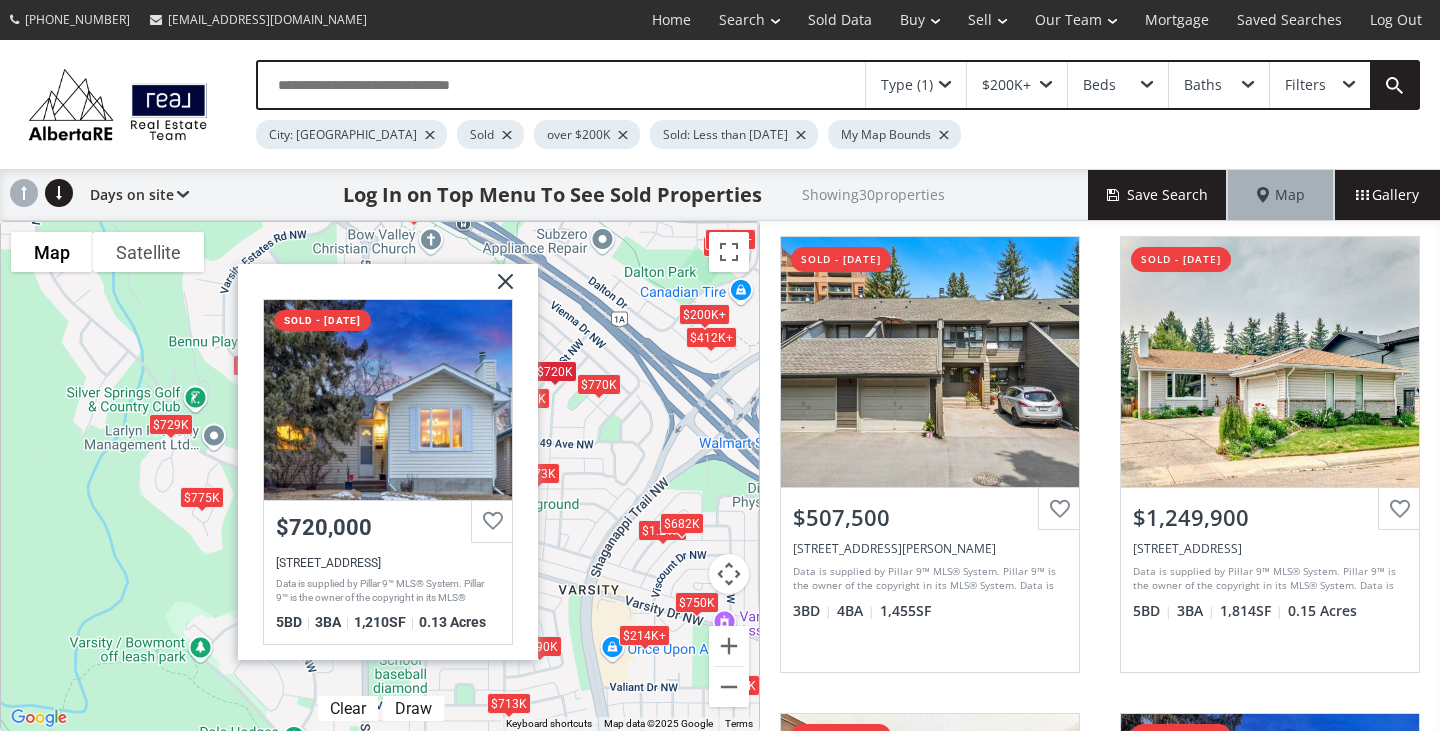 click on "$770K" at bounding box center [599, 384] 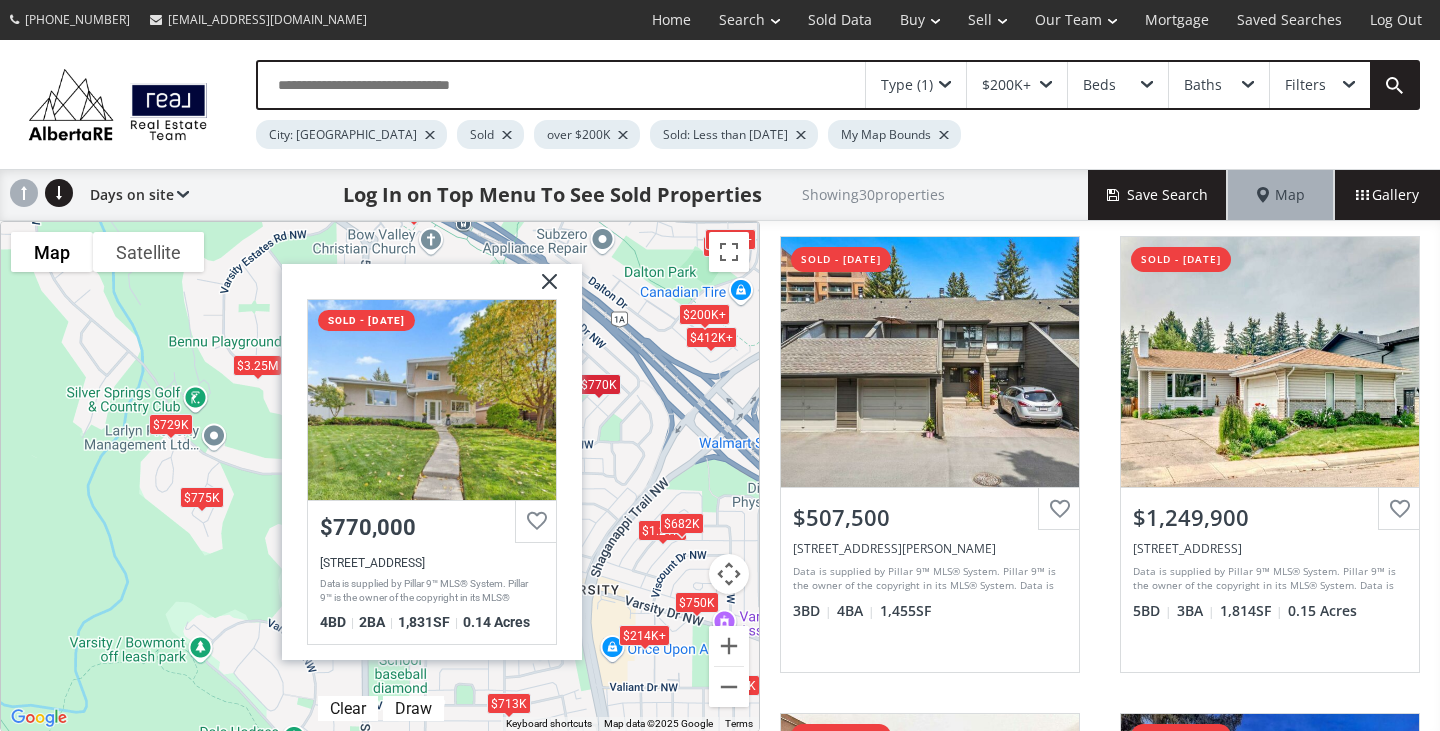 click at bounding box center [542, 289] 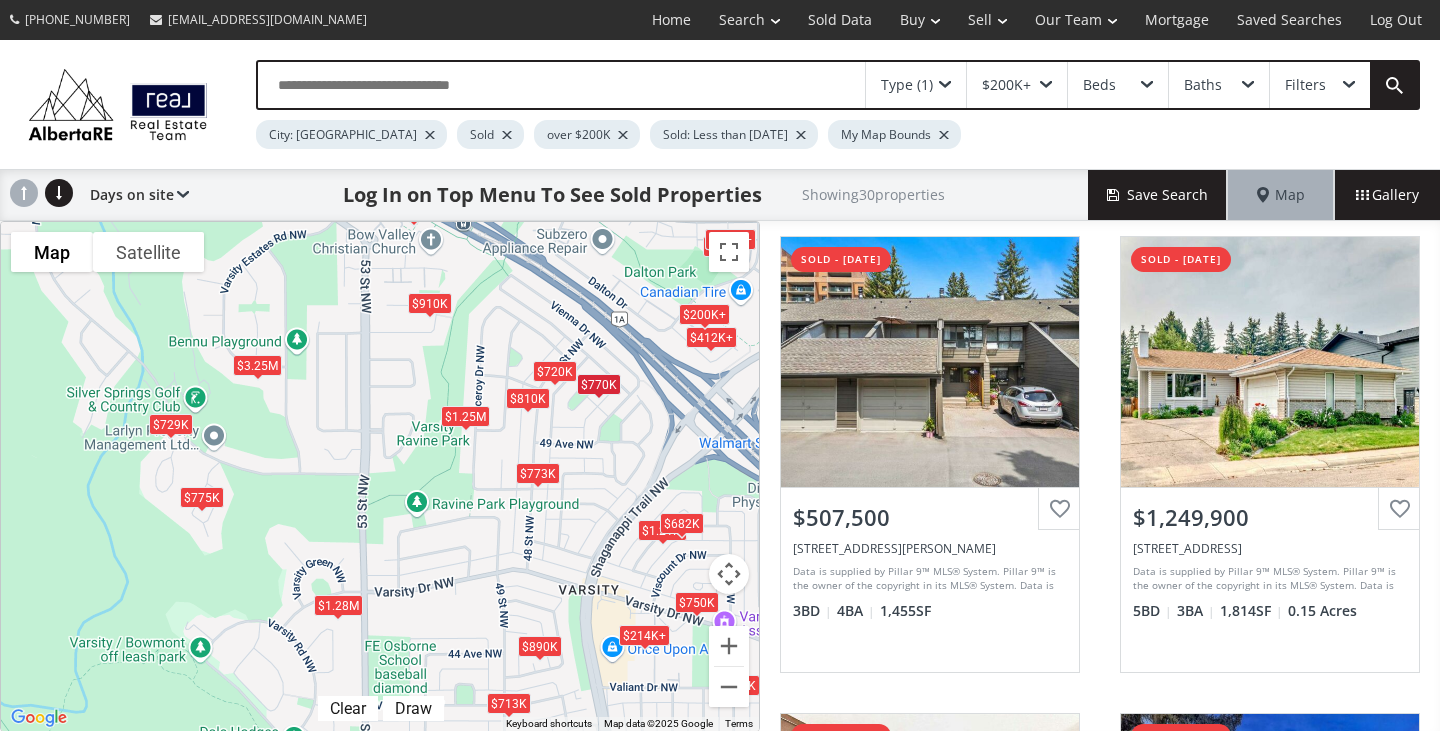 click on "$1.25M" at bounding box center [465, 417] 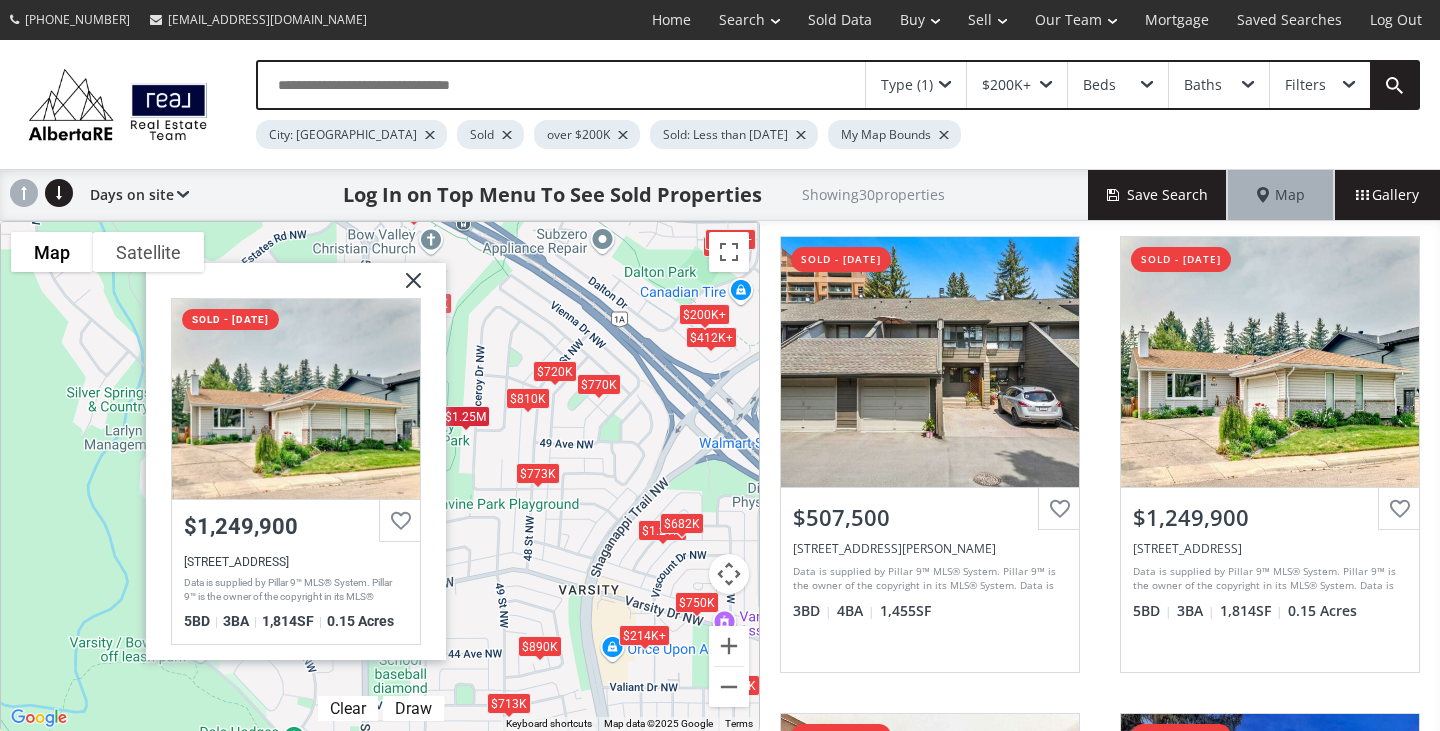 click at bounding box center [406, 289] 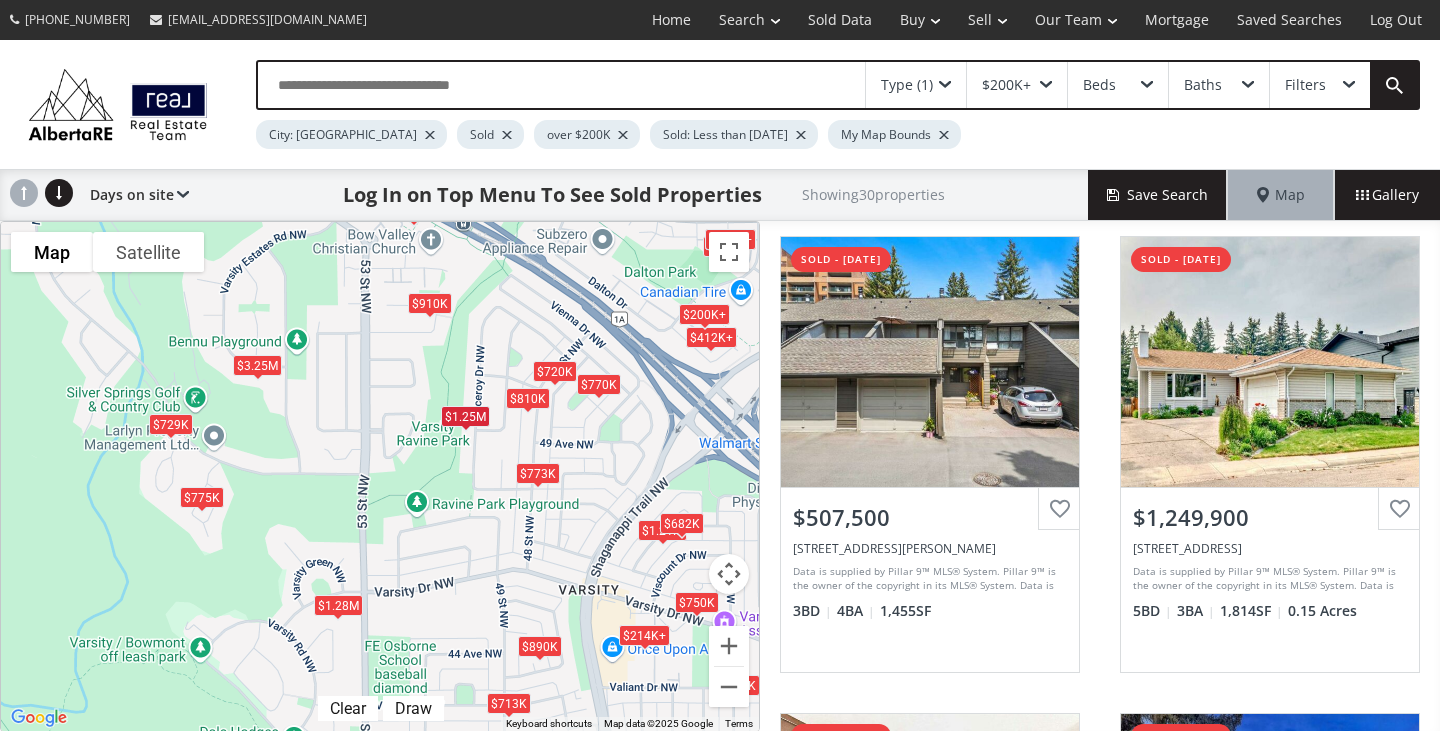 click at bounding box center [338, 620] 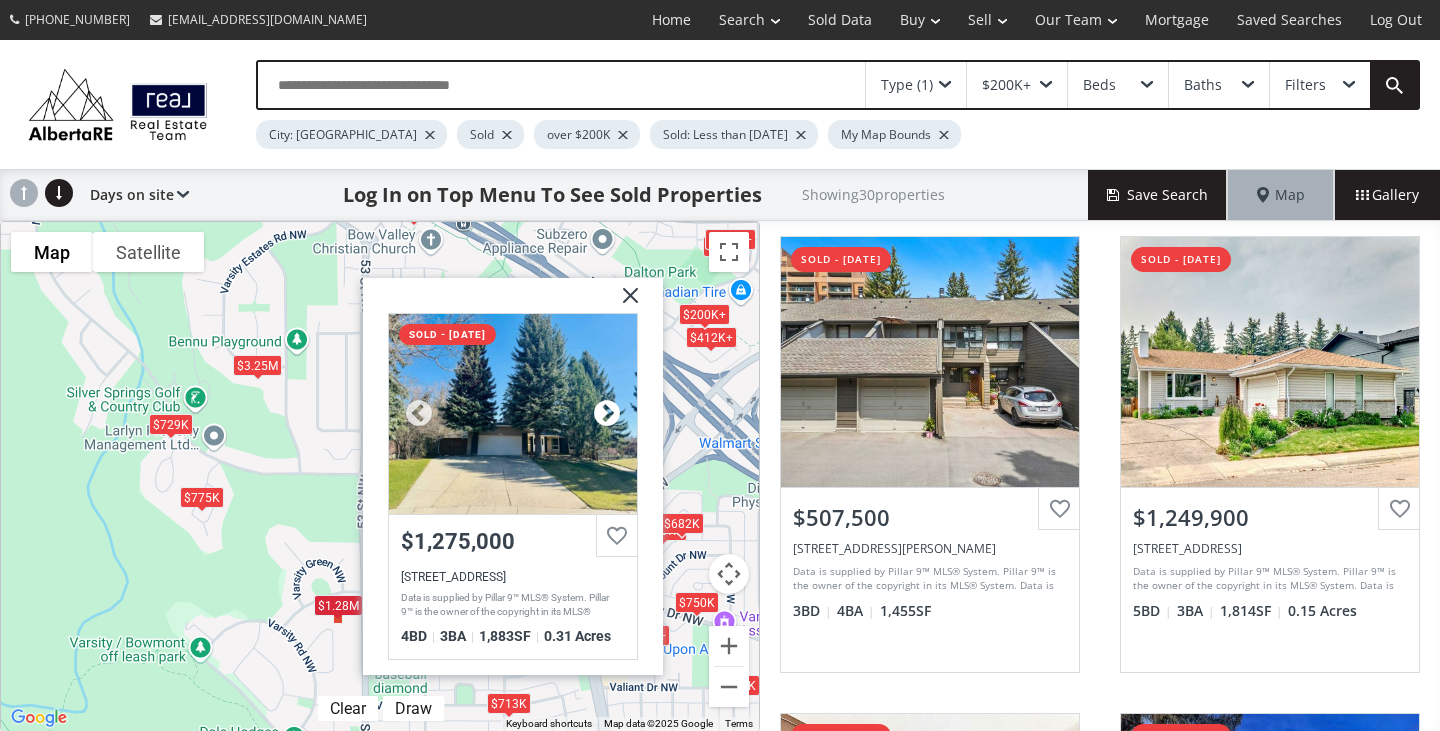 click at bounding box center (607, 415) 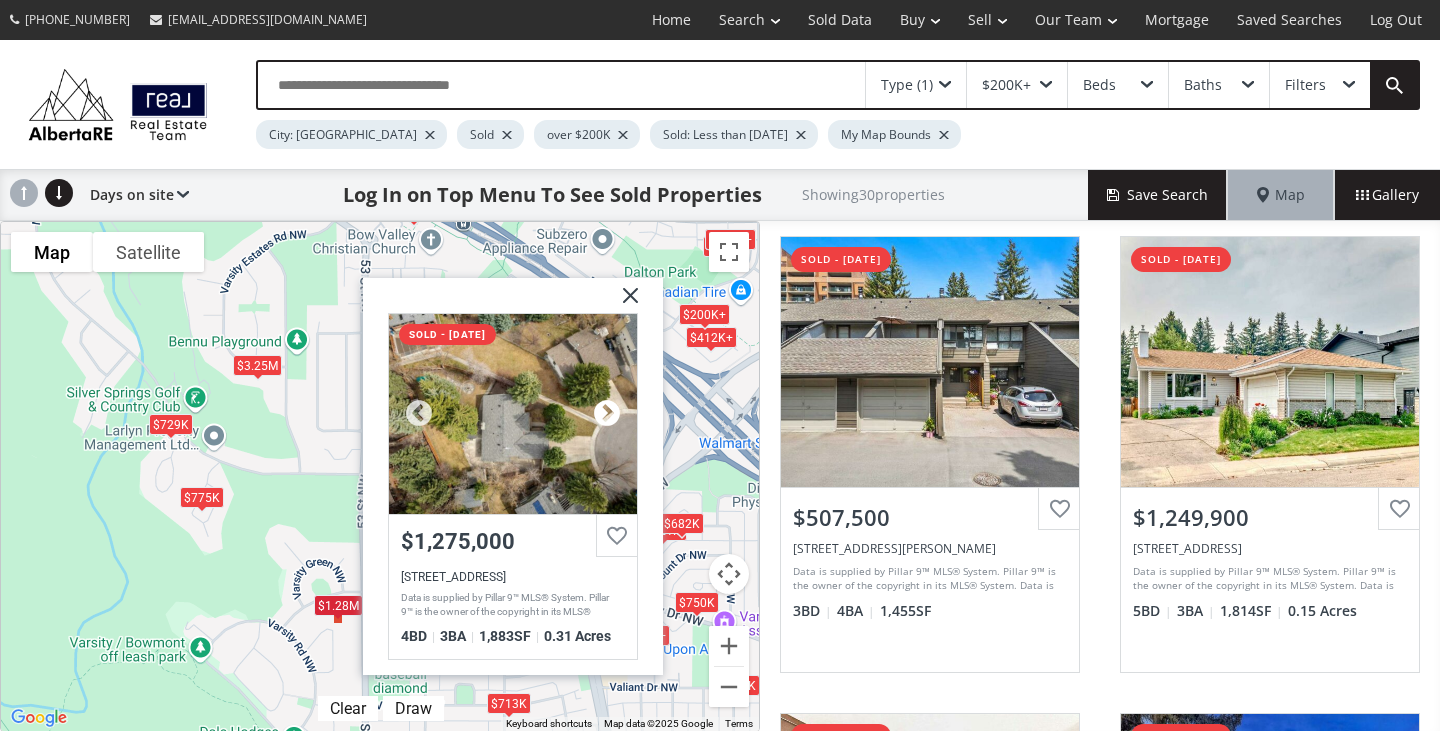 click at bounding box center [607, 415] 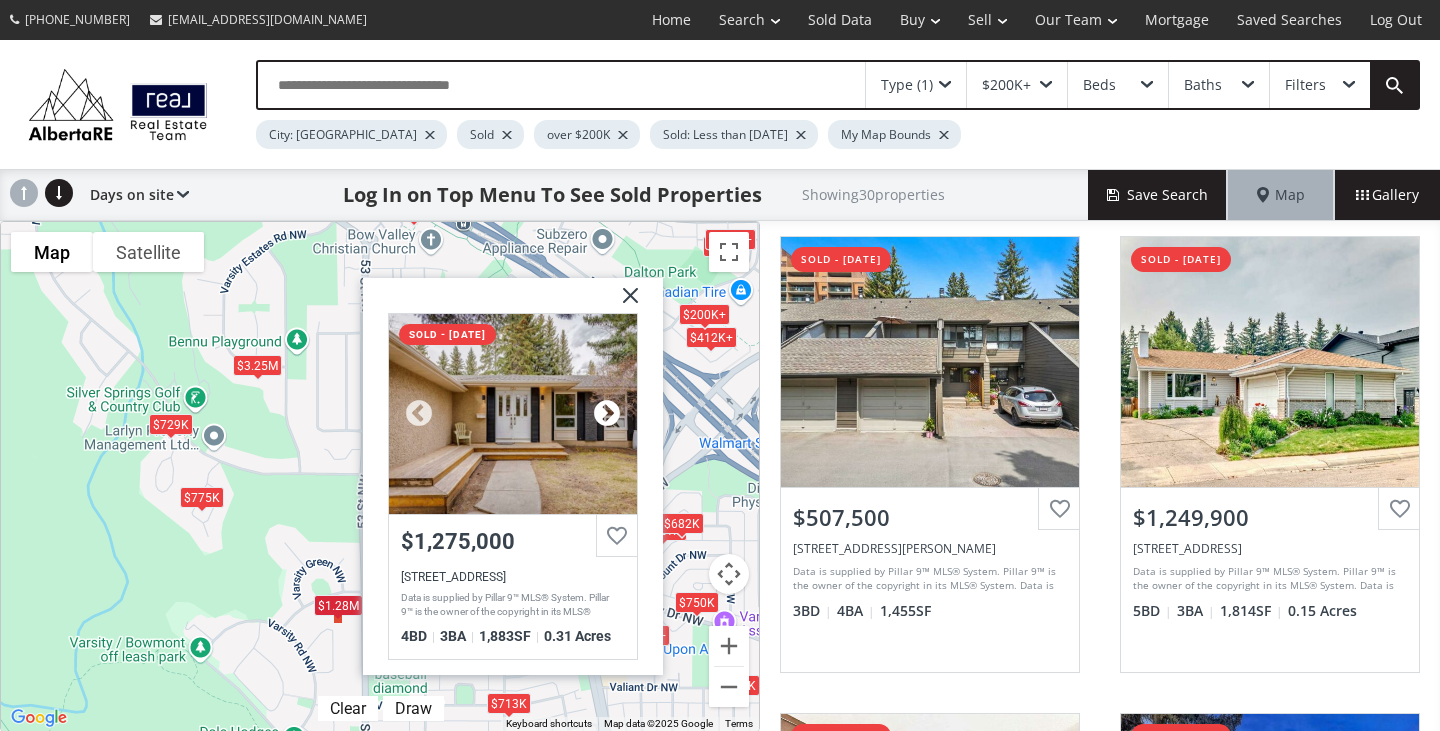click at bounding box center (607, 415) 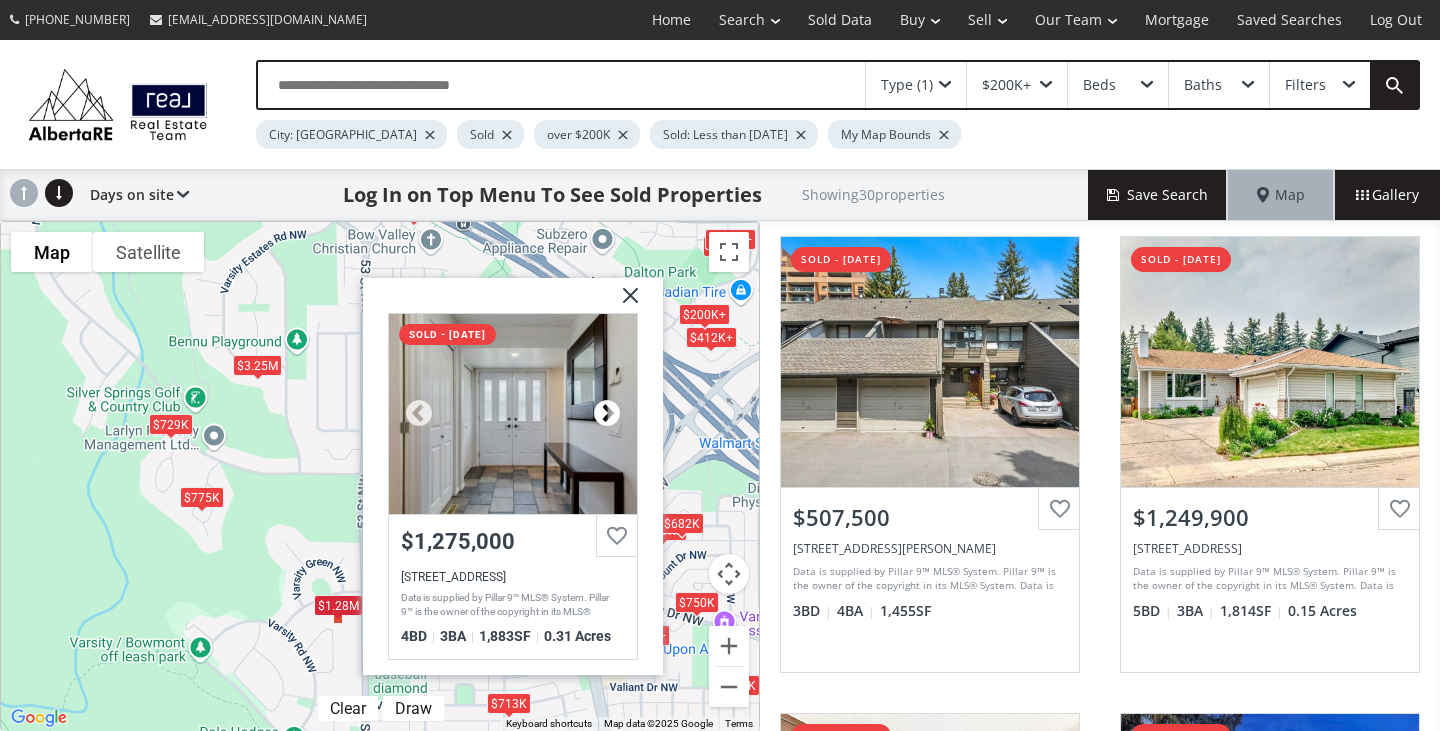 click at bounding box center [607, 415] 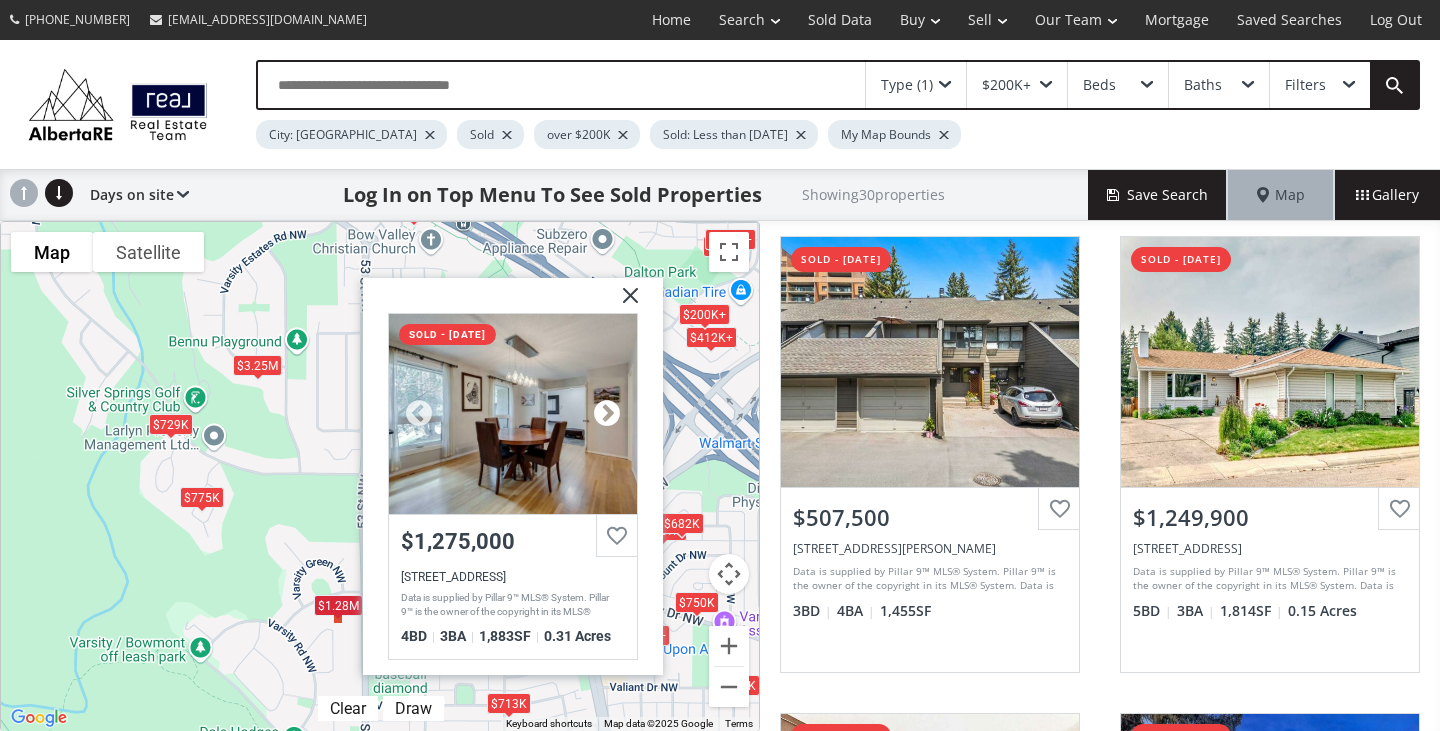 click at bounding box center [607, 415] 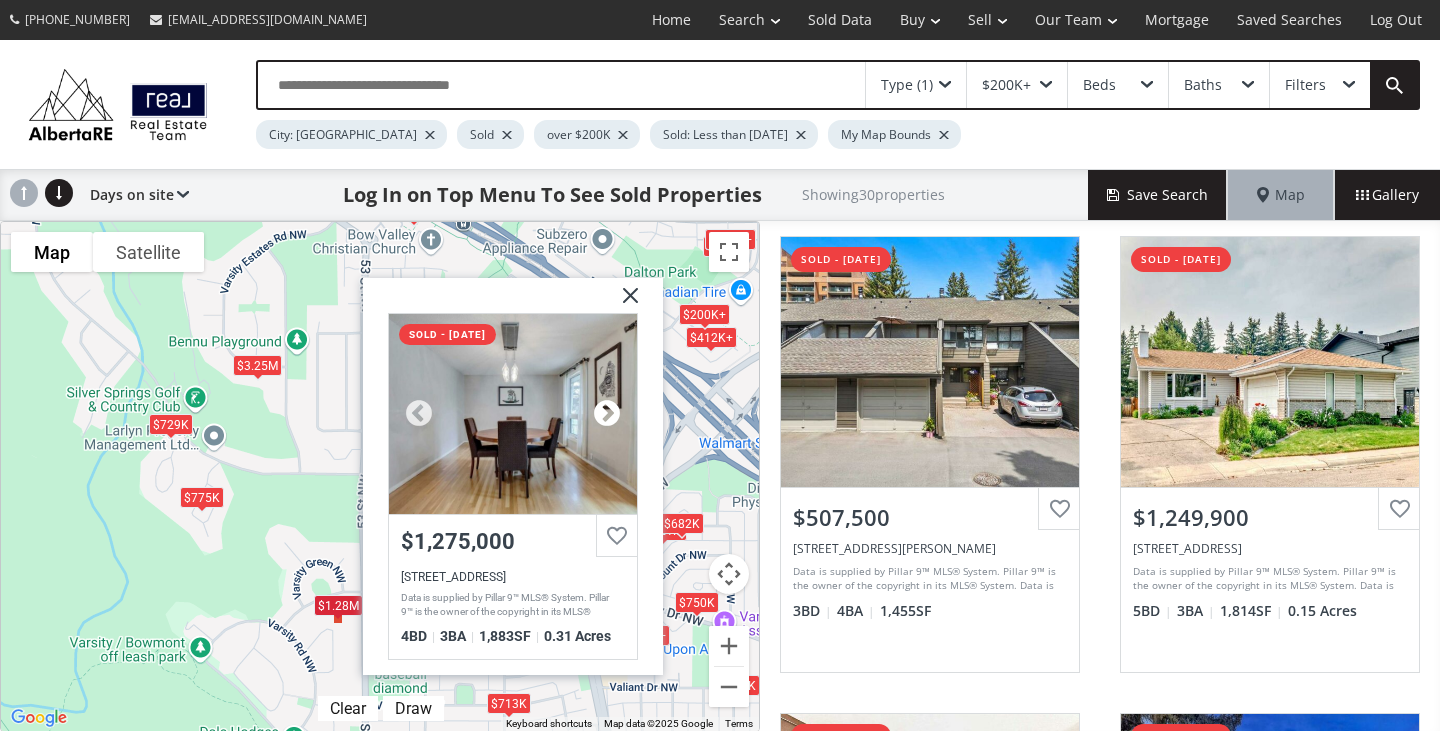 click at bounding box center [607, 415] 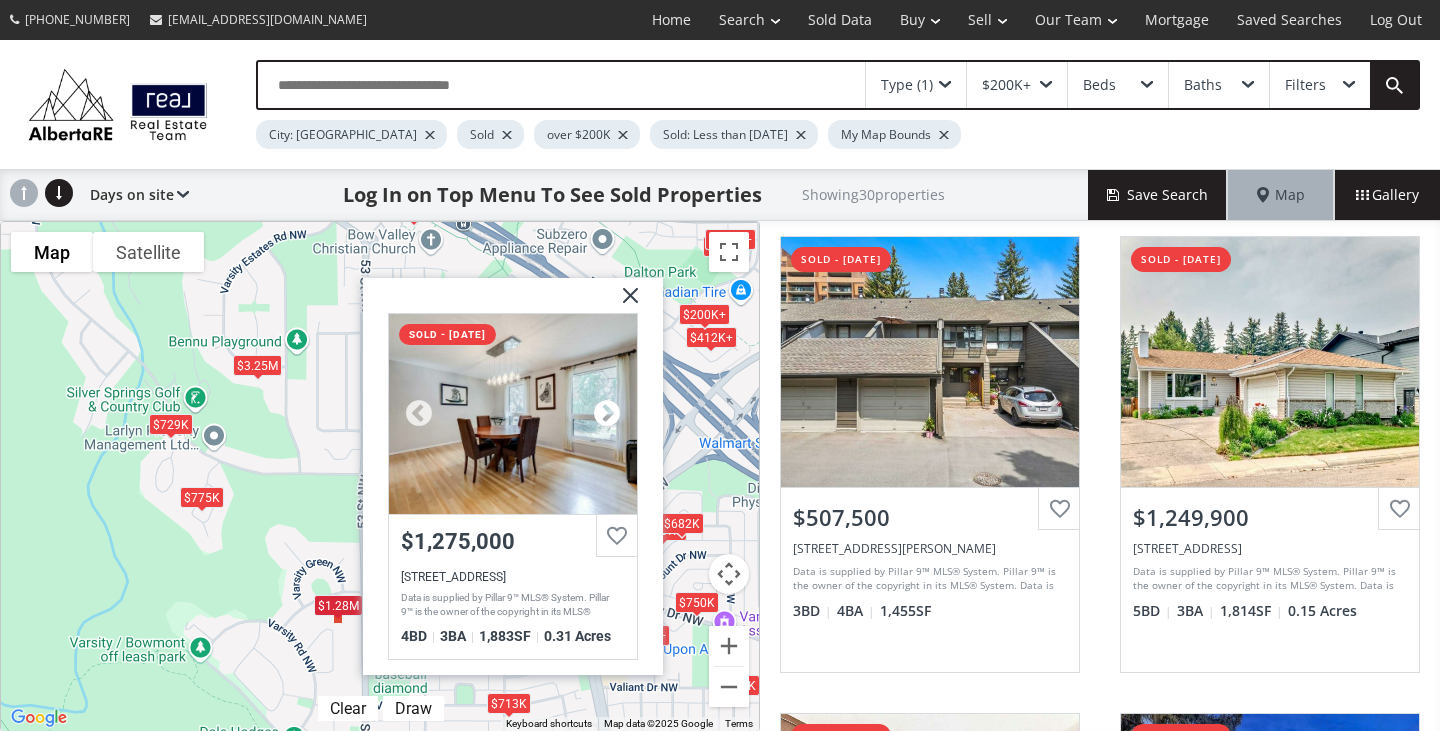 click at bounding box center (607, 415) 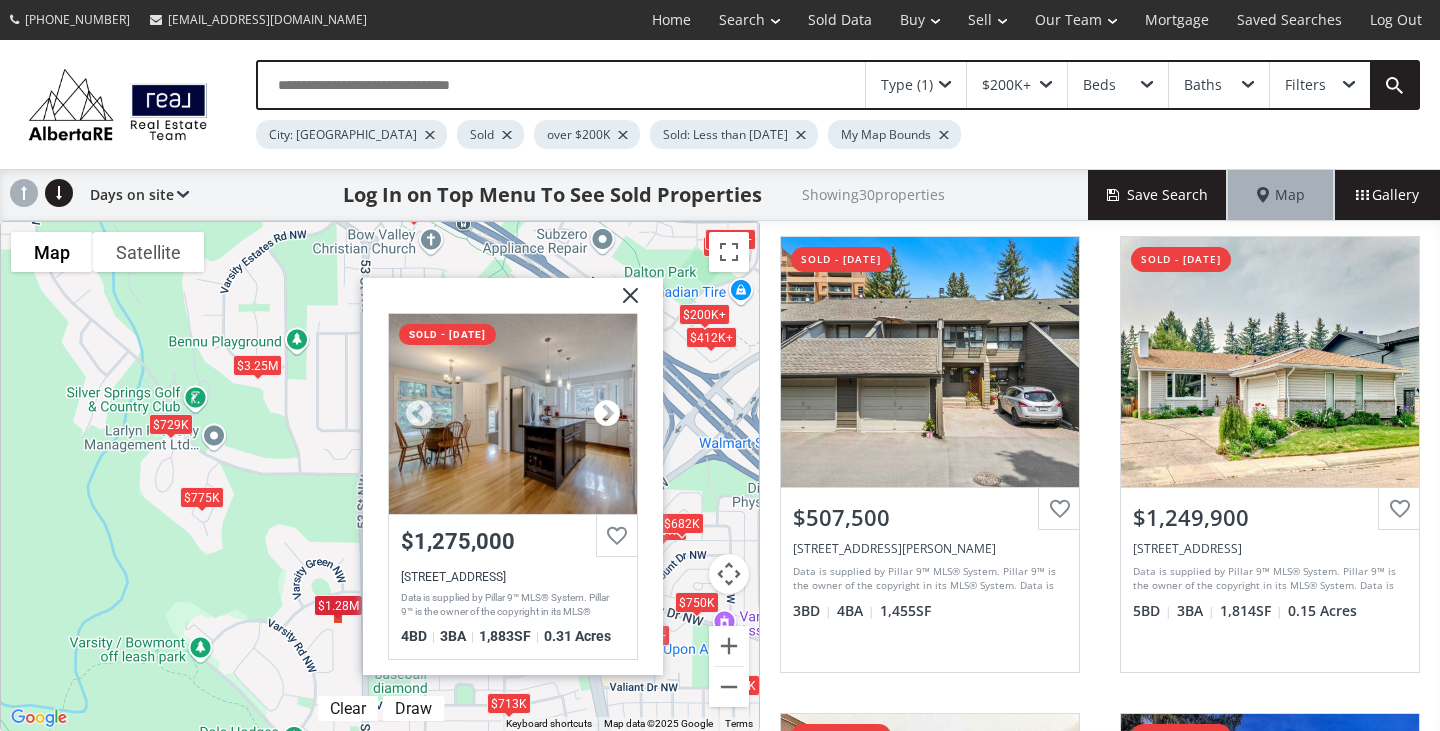 click at bounding box center (607, 415) 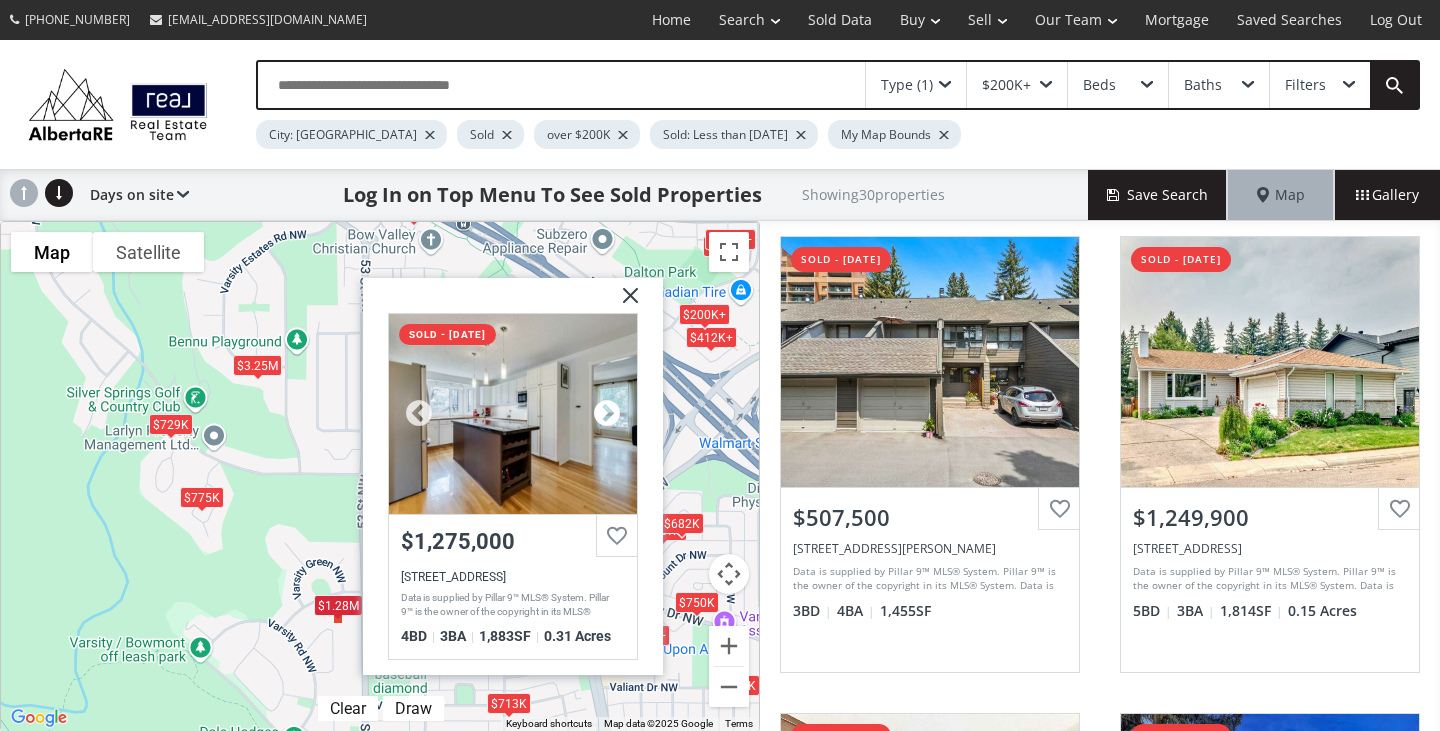 click at bounding box center [607, 415] 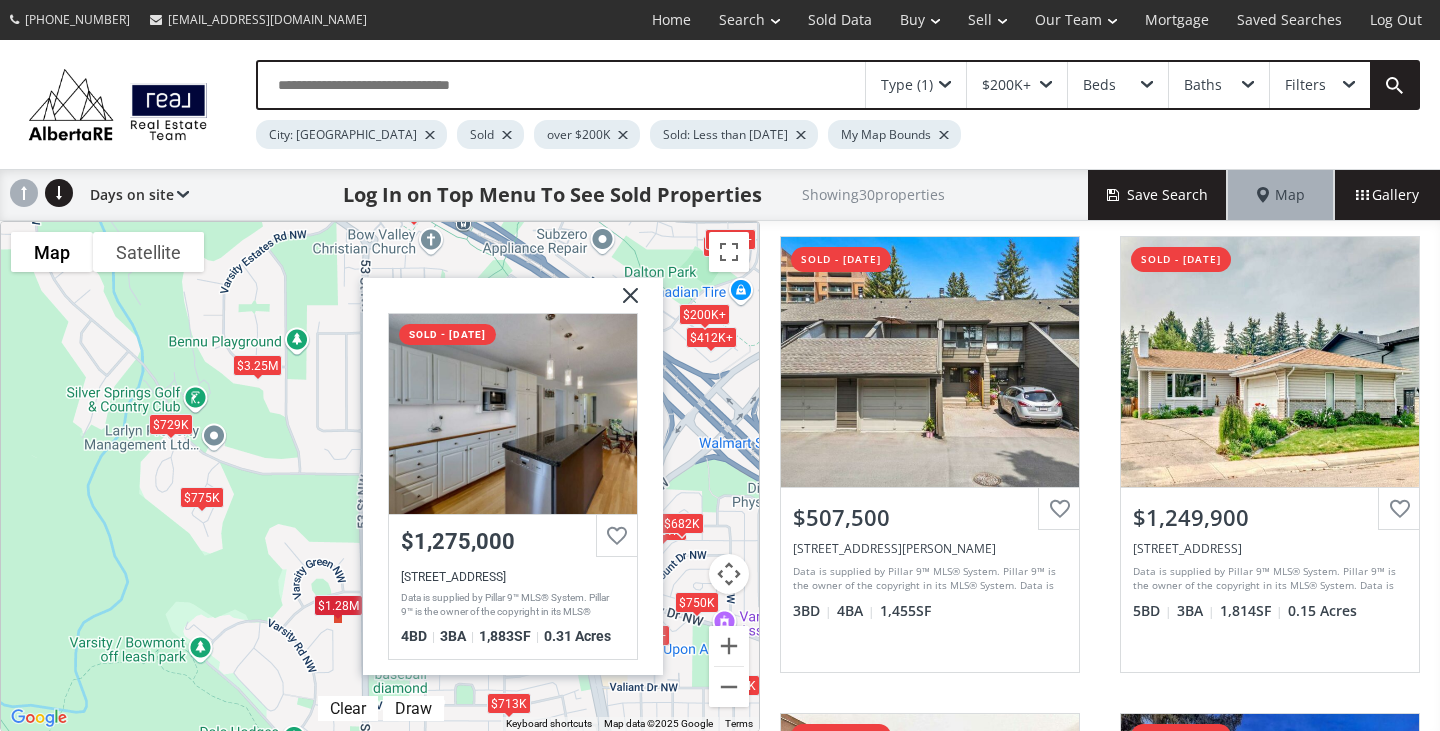 click at bounding box center (623, 304) 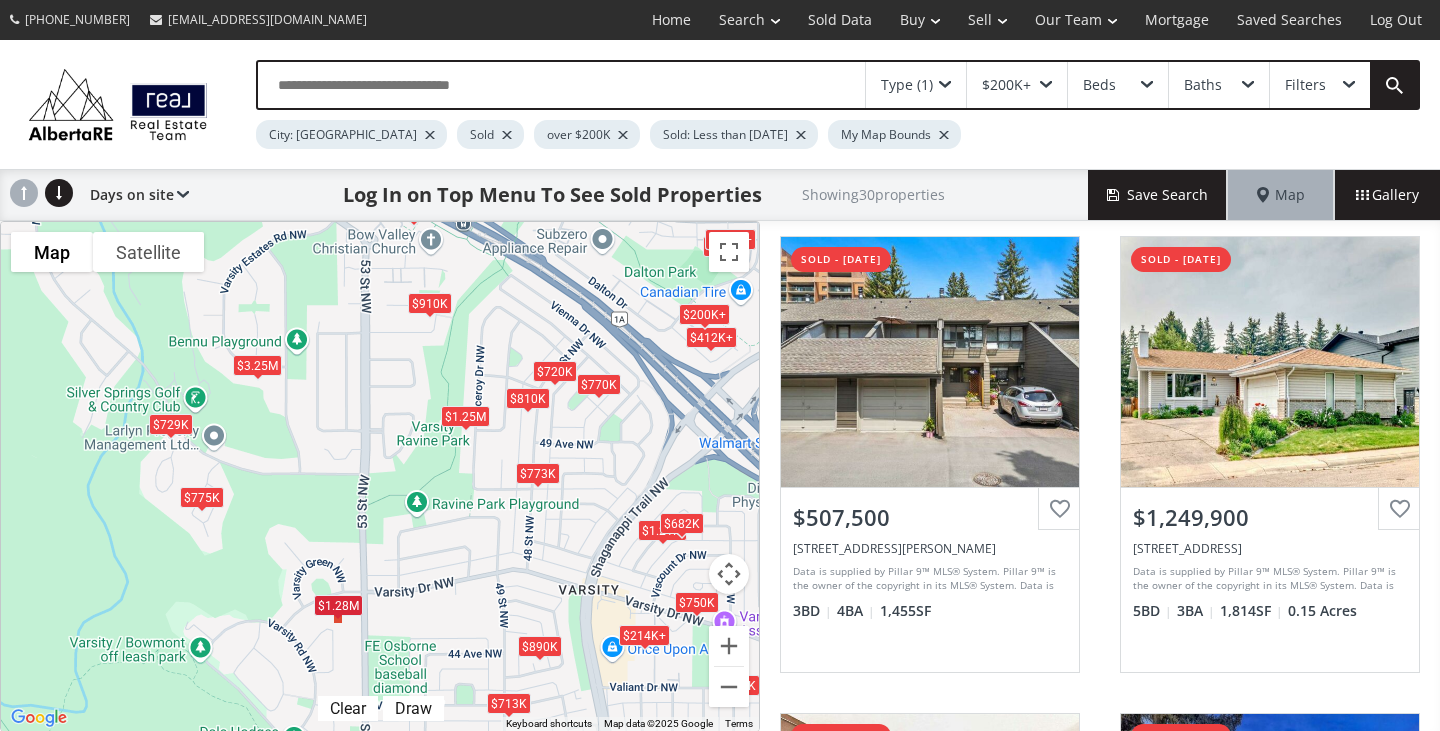 click on "$1.28M" at bounding box center (338, 606) 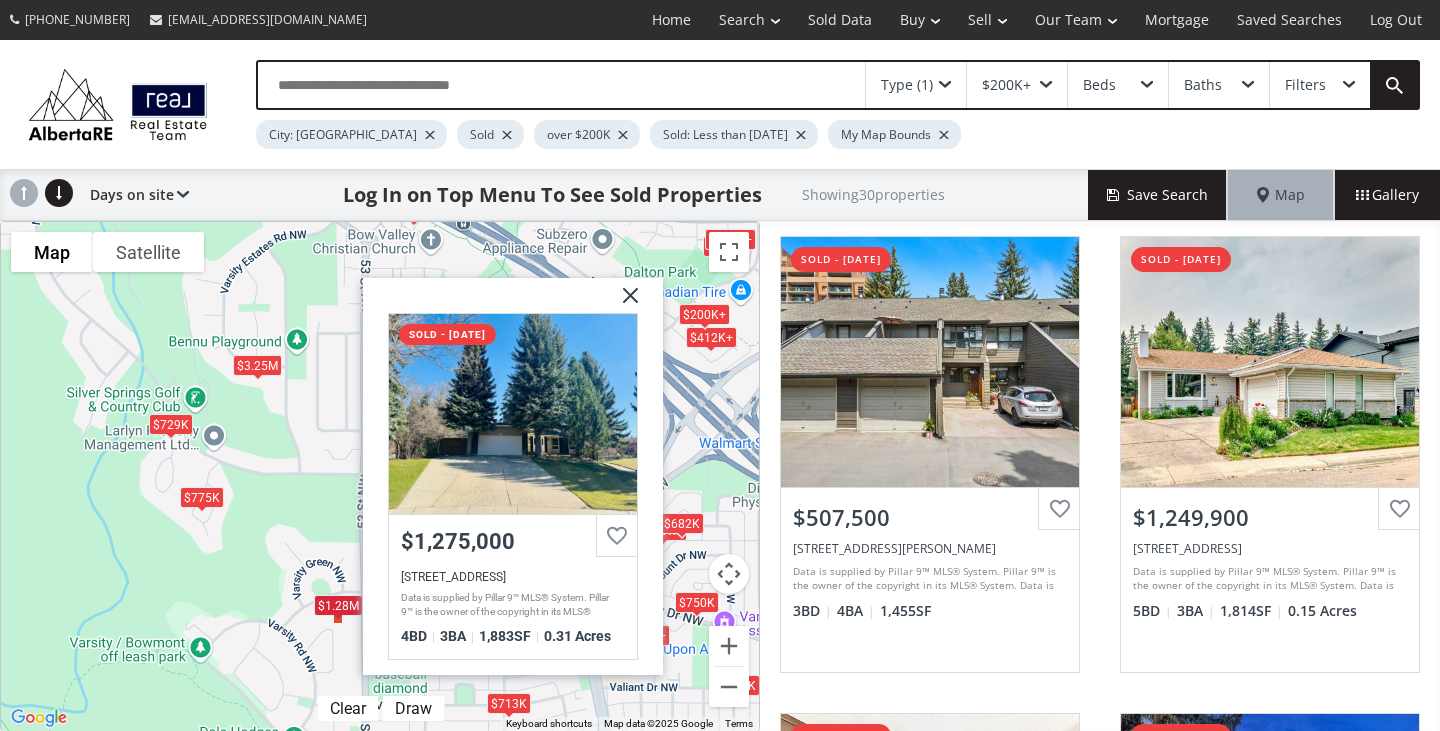 click at bounding box center [623, 304] 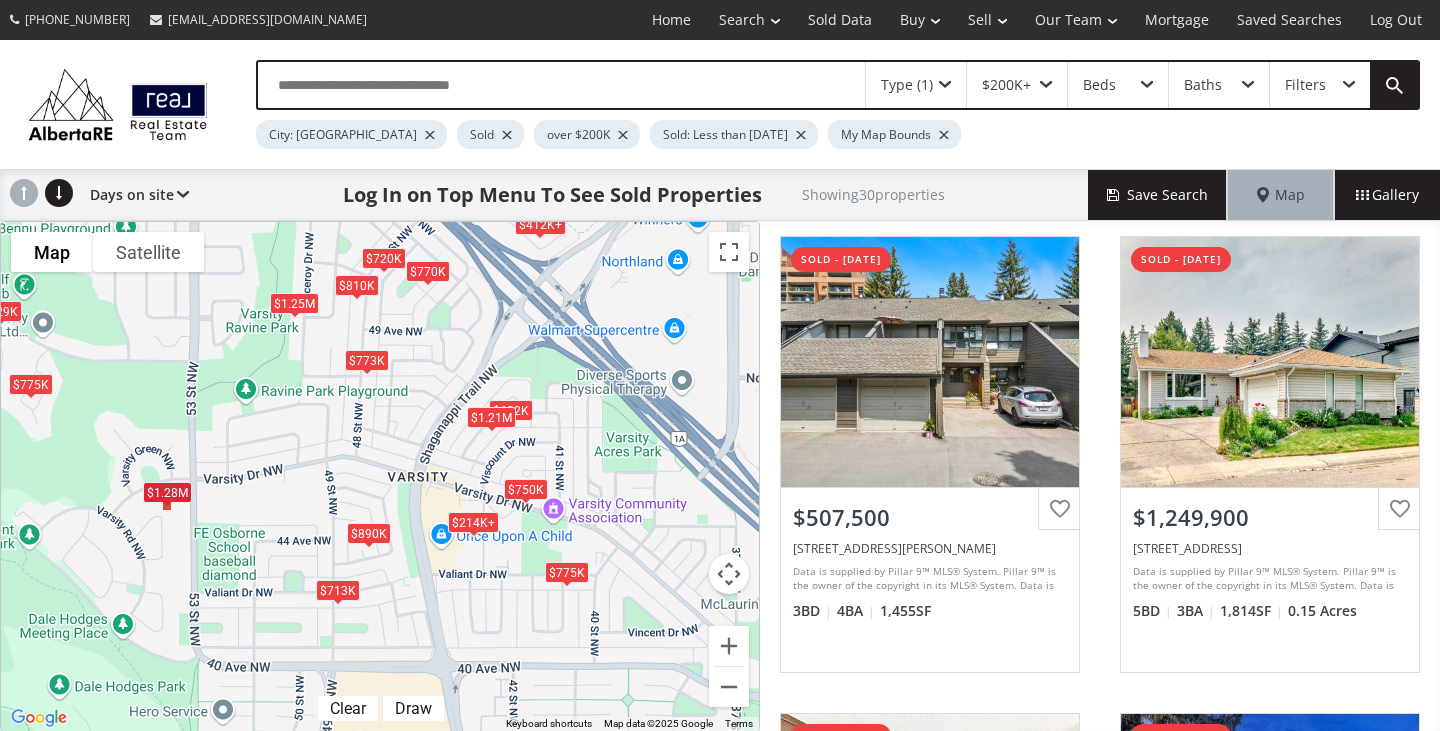 drag, startPoint x: 647, startPoint y: 536, endPoint x: 488, endPoint y: 427, distance: 192.77448 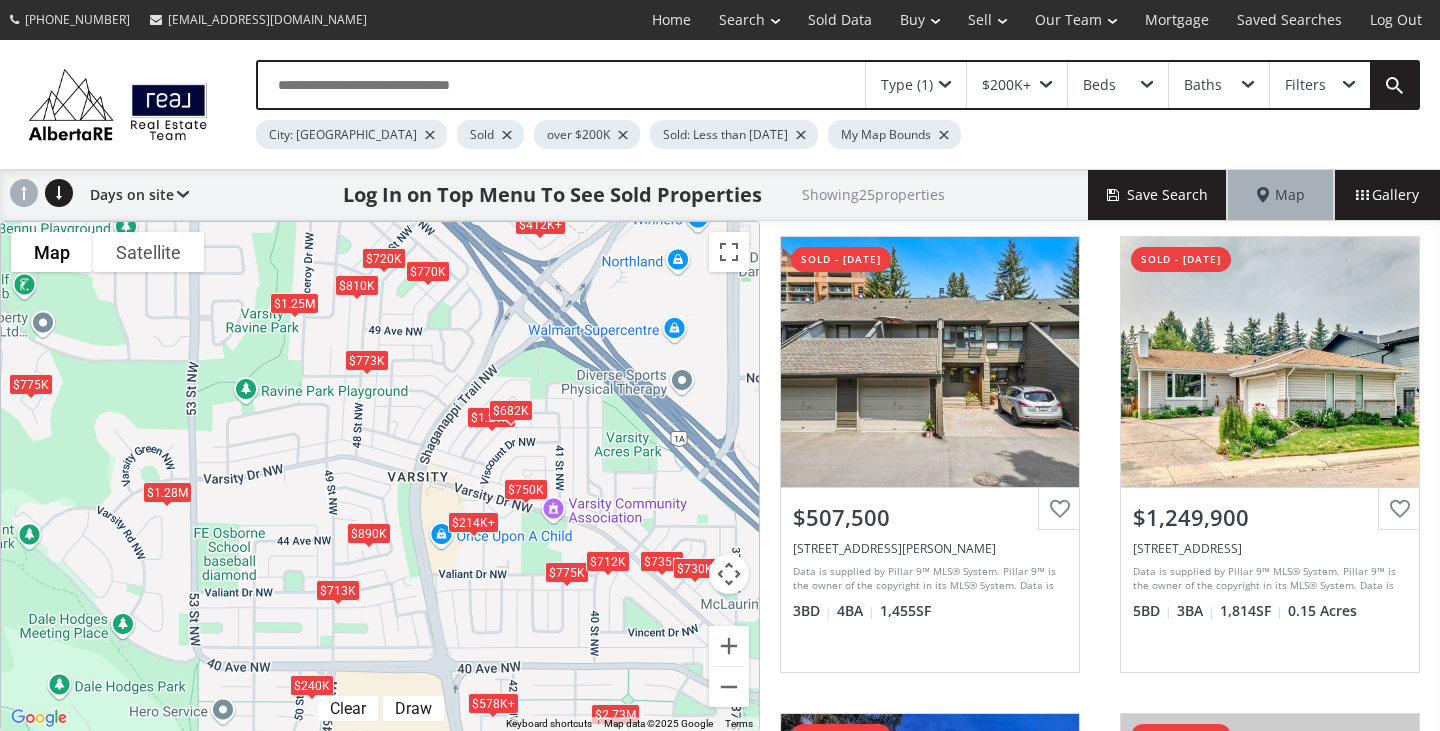 drag, startPoint x: 559, startPoint y: 312, endPoint x: 489, endPoint y: 506, distance: 206.24257 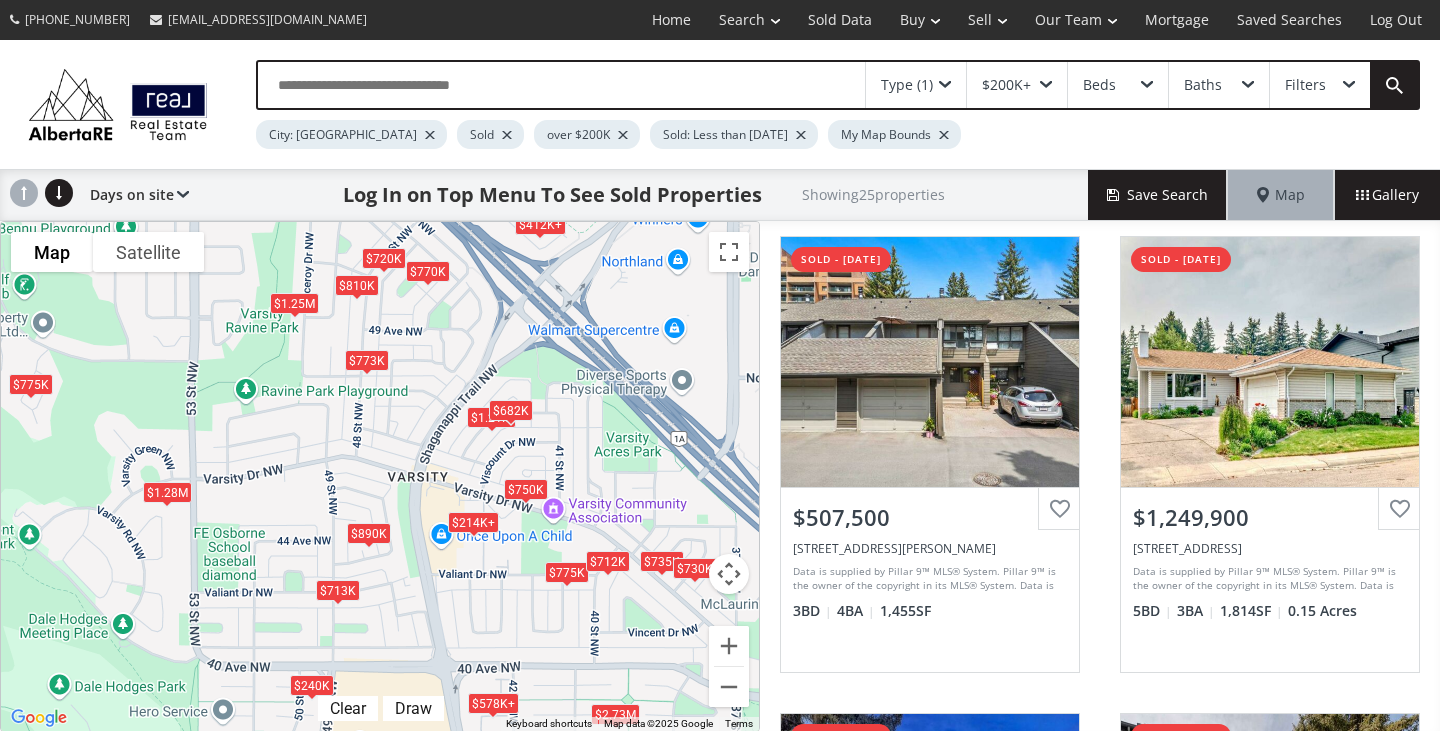 click on "To navigate the map with touch gestures double-tap and hold your finger on the map, then drag the map. ← Move left → Move right ↑ Move up ↓ Move down + Zoom in - Zoom out Home Jump left by 75% End Jump right by 75% Page Up Jump up by 75% Page Down Jump down by 75% To navigate, press the arrow keys. $2.73M $1.21M $412K+ $1.25M $720K $578K+ $775K $578K+ $775K $735K $773K $890K $1.28M $712K $713K $730K $770K $750K $214K+ $682K $412K+ $3.25M $240K $810K $214K+ Map Terrain Satellite Labels Clear Draw Keyboard shortcuts Map Data Map data ©2025 Google Map data ©2025 Google 200 m  Click to toggle between metric and imperial units Terms Report a map error" at bounding box center (380, 476) 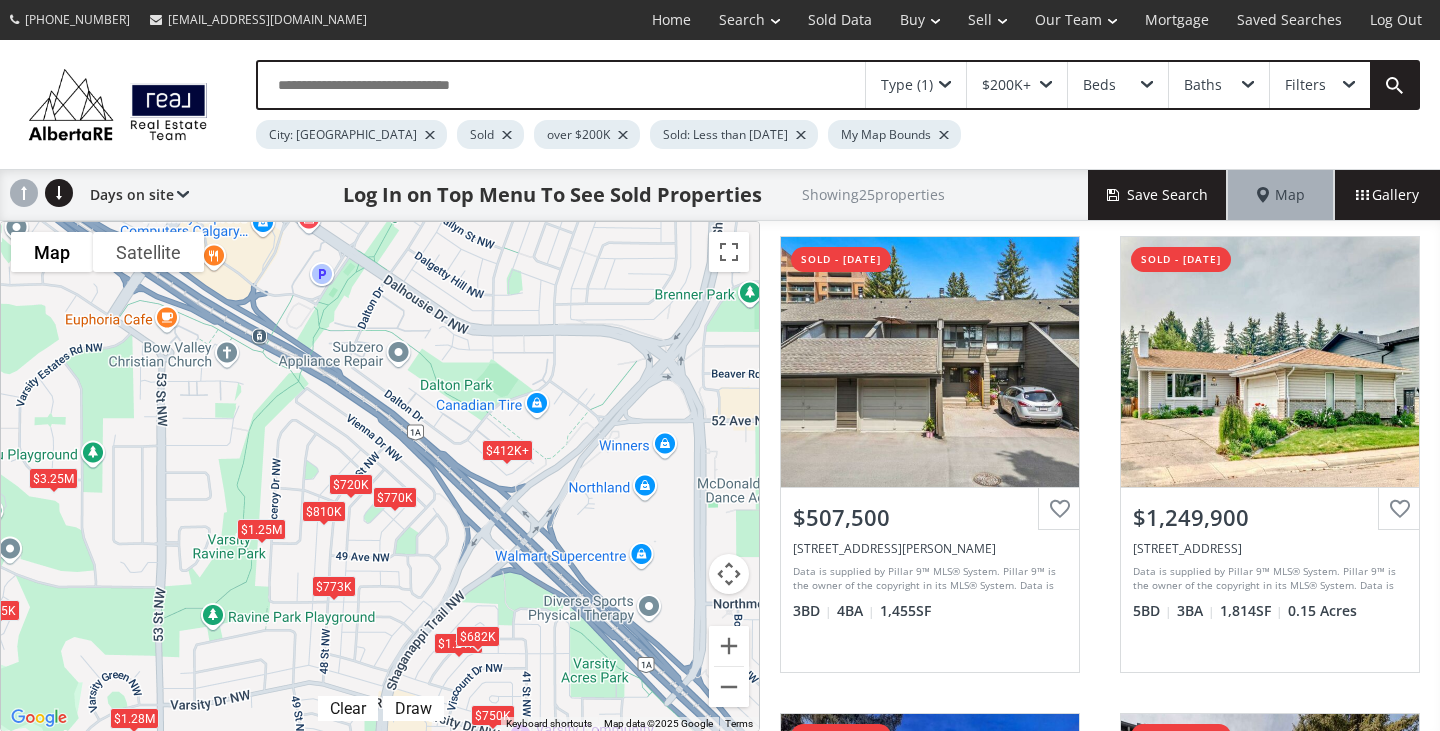 drag, startPoint x: 558, startPoint y: 338, endPoint x: 521, endPoint y: 592, distance: 256.68073 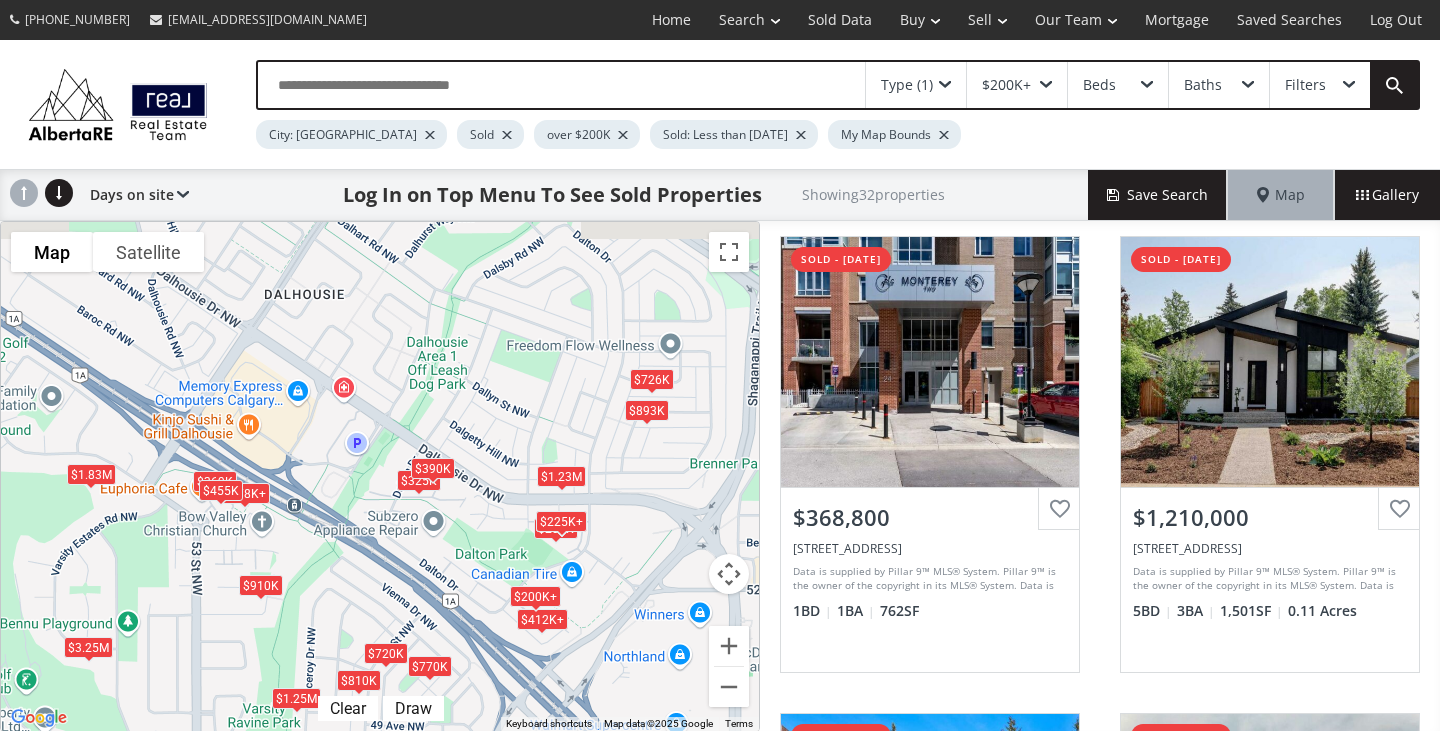 drag, startPoint x: 473, startPoint y: 382, endPoint x: 509, endPoint y: 563, distance: 184.5454 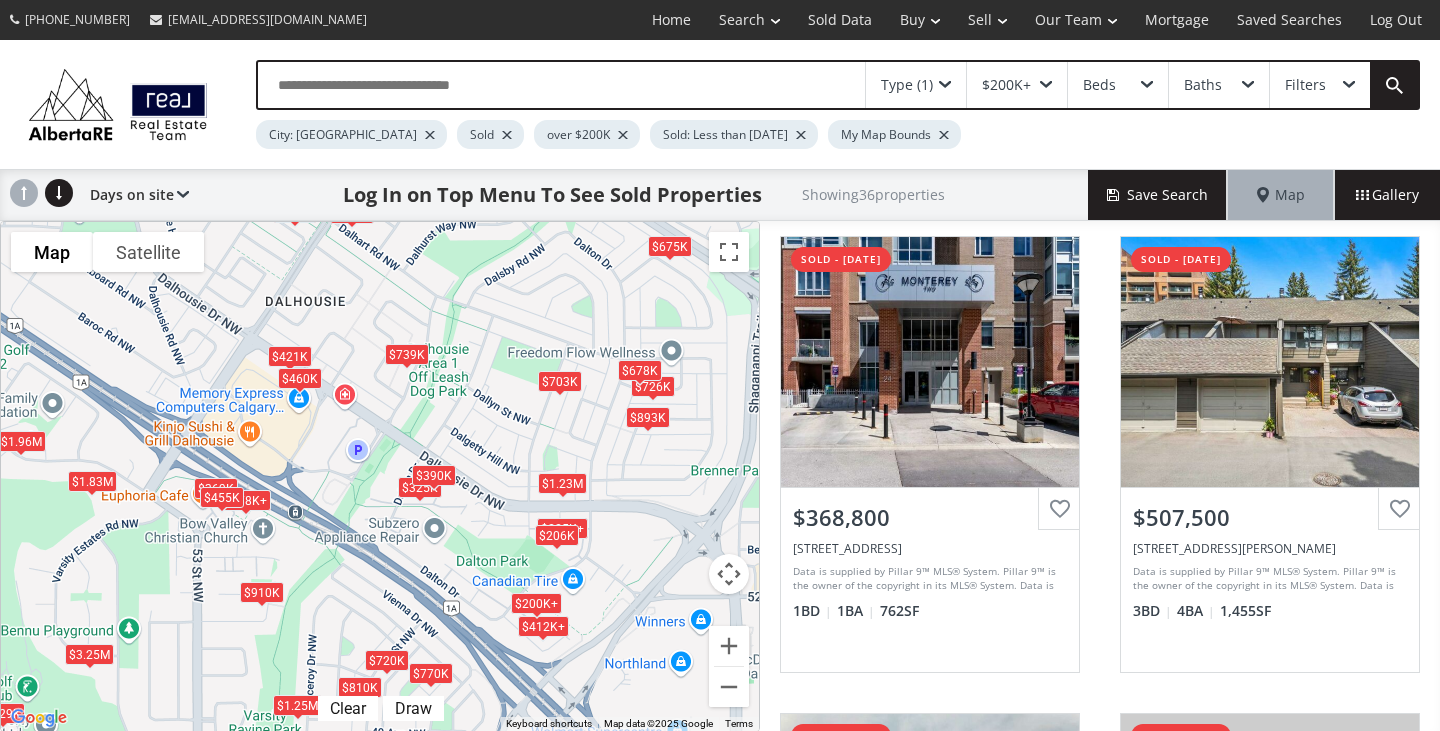 click on "$206K" at bounding box center [557, 535] 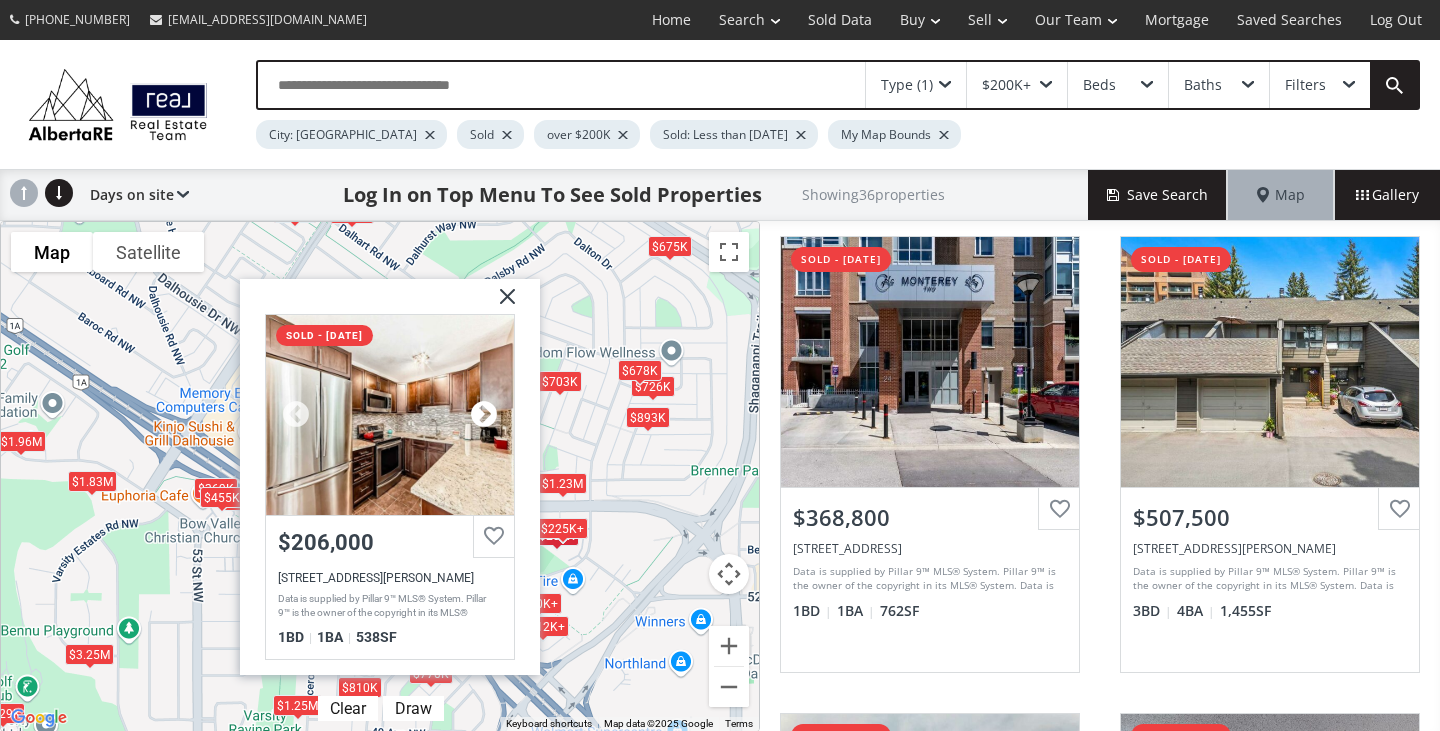 click at bounding box center [484, 415] 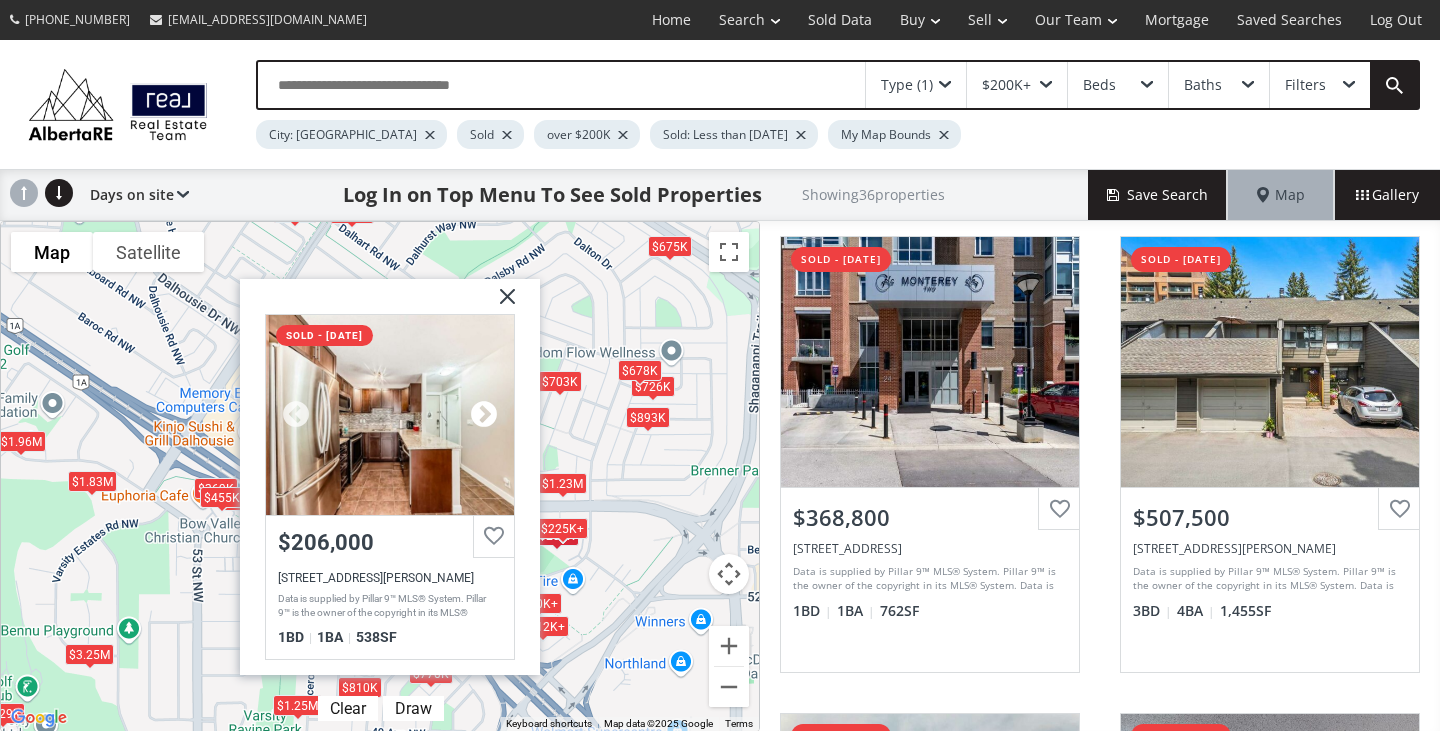 click at bounding box center [484, 415] 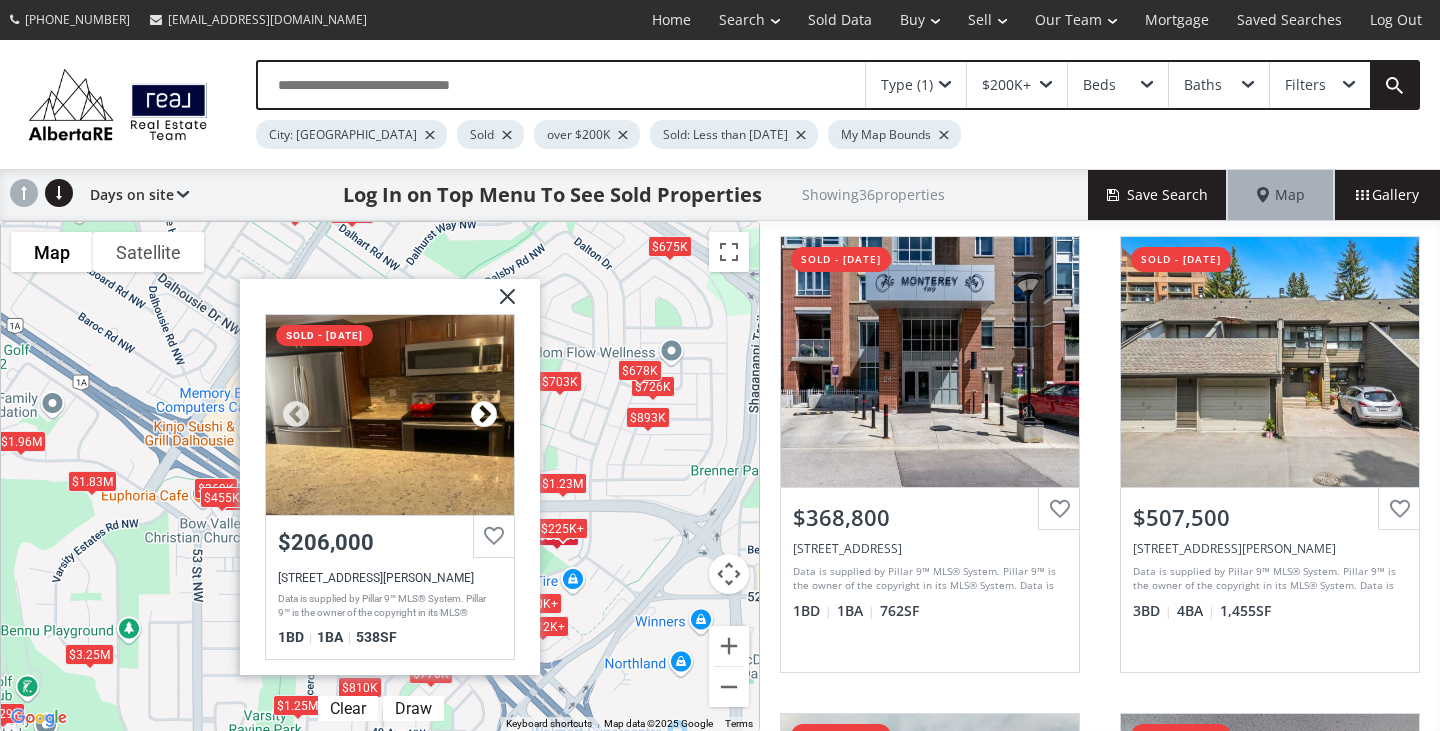 click at bounding box center [484, 415] 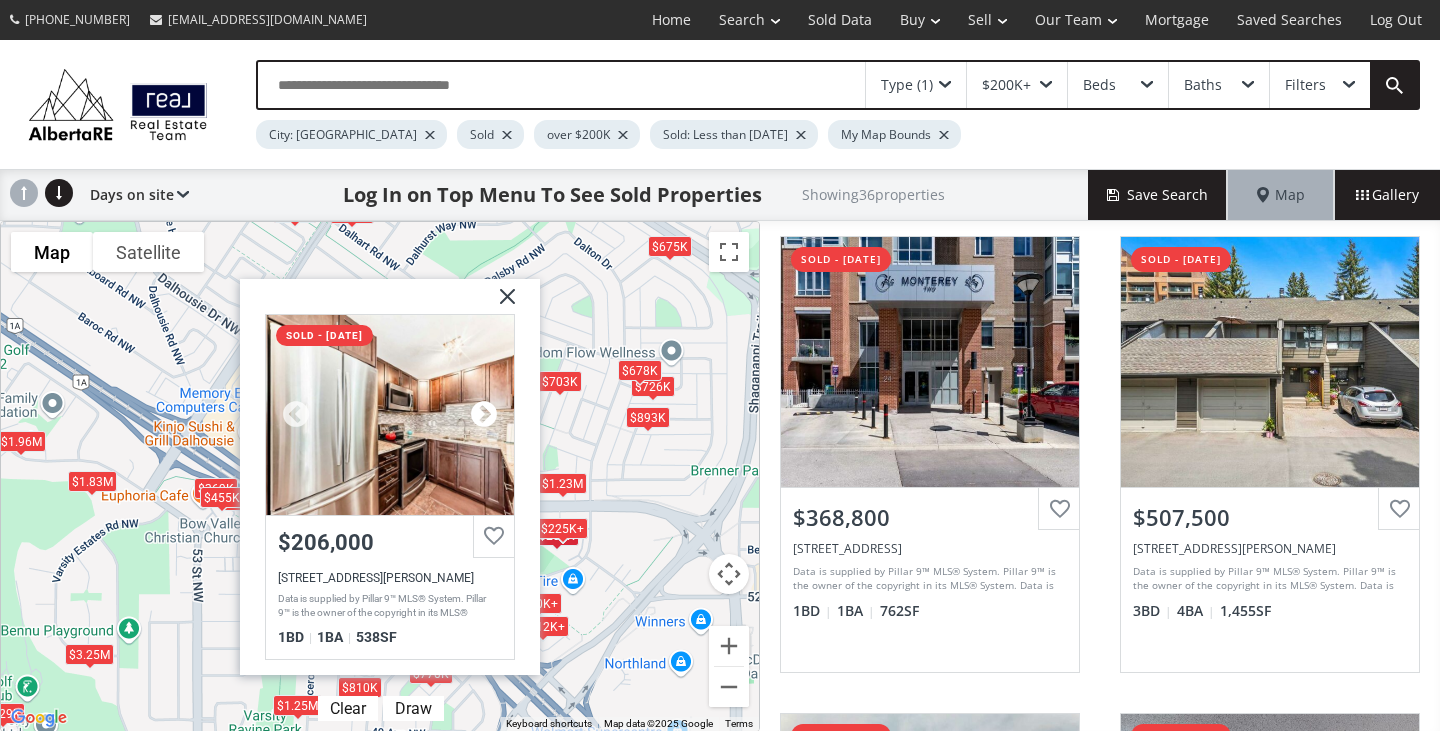 click at bounding box center [484, 415] 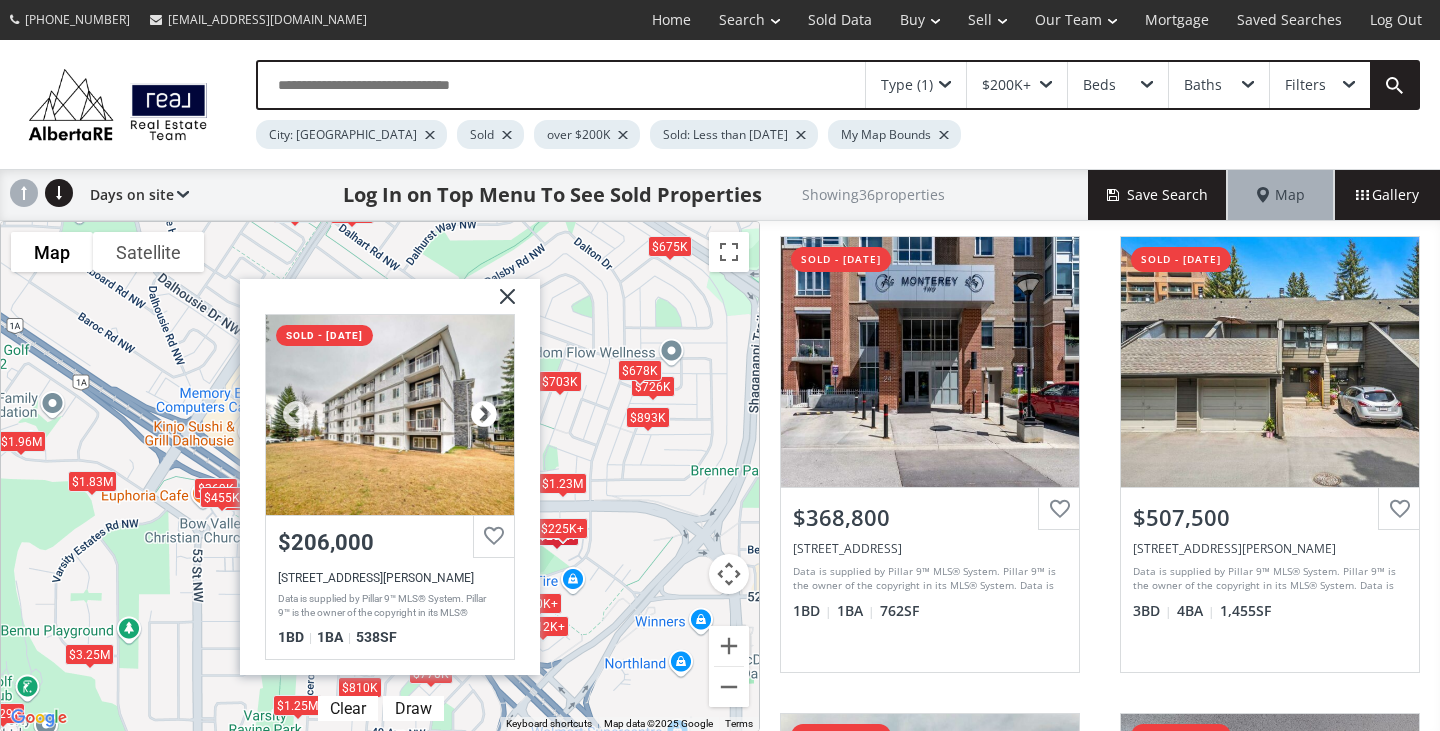 click at bounding box center (484, 415) 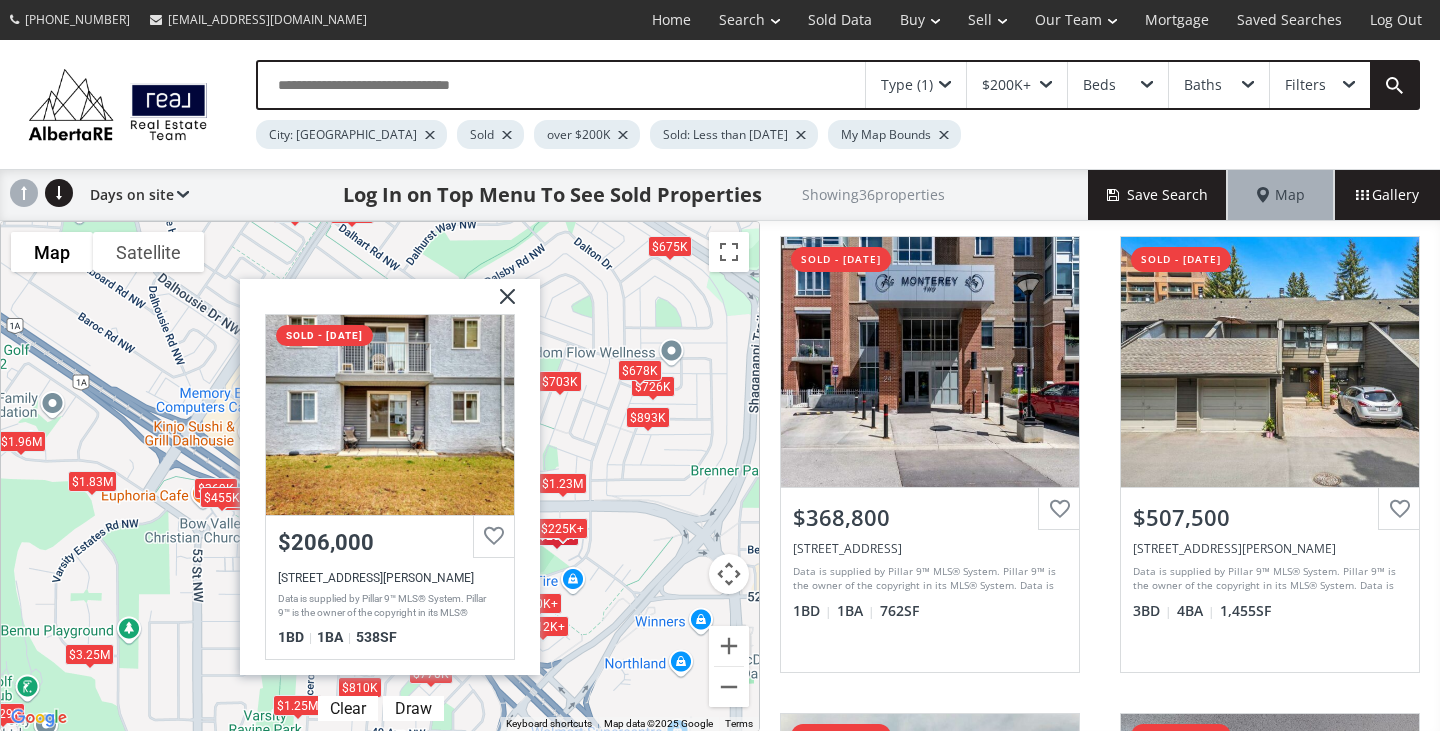 click at bounding box center [500, 304] 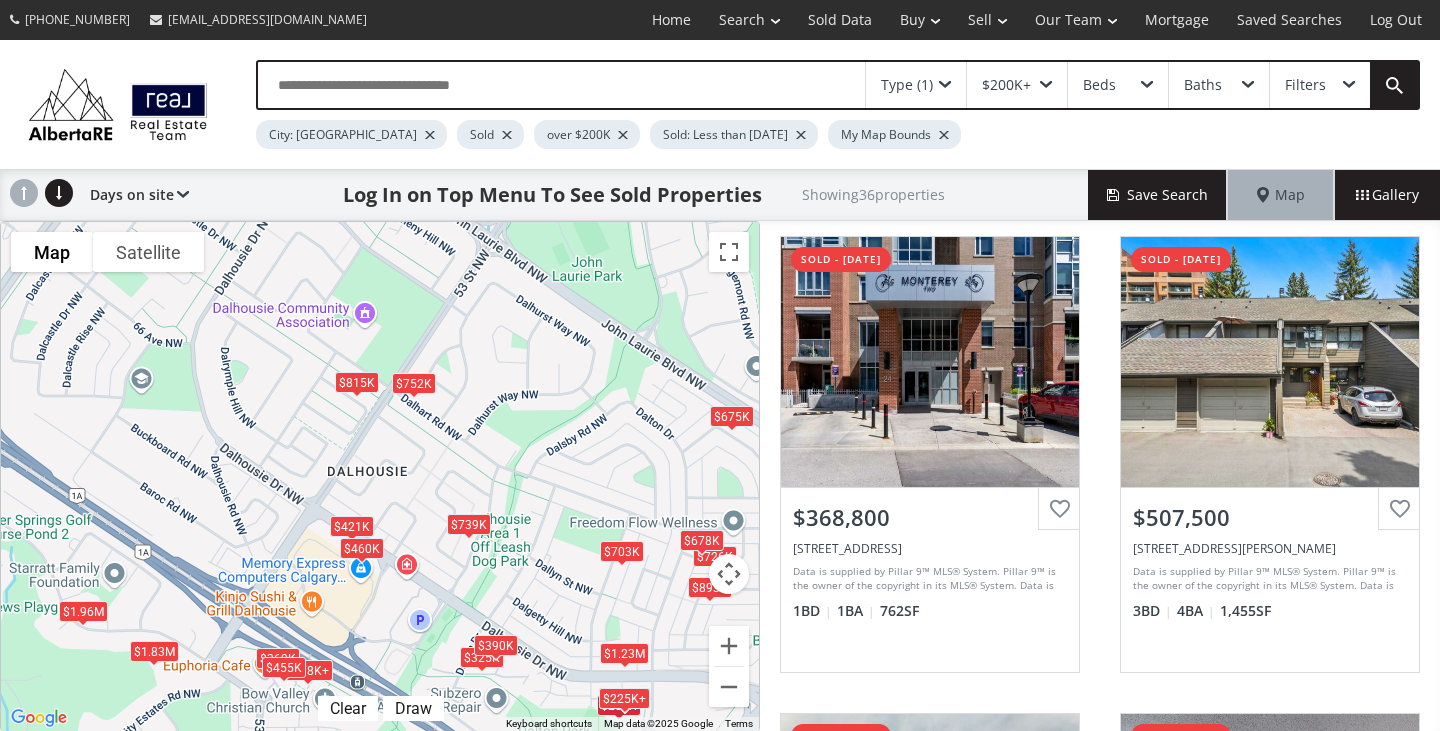 drag, startPoint x: 597, startPoint y: 397, endPoint x: 661, endPoint y: 573, distance: 187.27519 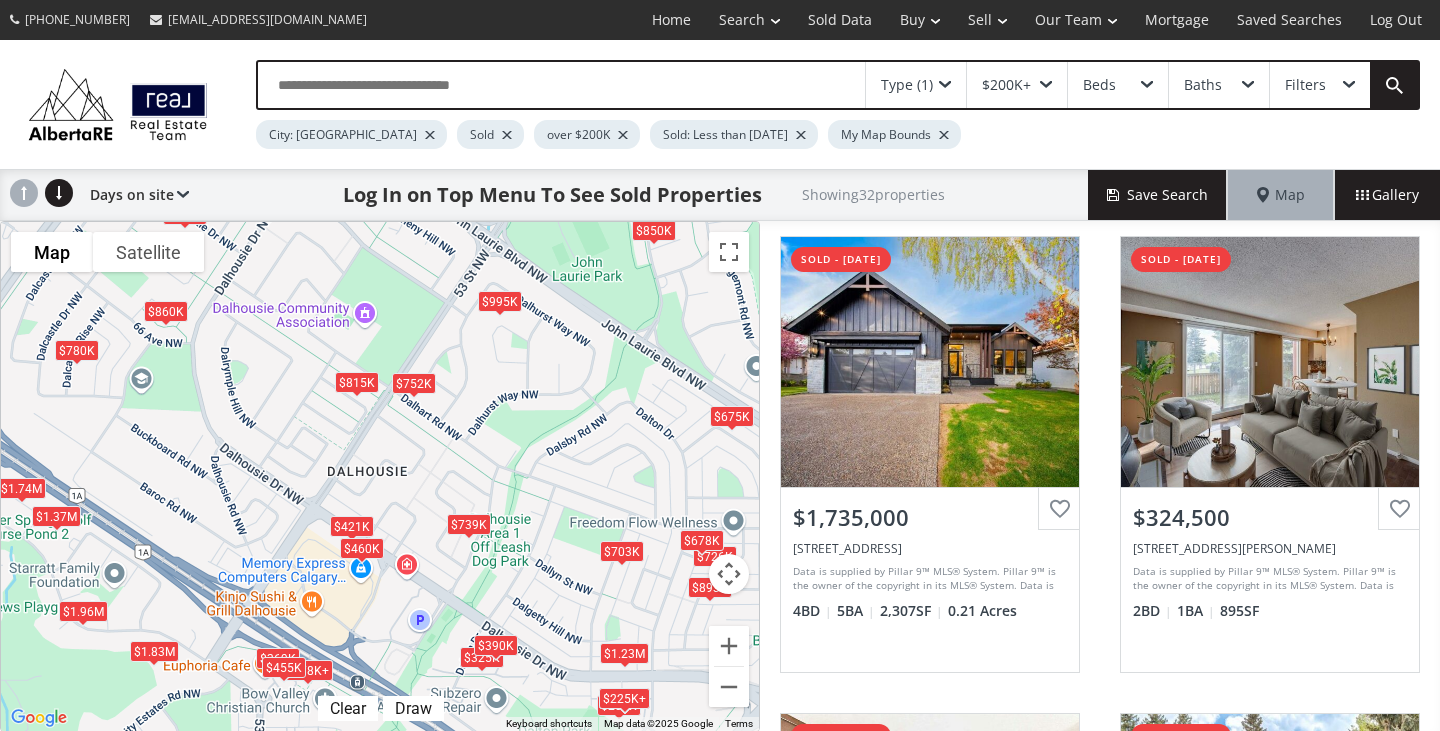 click on "$815K" at bounding box center [357, 382] 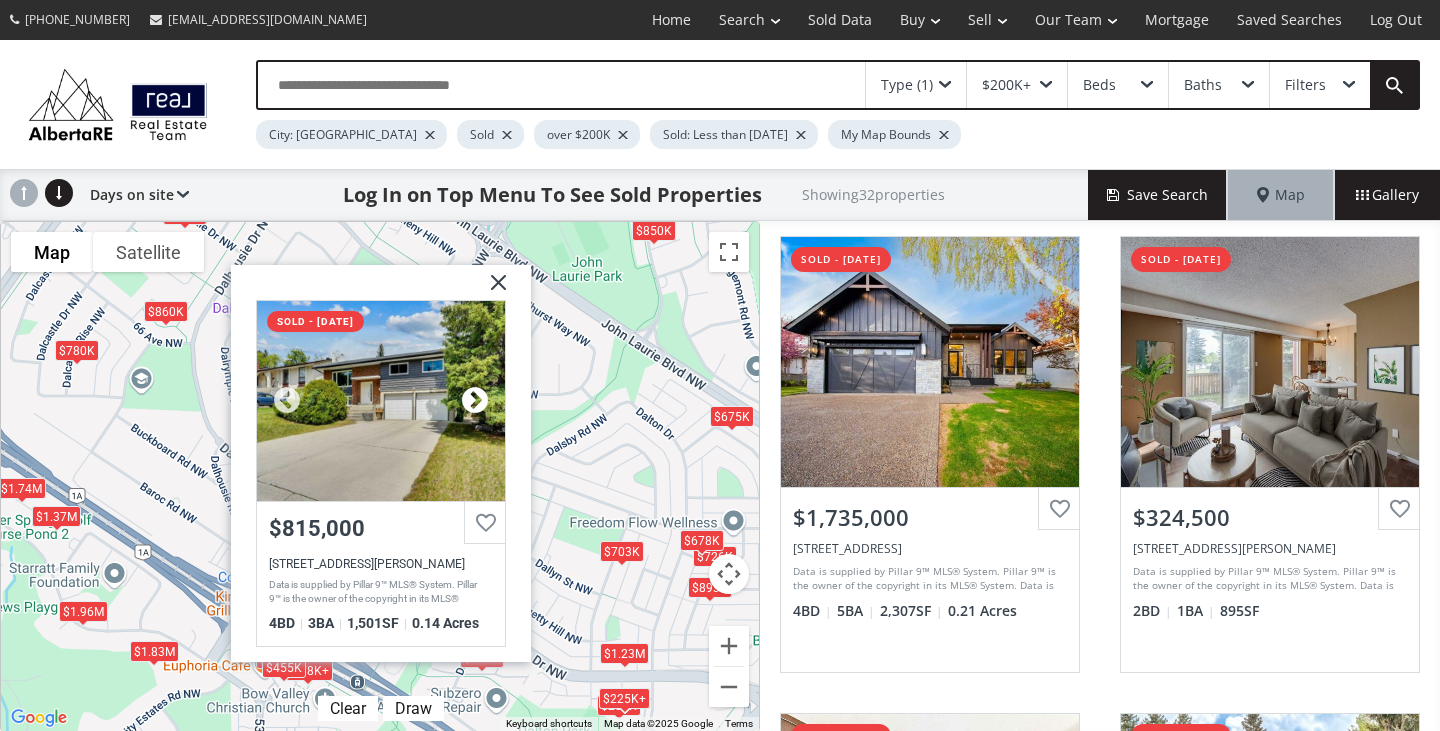 click at bounding box center [475, 401] 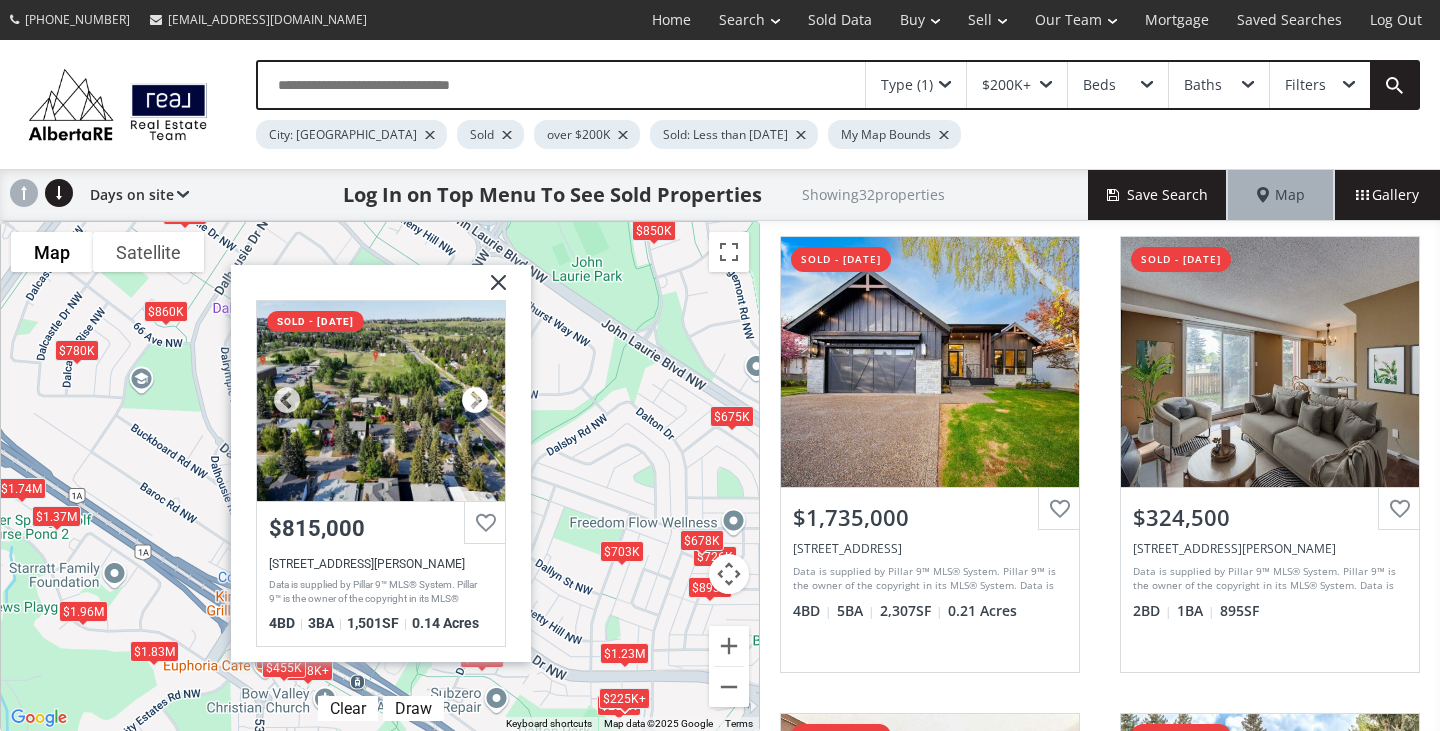 click at bounding box center (475, 401) 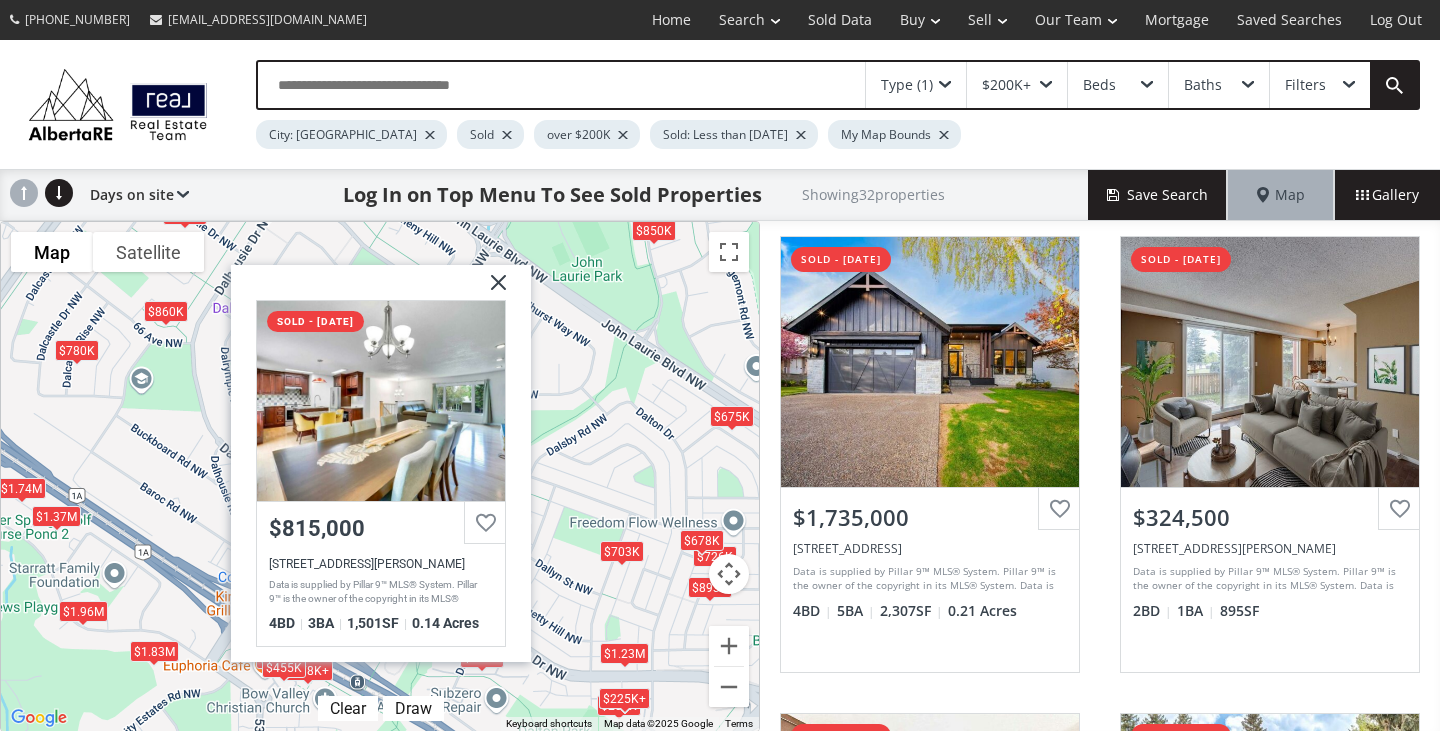 click at bounding box center (491, 290) 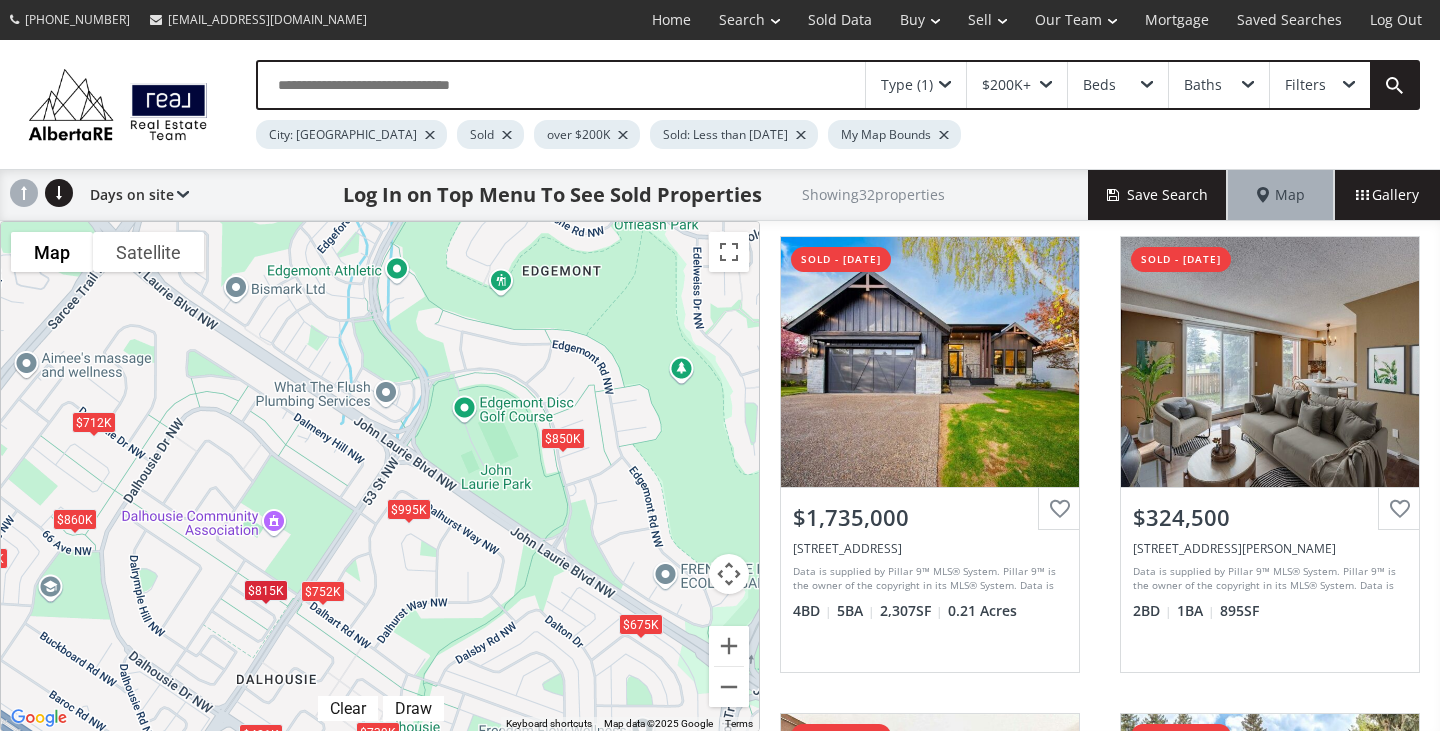 drag, startPoint x: 586, startPoint y: 372, endPoint x: 492, endPoint y: 588, distance: 235.5674 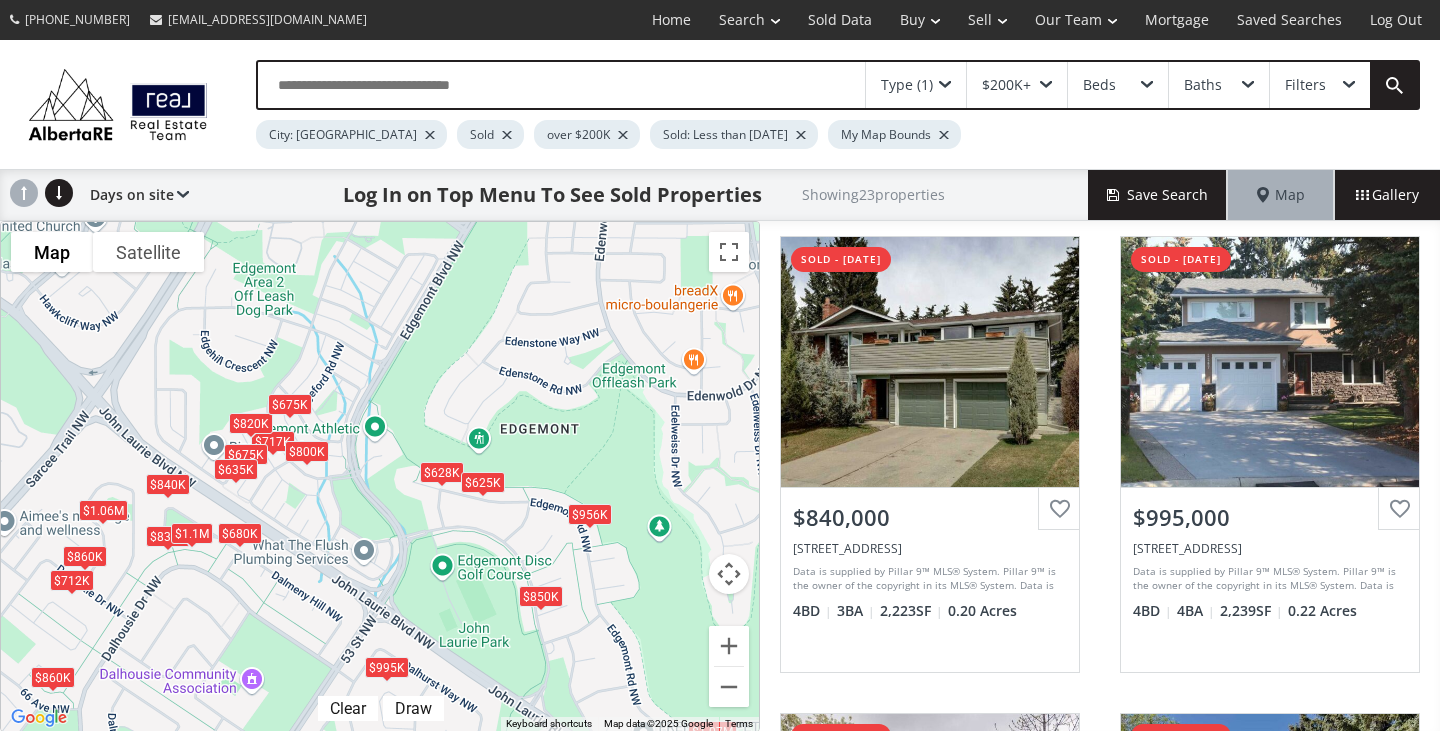 drag, startPoint x: 631, startPoint y: 338, endPoint x: 609, endPoint y: 502, distance: 165.46902 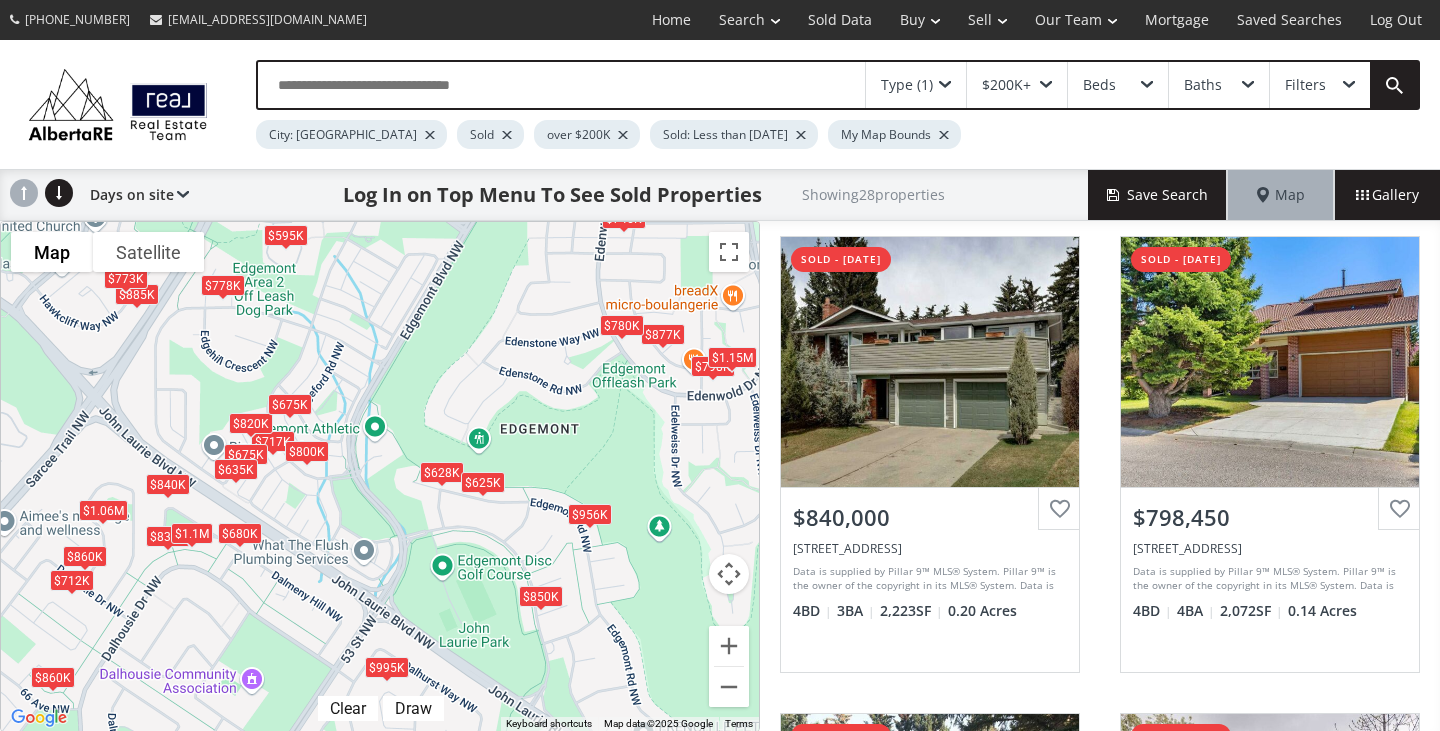 click on "To navigate, press the arrow keys. $746K $860K $840K $798K $995K $717K $833K $595K $675K $680K $850K $885K $800K $628K $625K $877K $956K $1.15M $860K $780K $635K $820K $773K $778K $712K $1.06M $675K $1.1M" at bounding box center [380, 476] 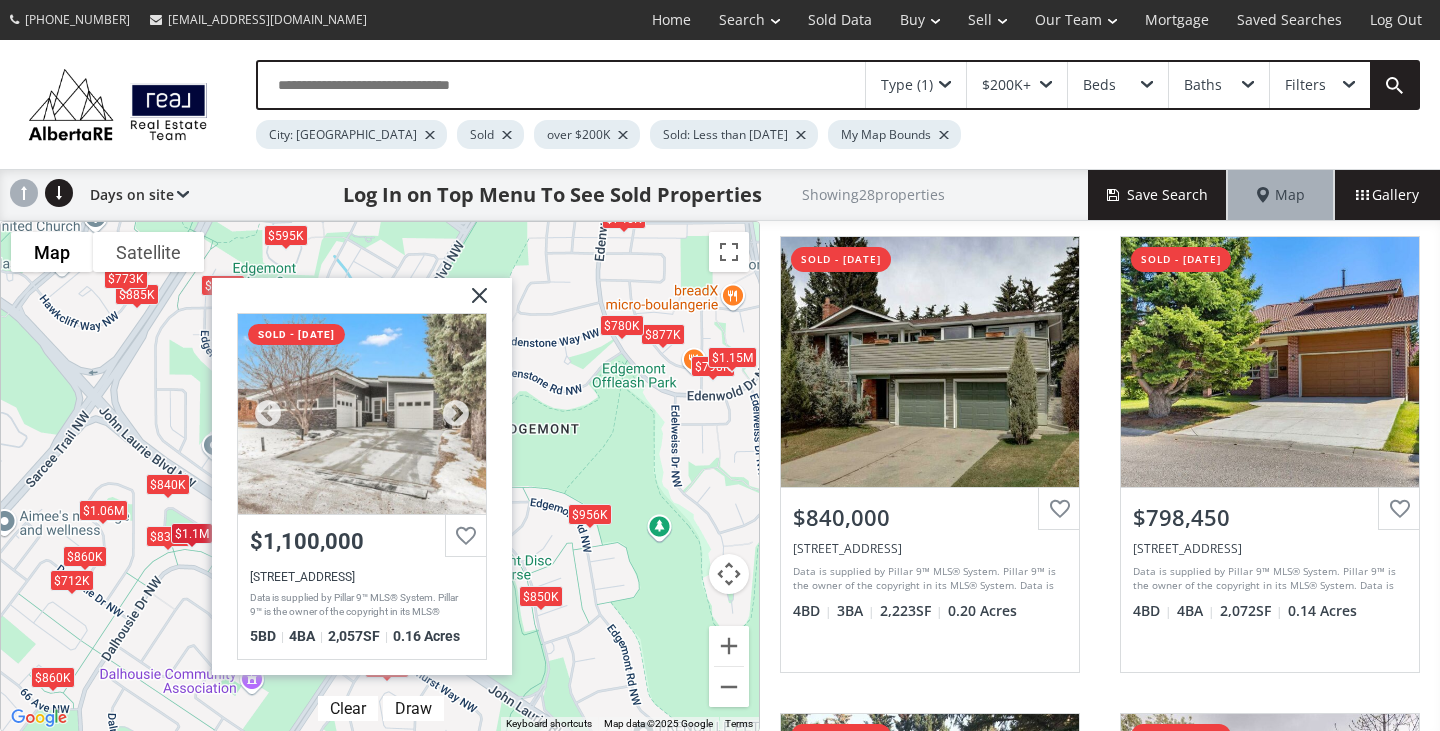 click at bounding box center [362, 414] 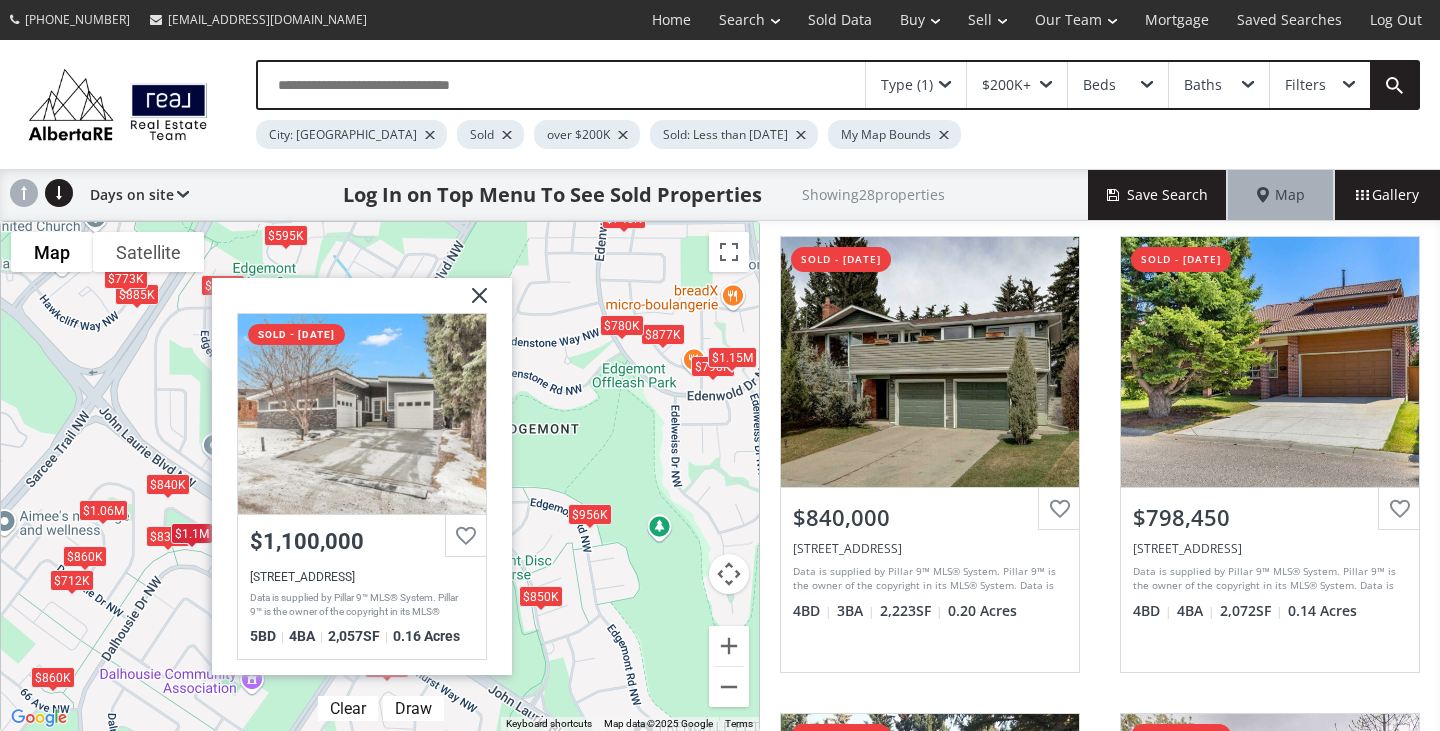 click at bounding box center [472, 303] 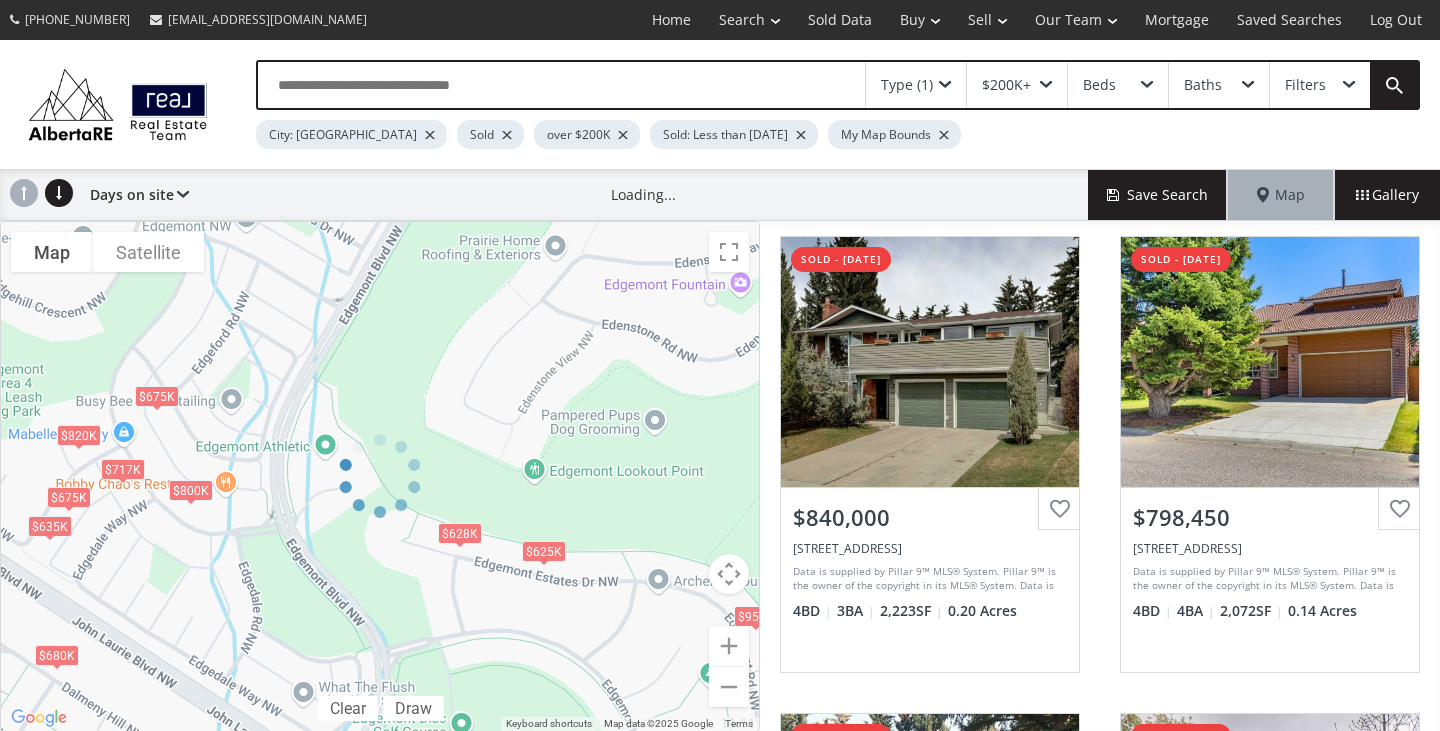 click at bounding box center [380, 476] 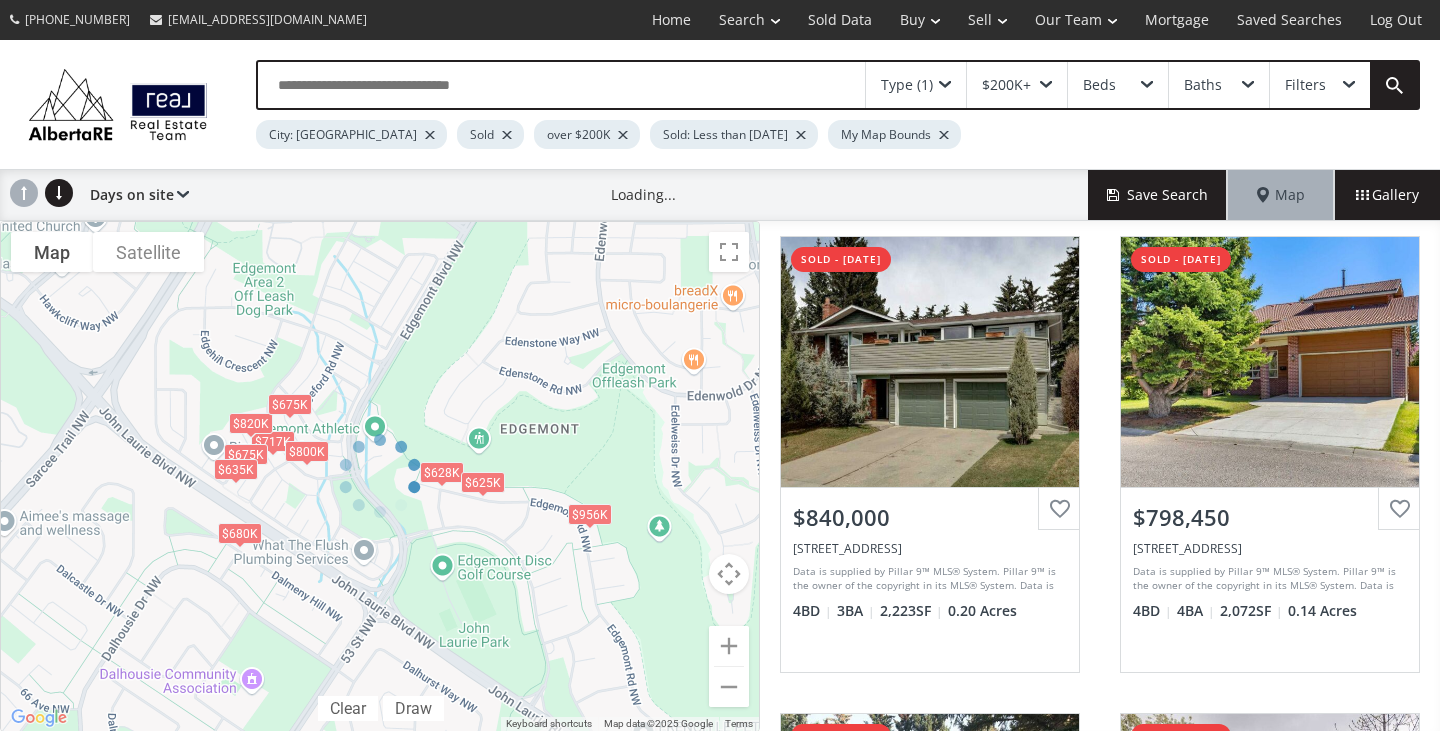drag, startPoint x: 565, startPoint y: 262, endPoint x: 477, endPoint y: 548, distance: 299.23236 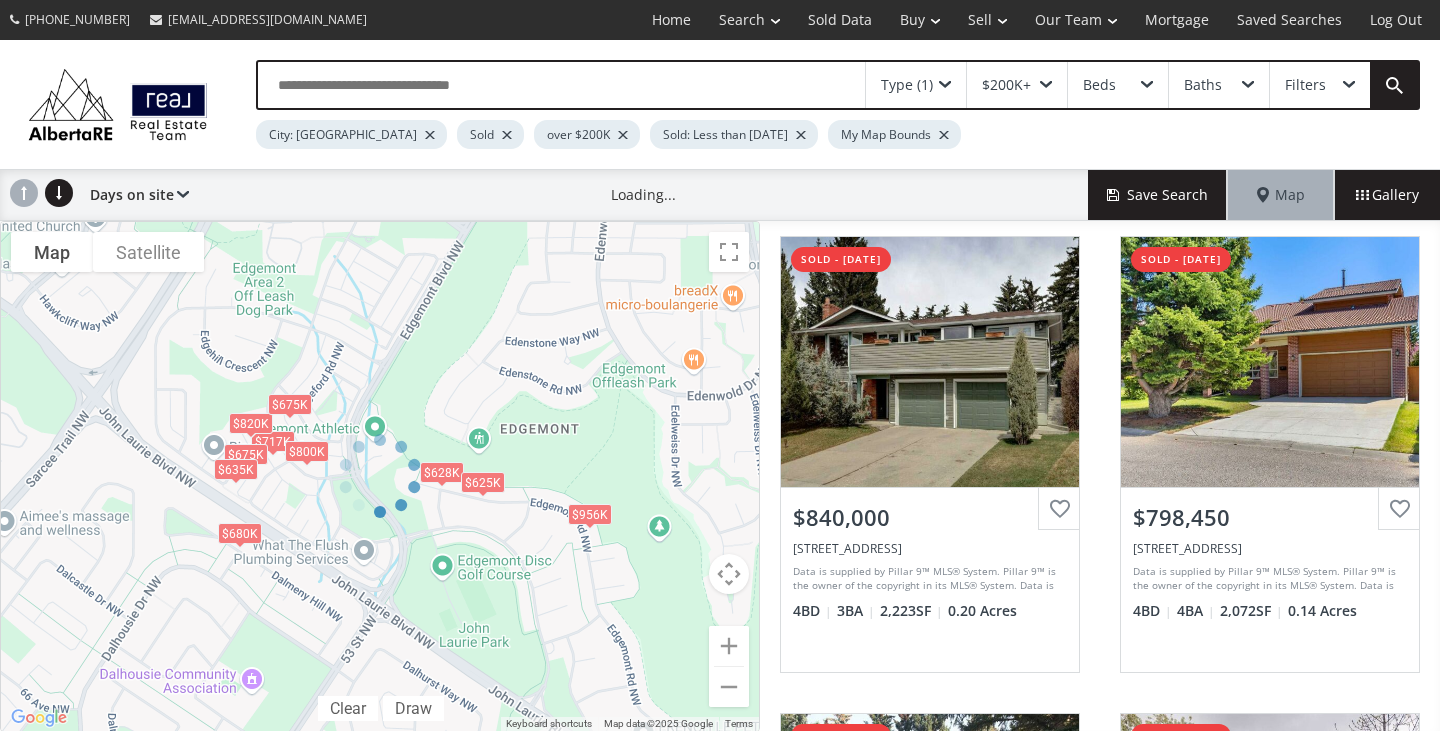 click at bounding box center [380, 476] 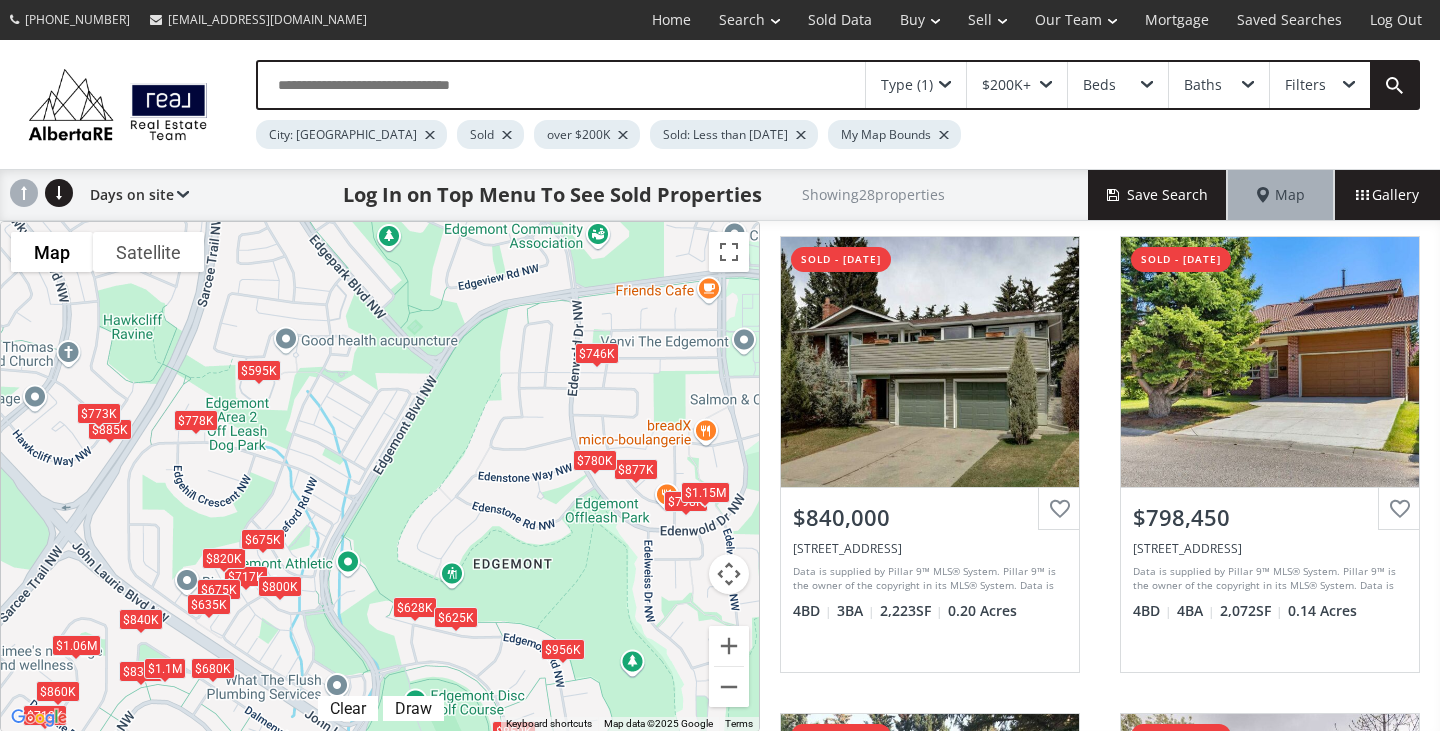 drag, startPoint x: 523, startPoint y: 497, endPoint x: 487, endPoint y: 632, distance: 139.71758 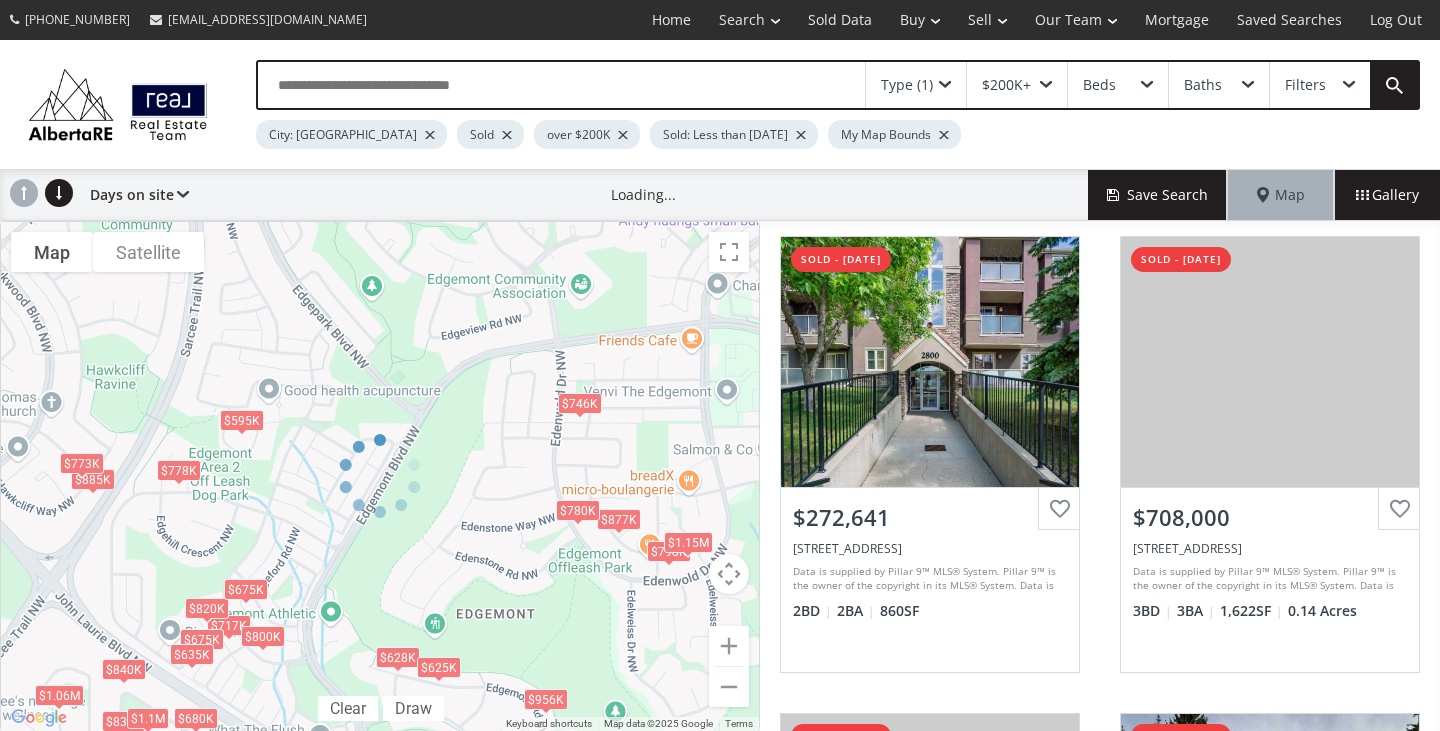 click at bounding box center [380, 476] 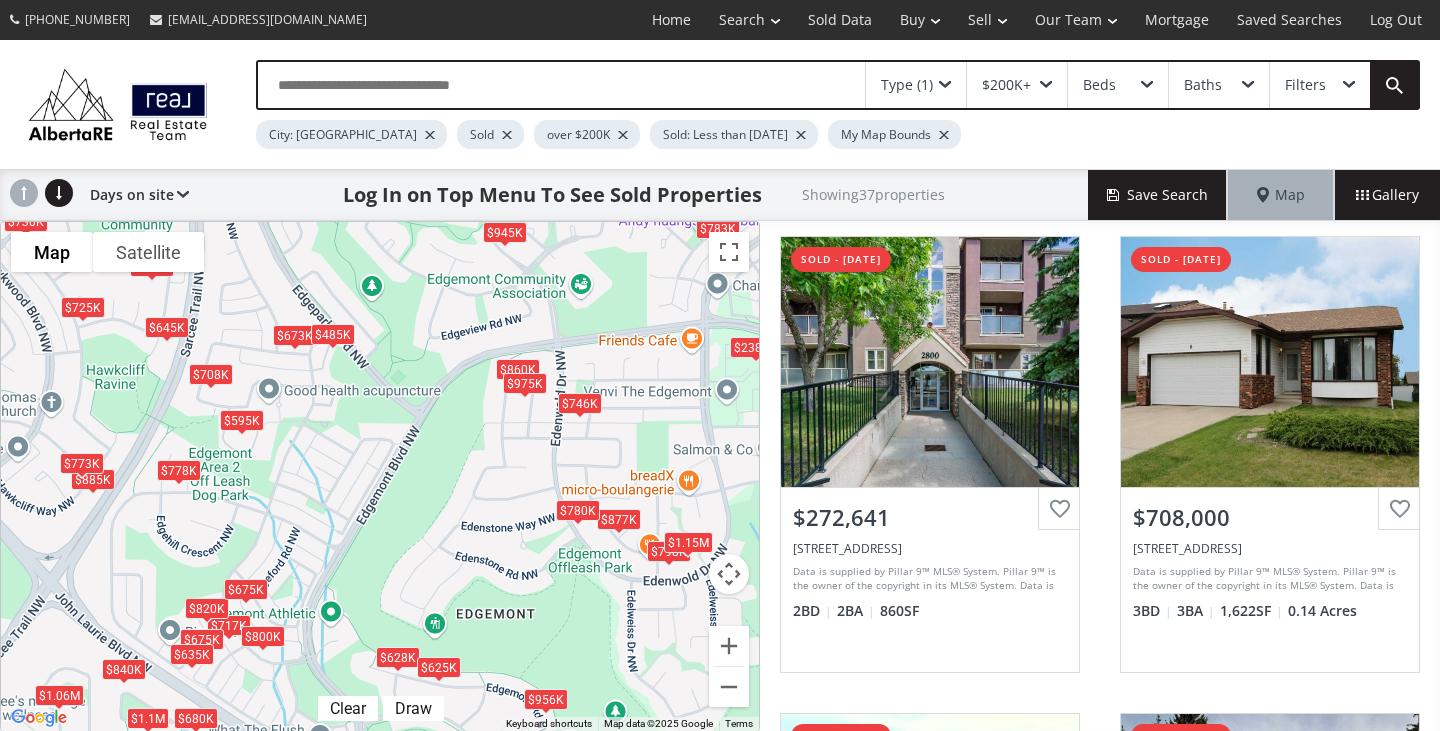 click on "$1.15M" at bounding box center [688, 542] 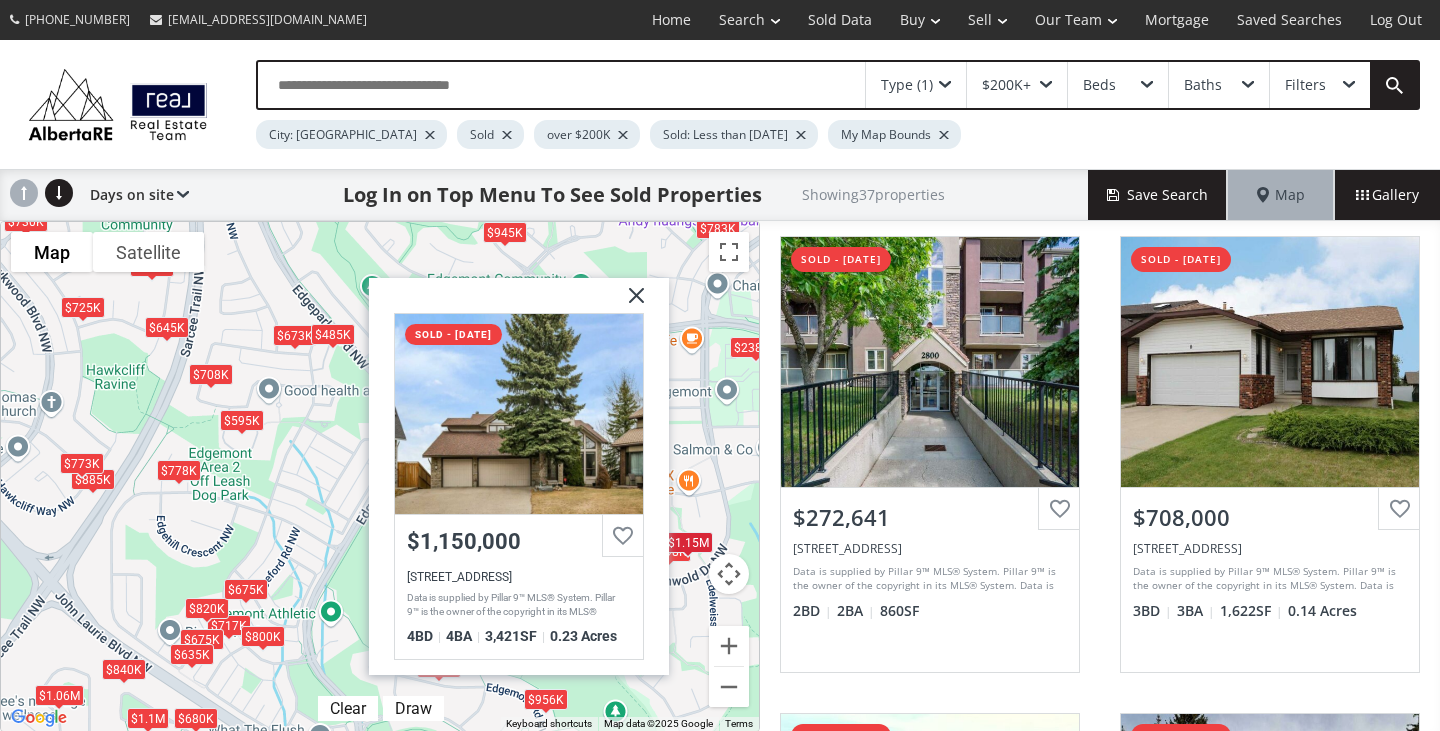 click at bounding box center (629, 303) 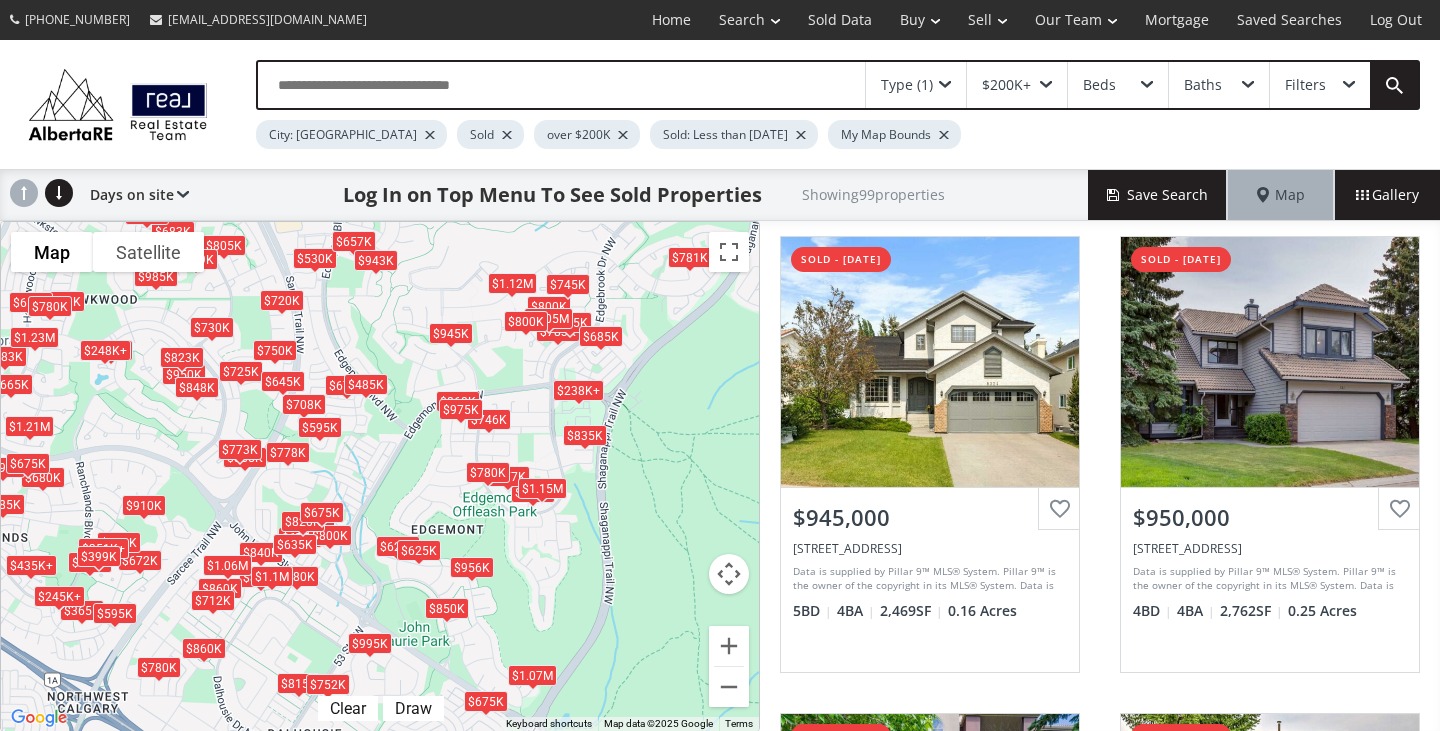 click on "$238K+" at bounding box center (578, 391) 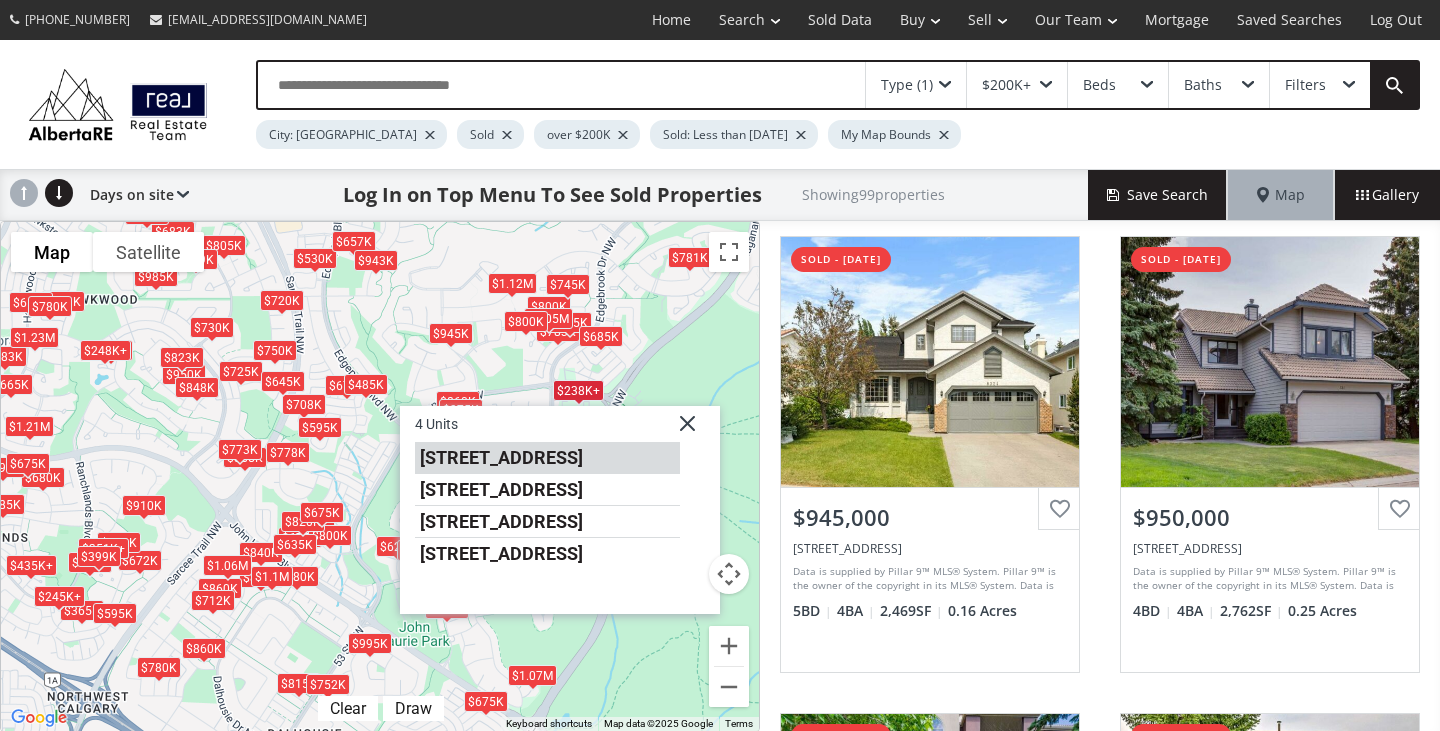 click on "3400 Edenwold Heights NW #2821" at bounding box center (547, 459) 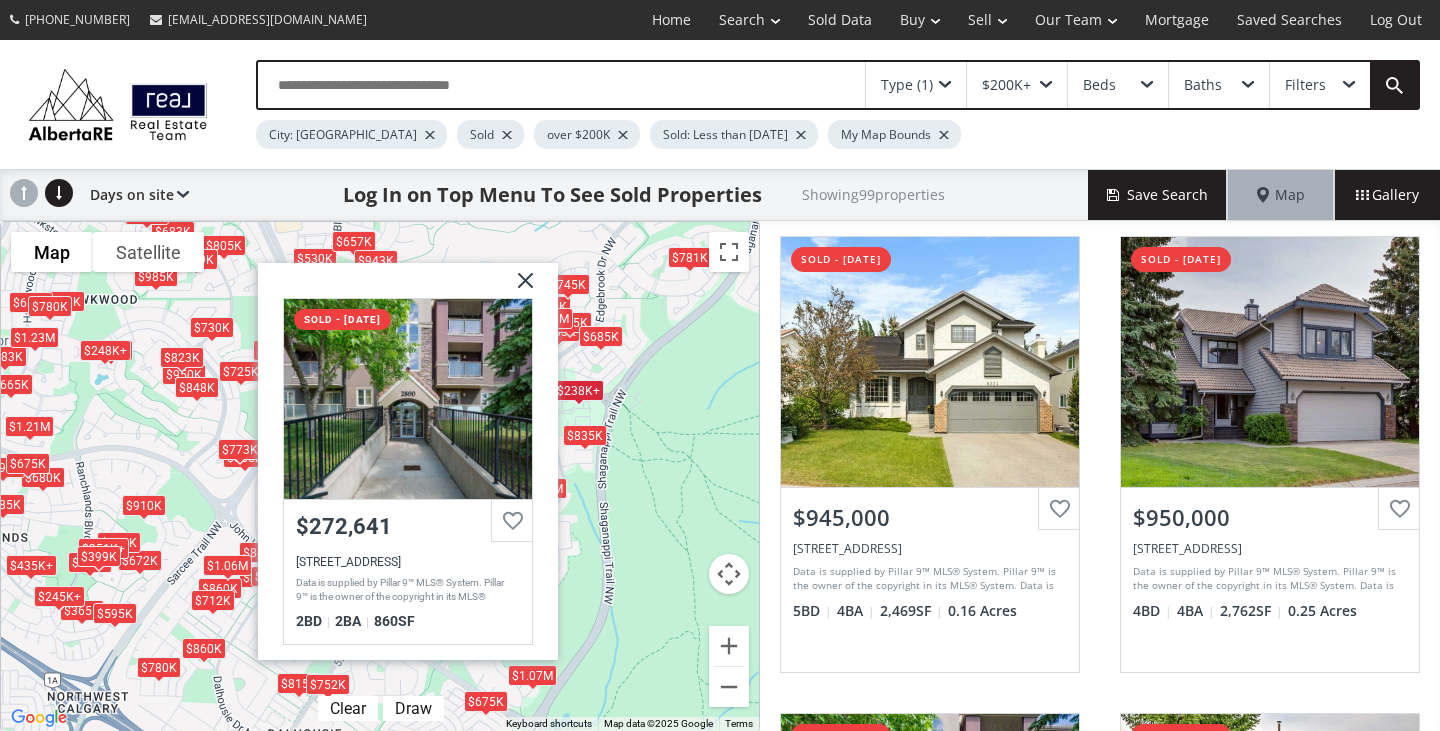 click at bounding box center [518, 289] 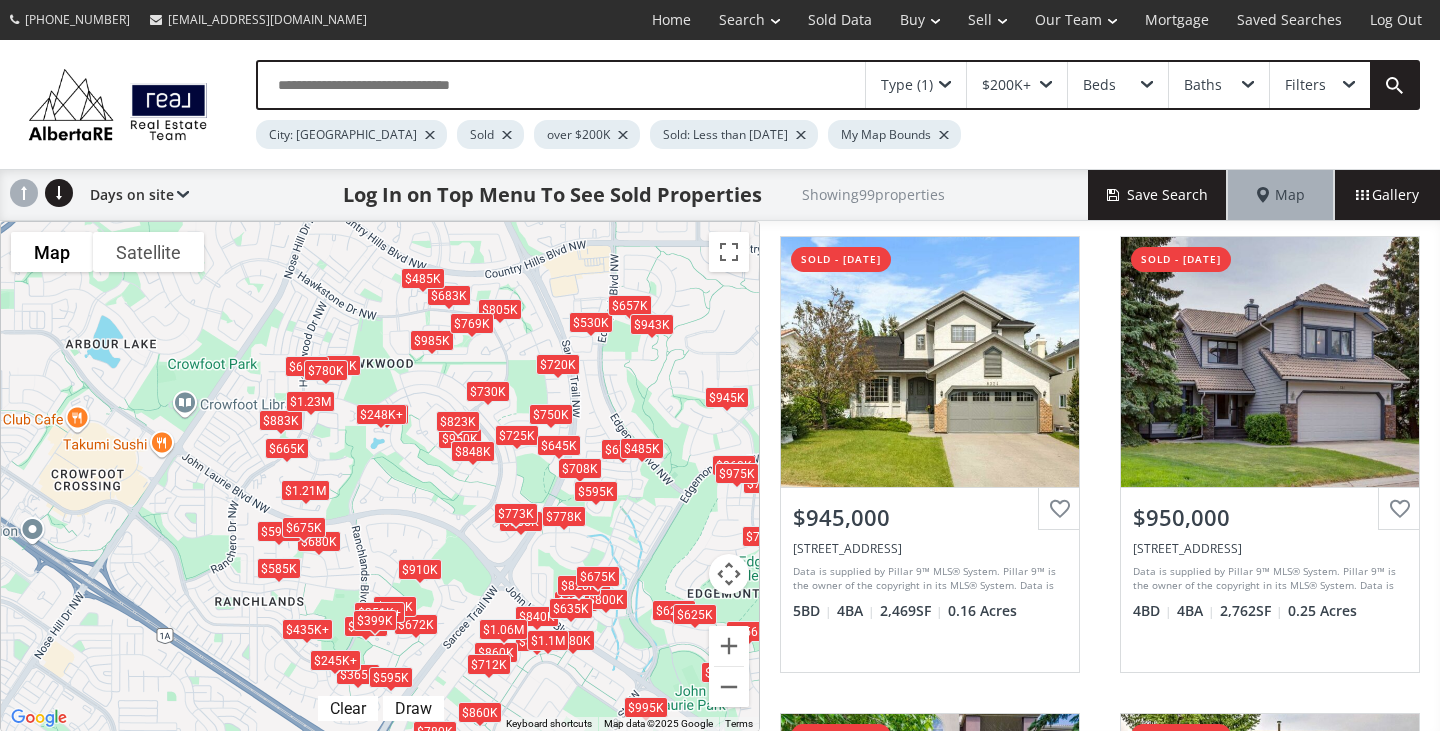 drag, startPoint x: 394, startPoint y: 393, endPoint x: 701, endPoint y: 458, distance: 313.80566 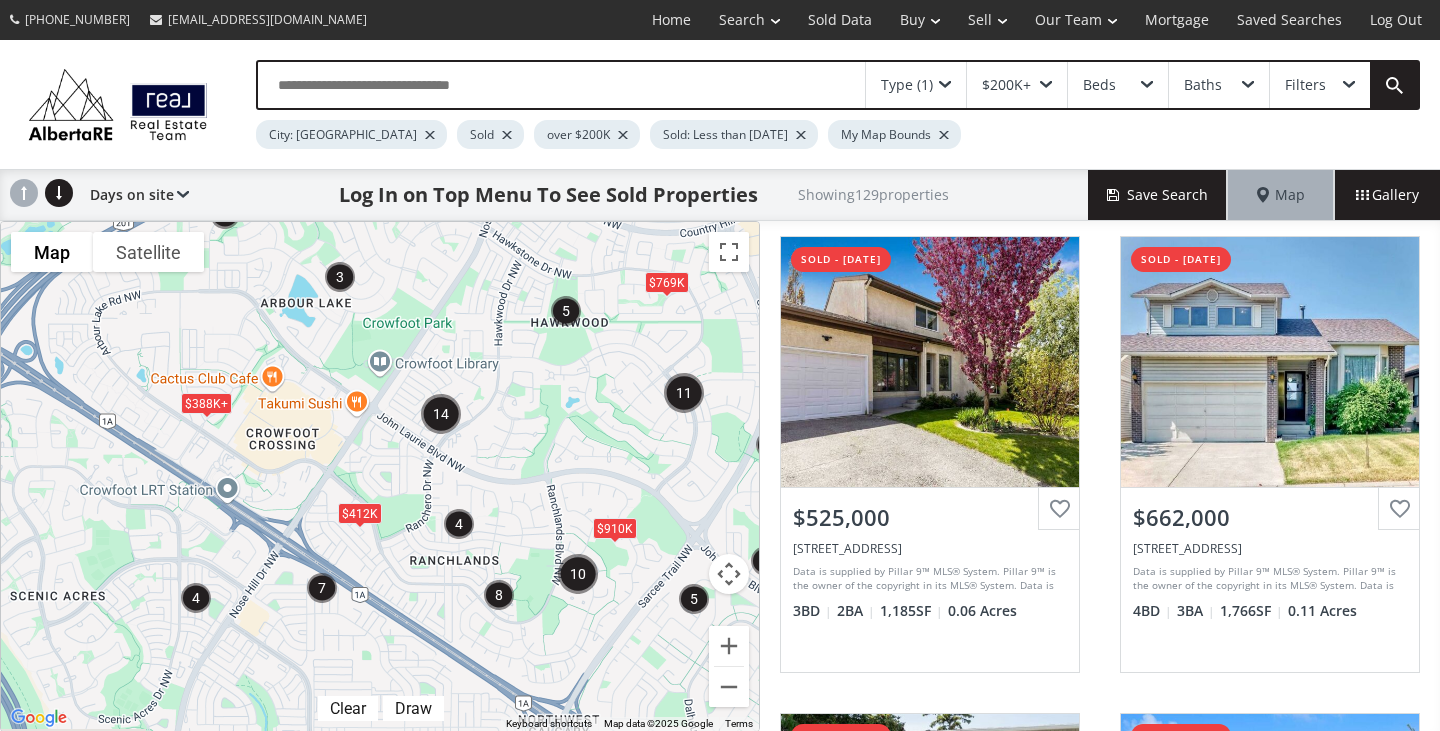 drag, startPoint x: 344, startPoint y: 474, endPoint x: 515, endPoint y: 435, distance: 175.39099 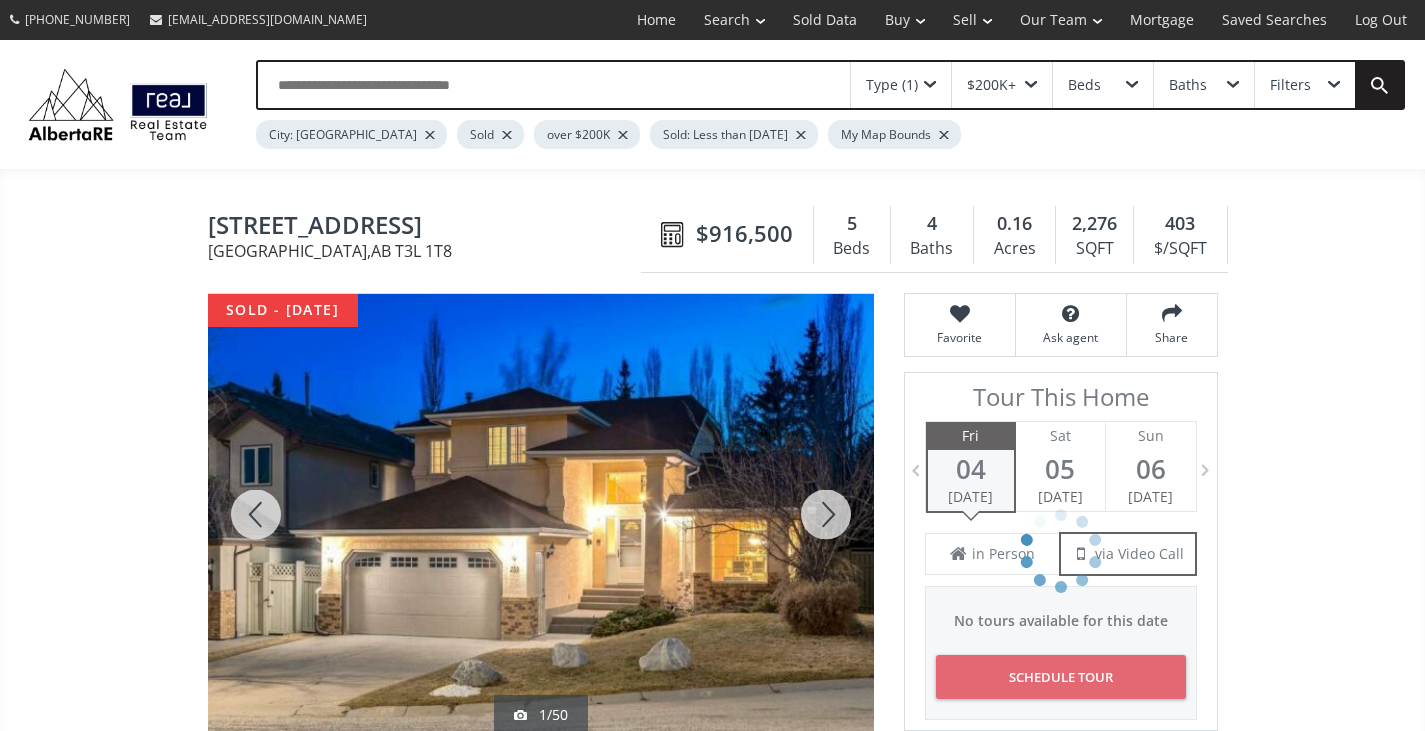scroll, scrollTop: 125, scrollLeft: 0, axis: vertical 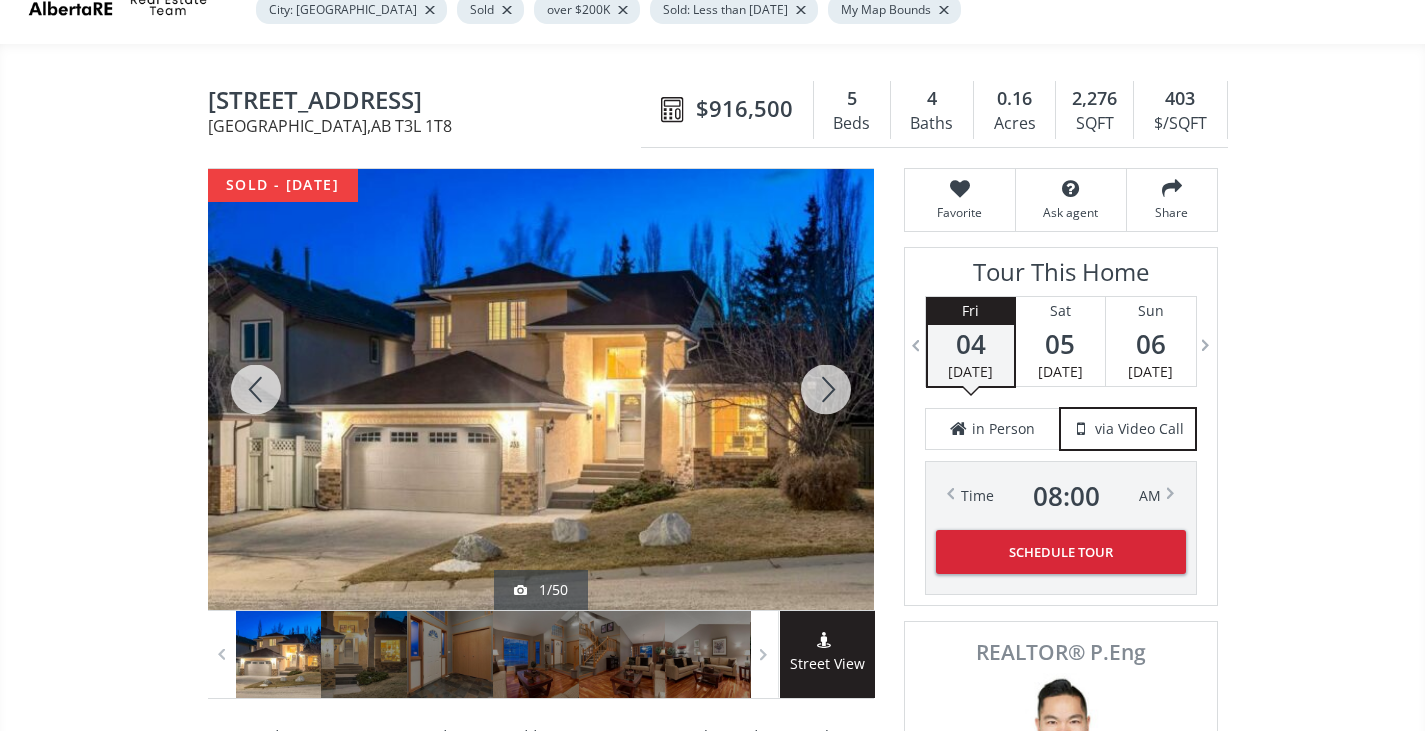 click at bounding box center (826, 389) 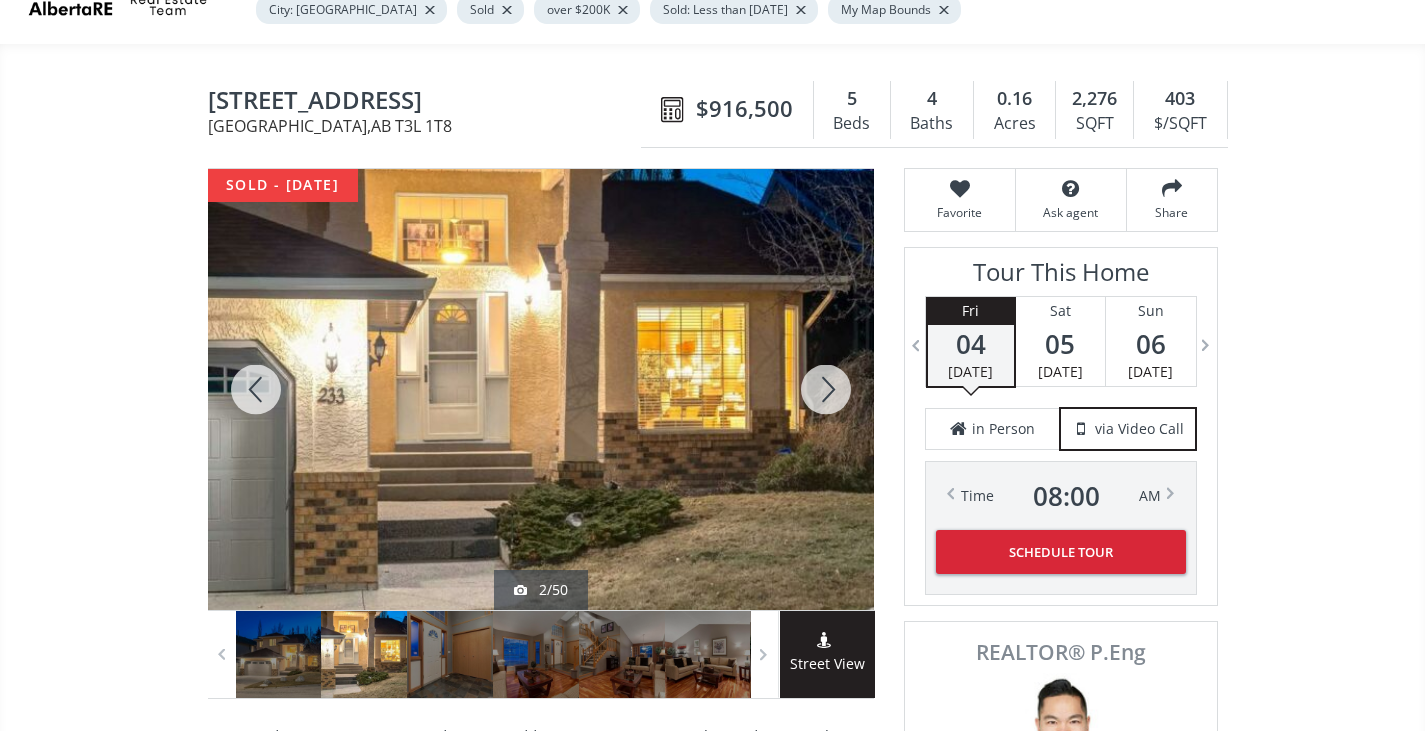 click at bounding box center (826, 389) 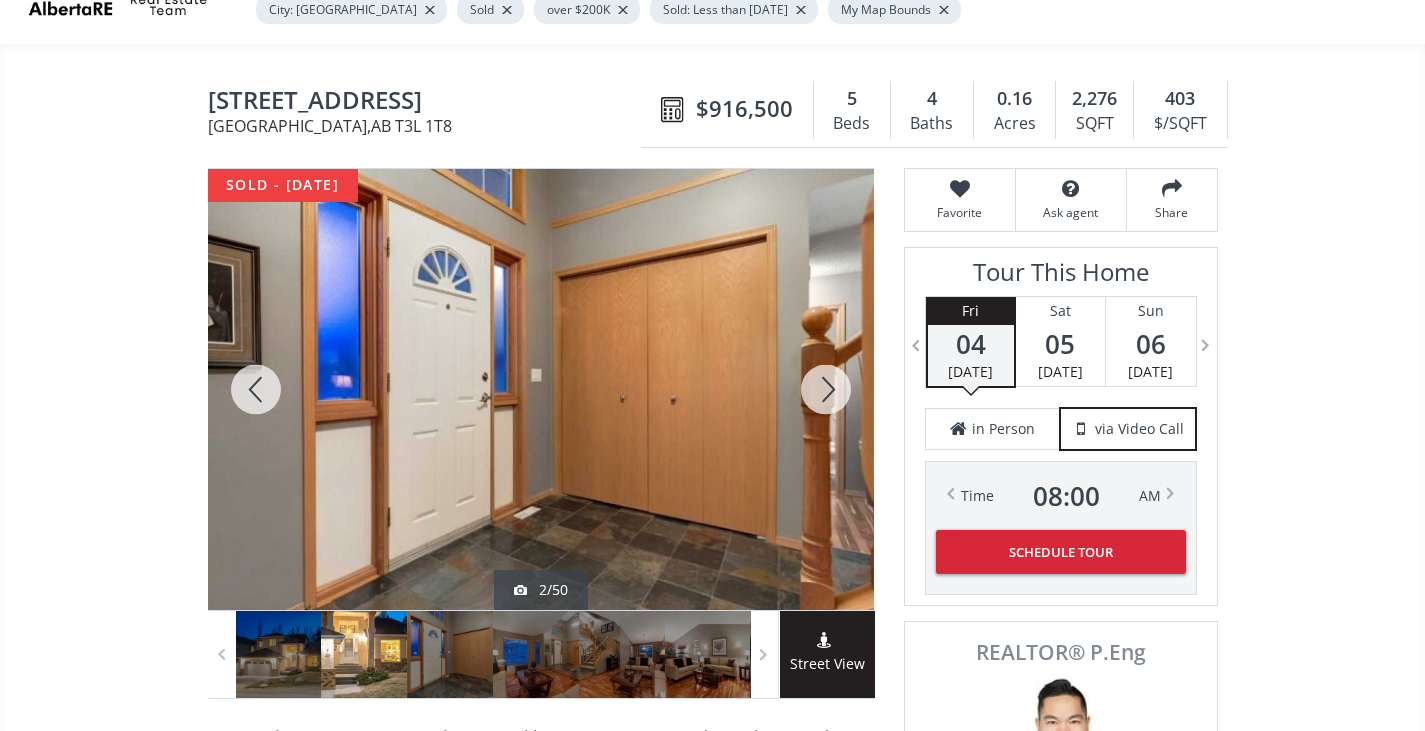 click at bounding box center [826, 389] 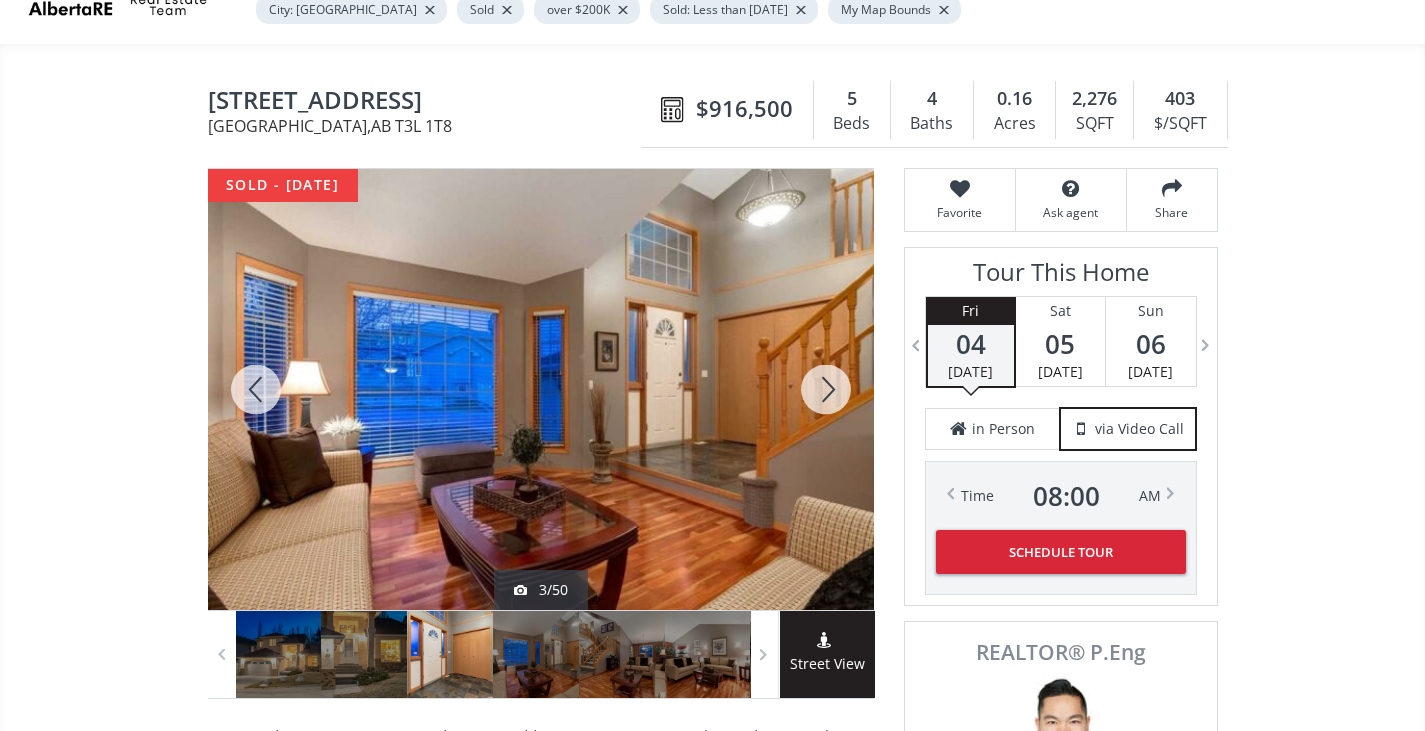 click at bounding box center (826, 389) 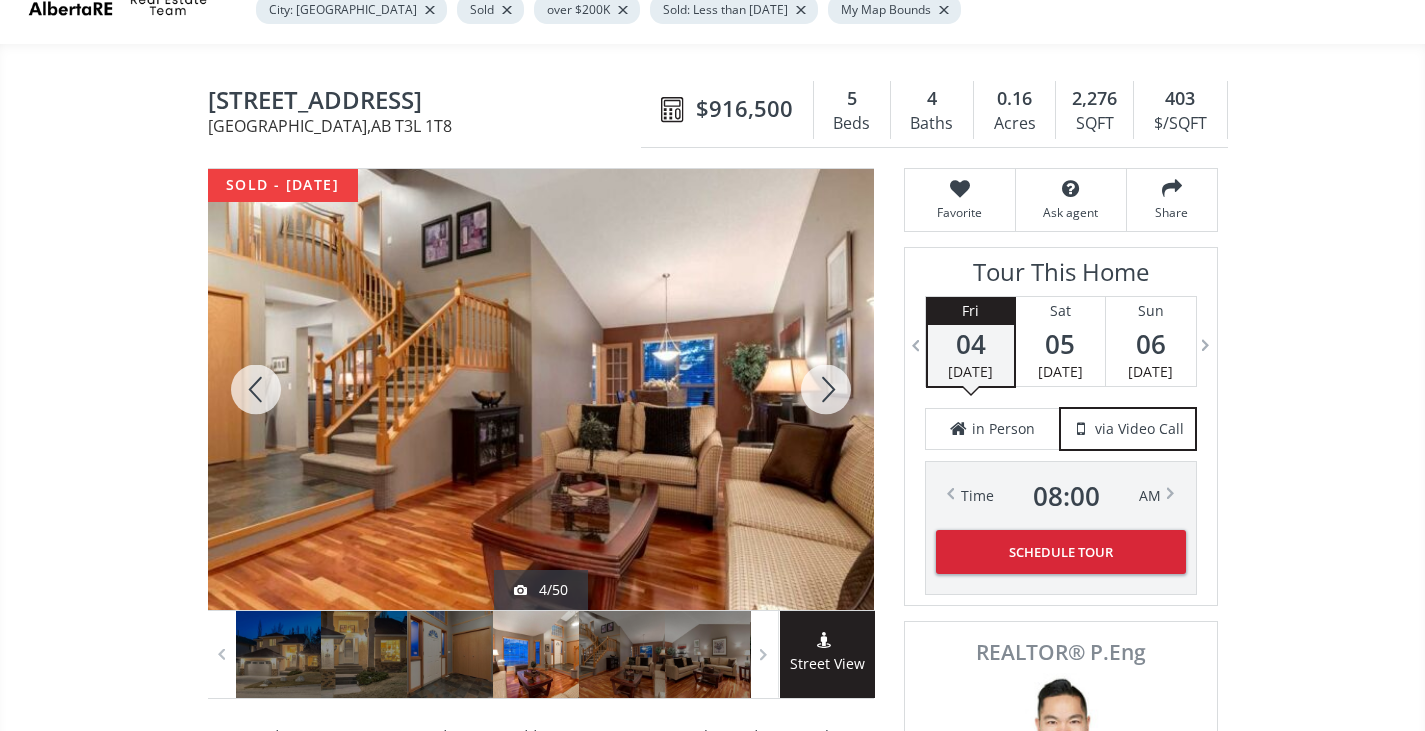 click at bounding box center [826, 389] 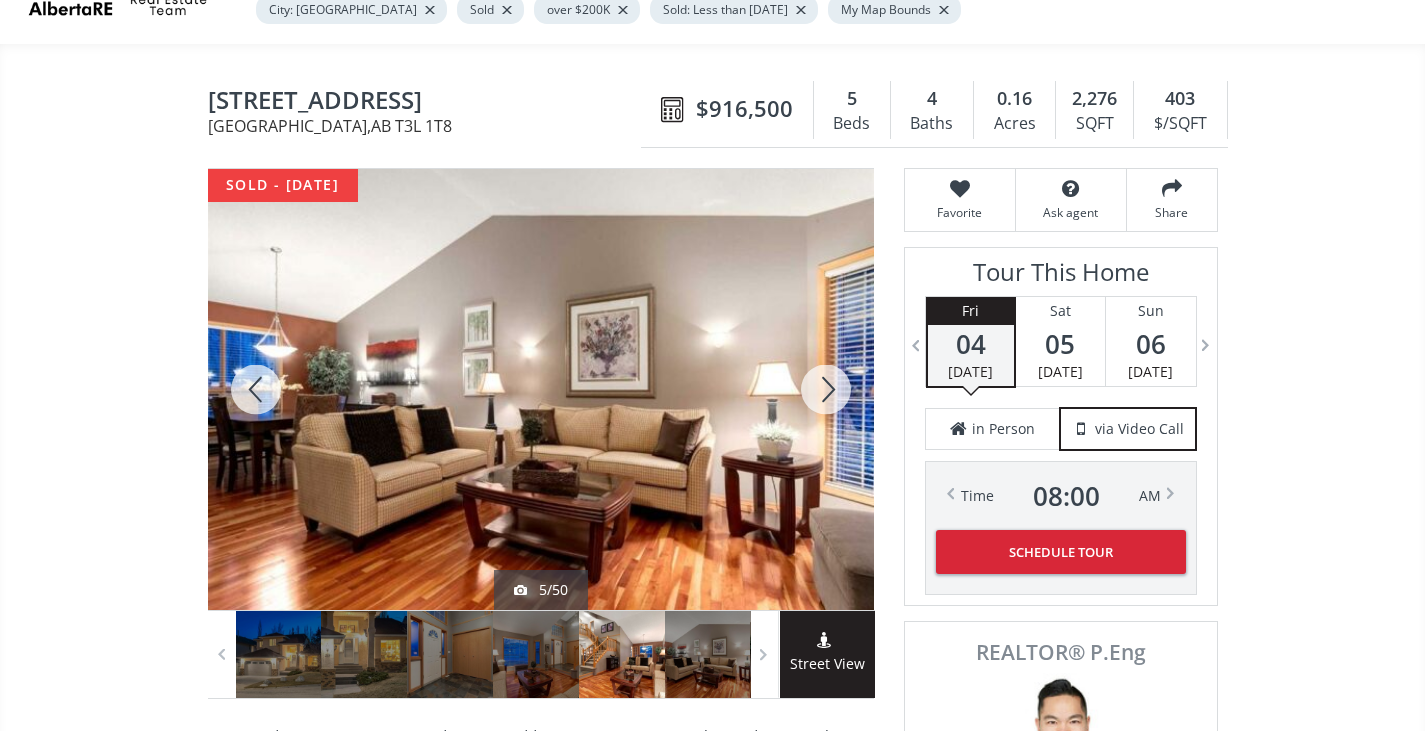 click at bounding box center (826, 389) 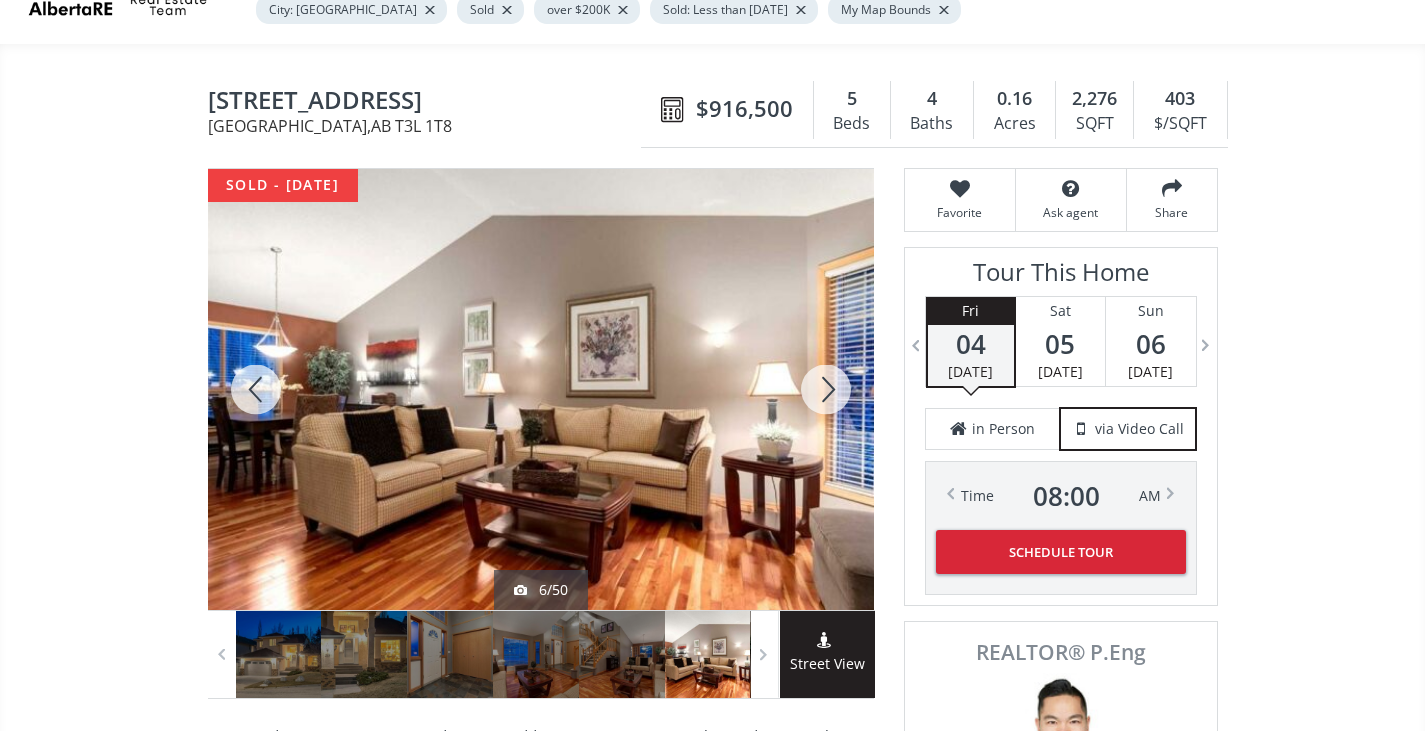 click at bounding box center [826, 389] 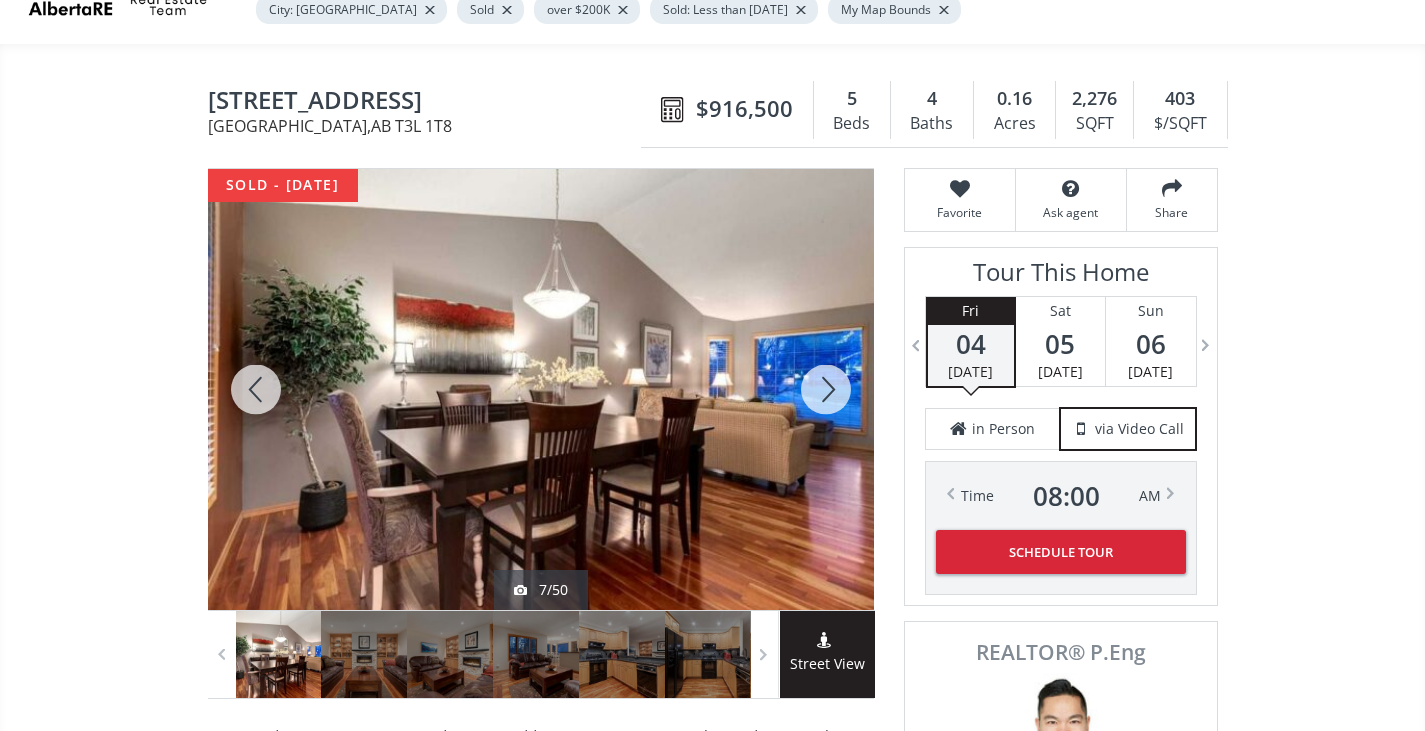 click at bounding box center (826, 389) 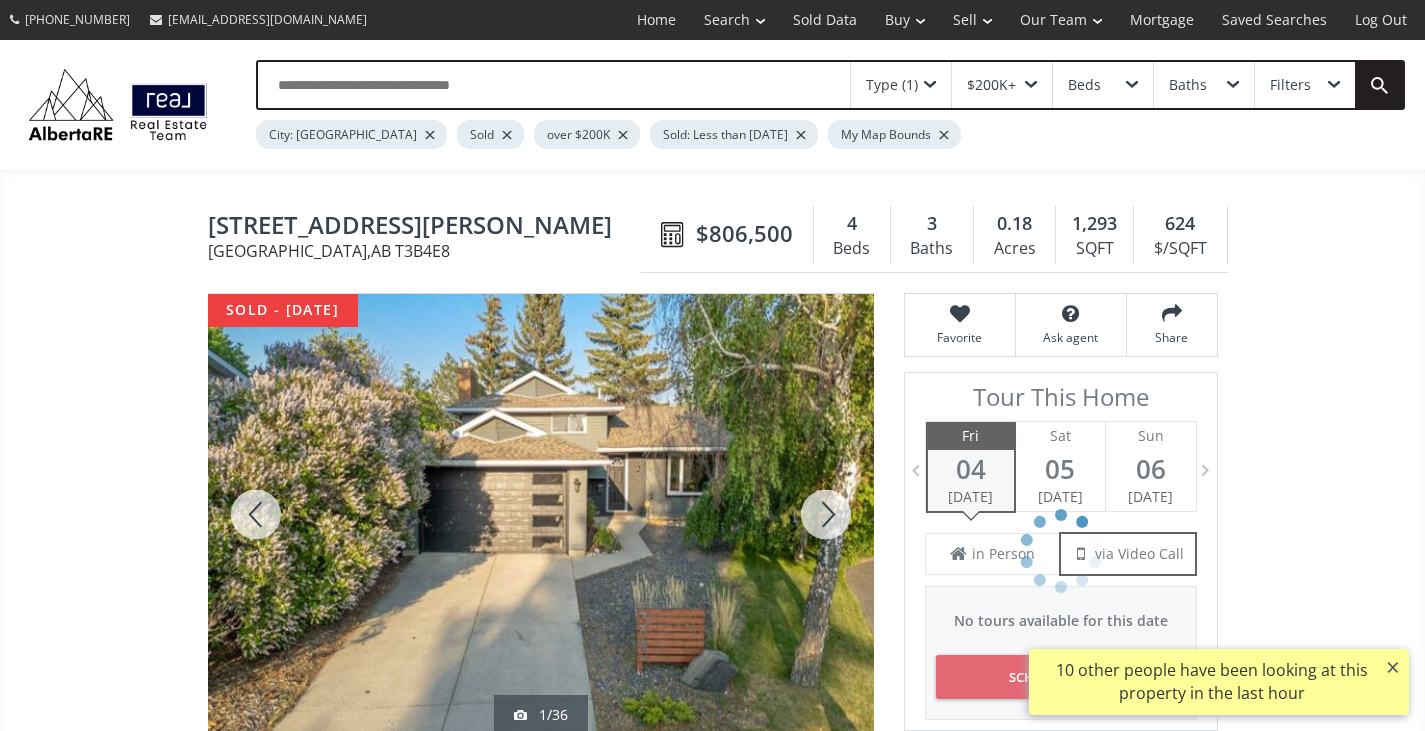 scroll, scrollTop: 0, scrollLeft: 0, axis: both 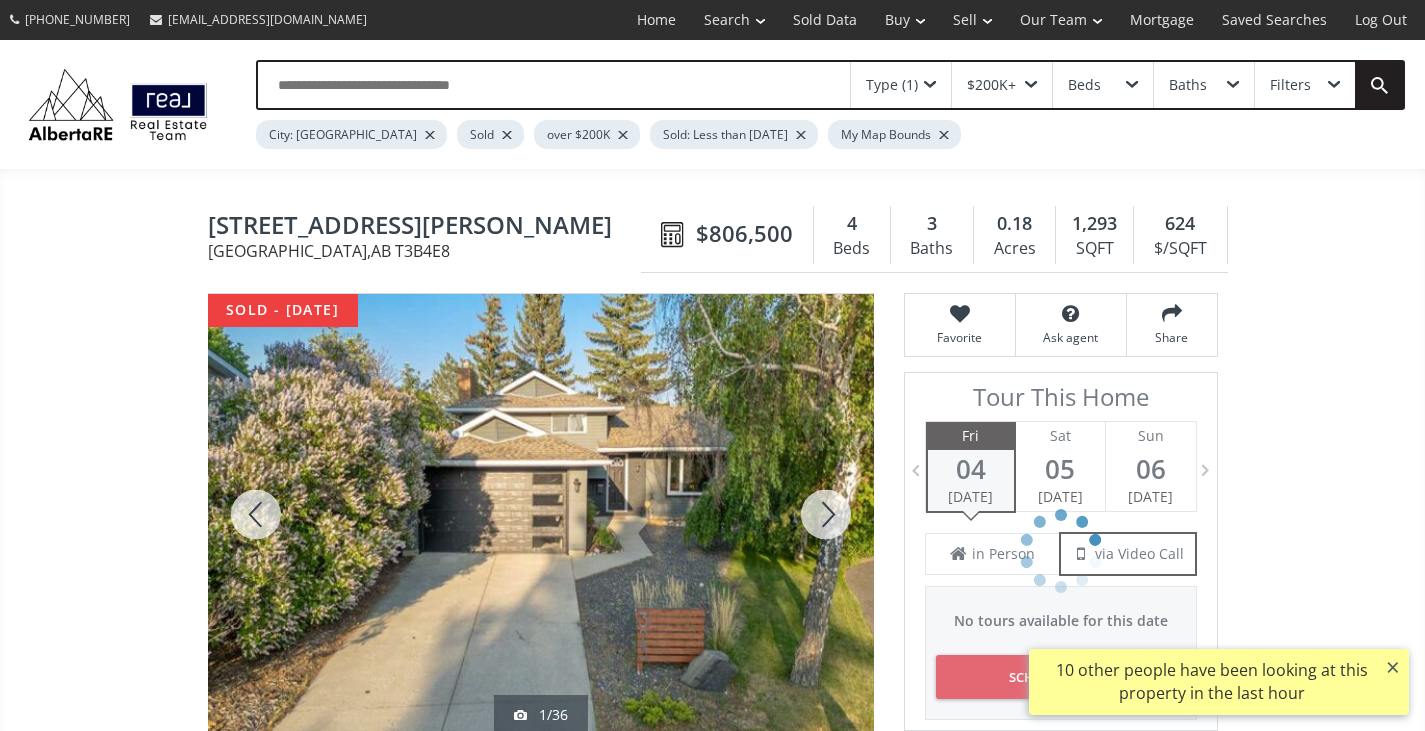 click at bounding box center [826, 514] 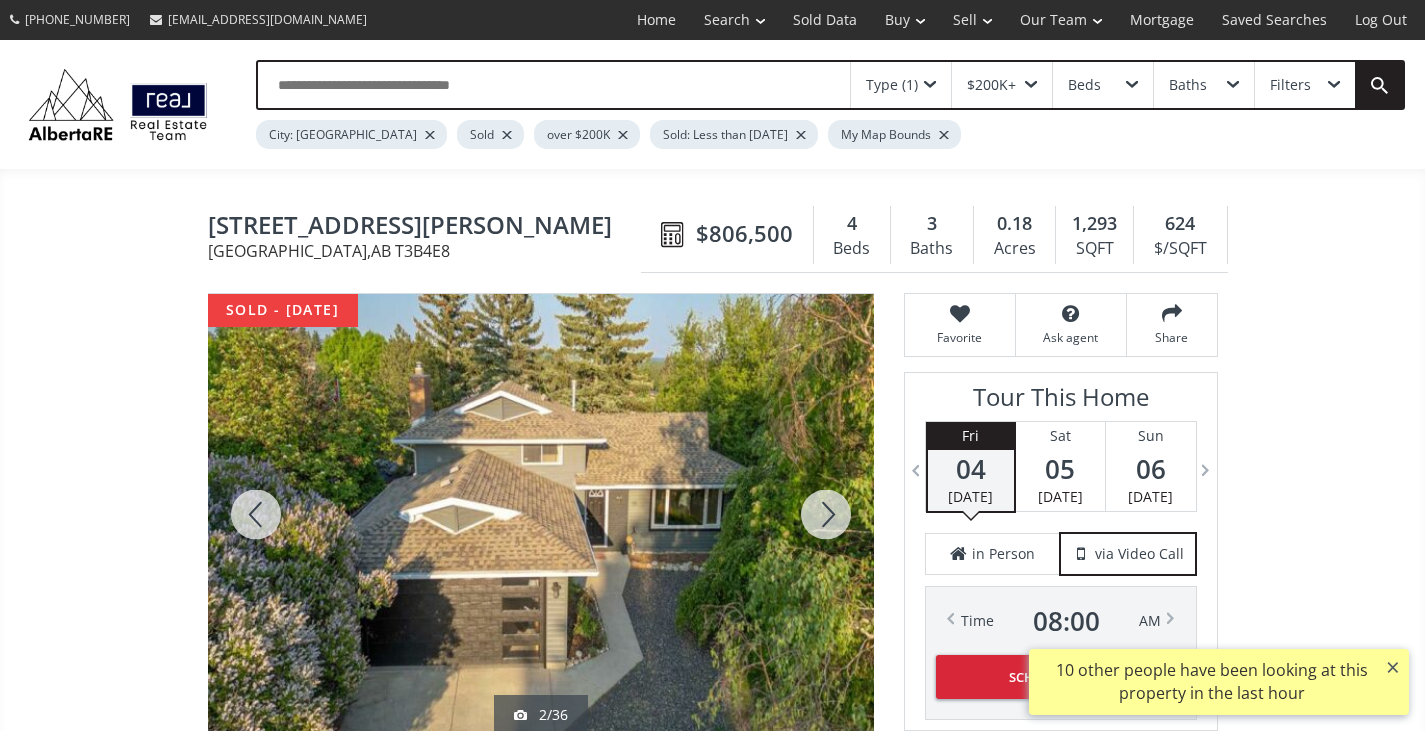 click at bounding box center [826, 514] 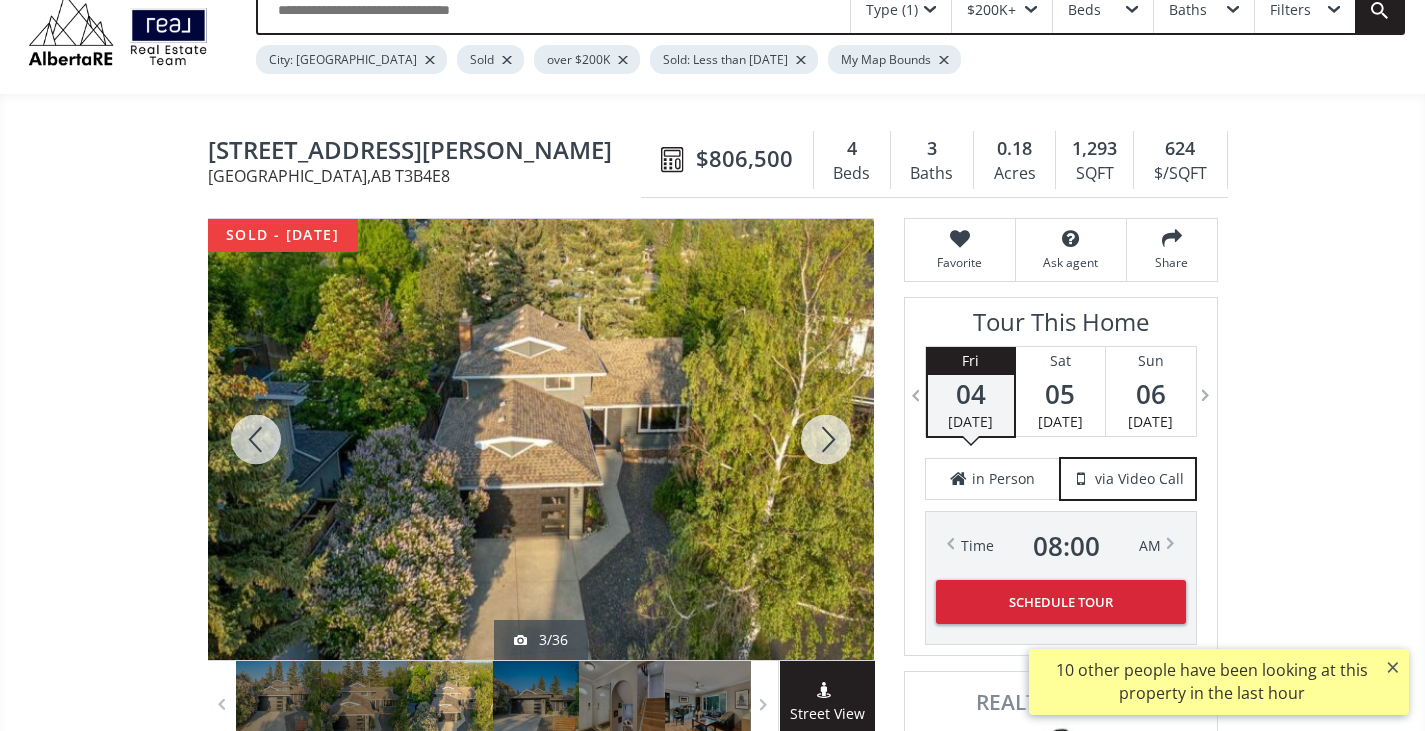 scroll, scrollTop: 76, scrollLeft: 0, axis: vertical 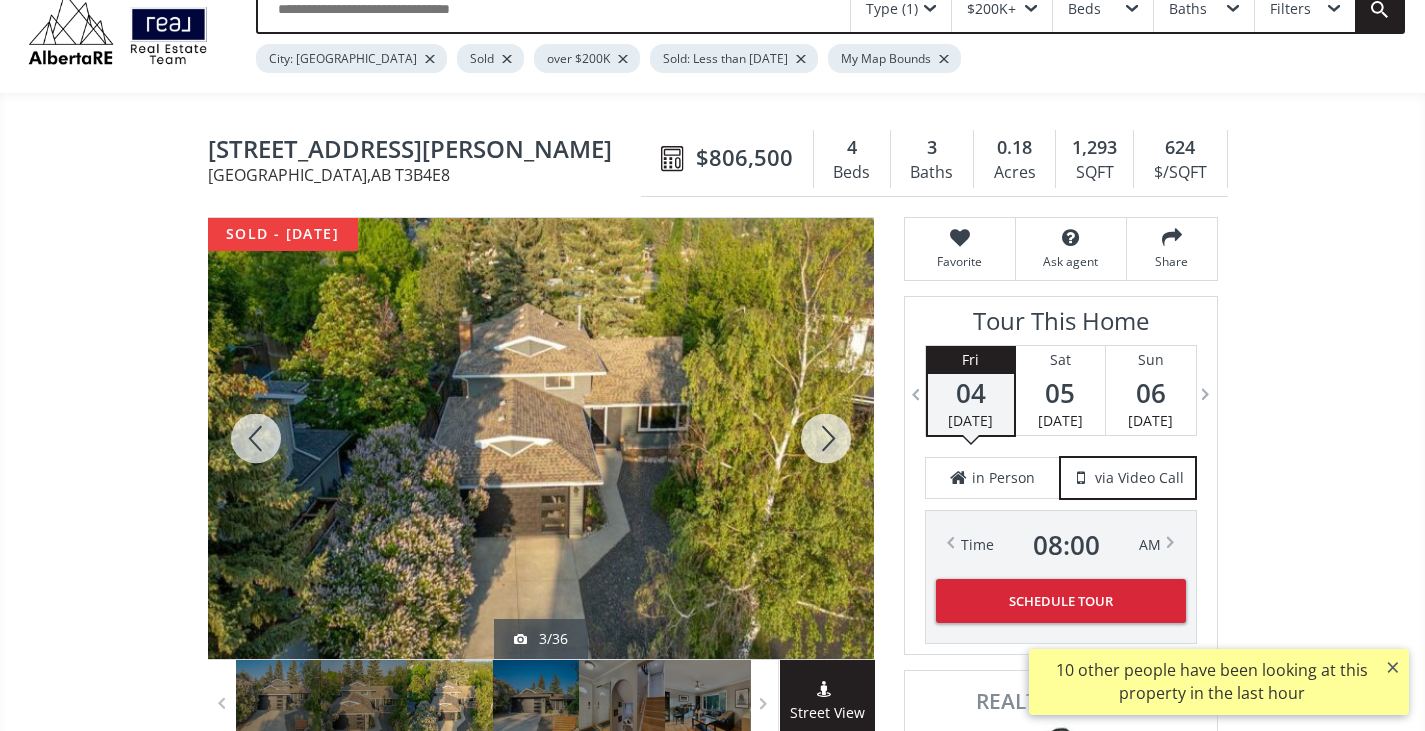 click at bounding box center [826, 438] 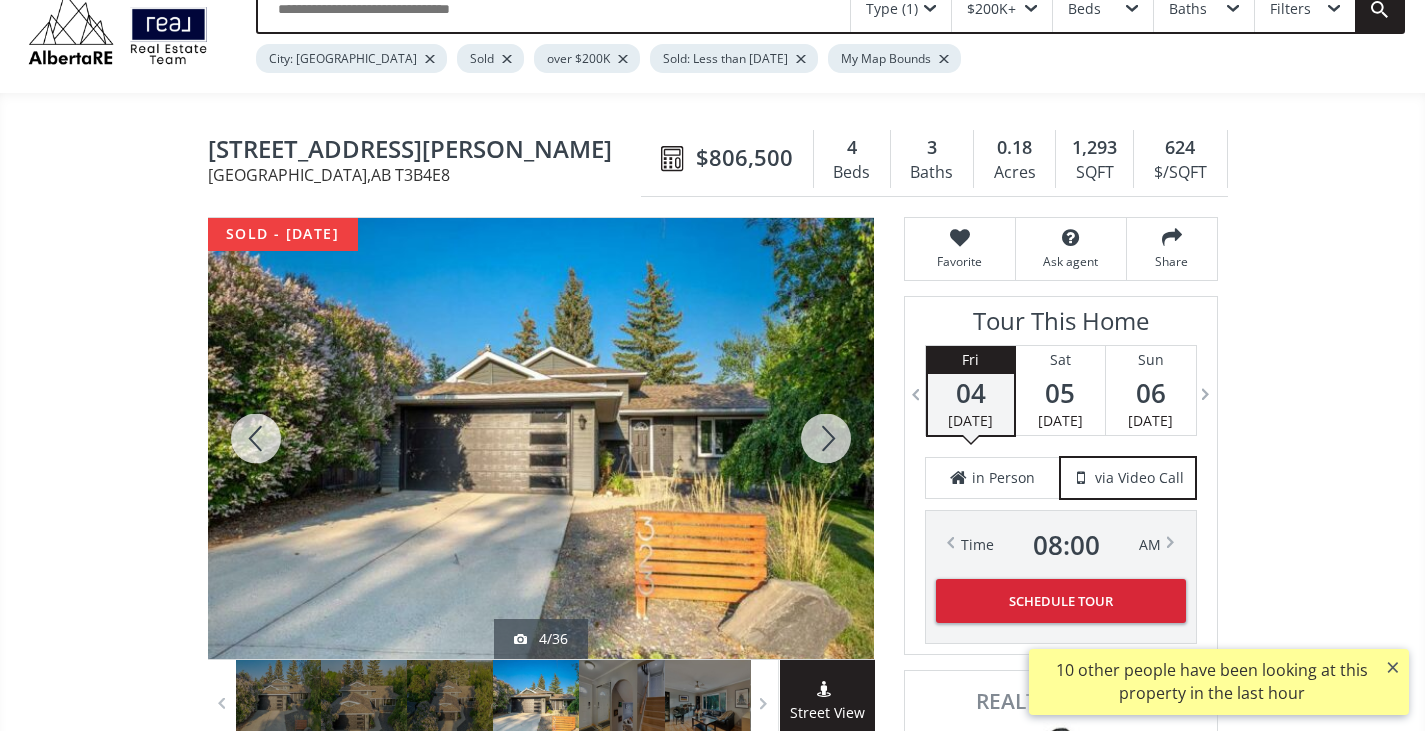 click at bounding box center [826, 438] 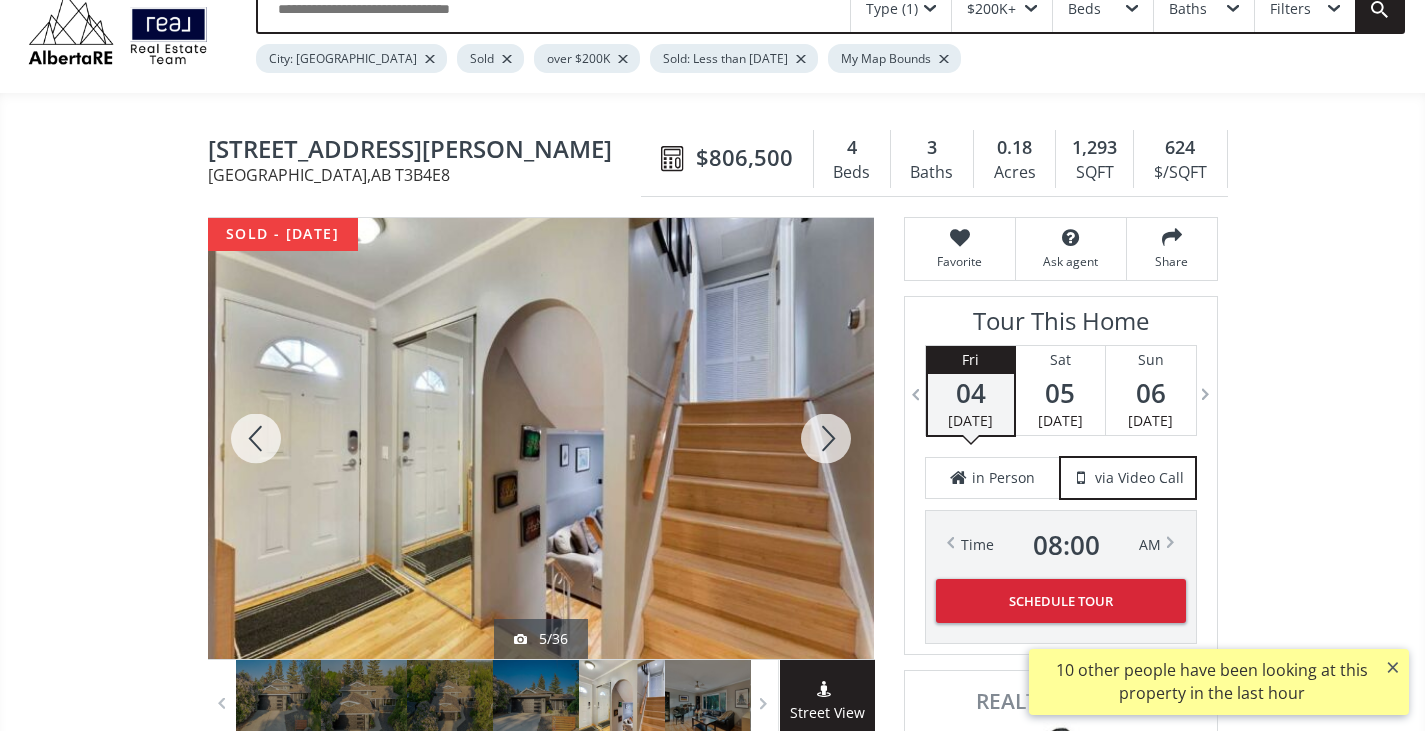 click at bounding box center (826, 438) 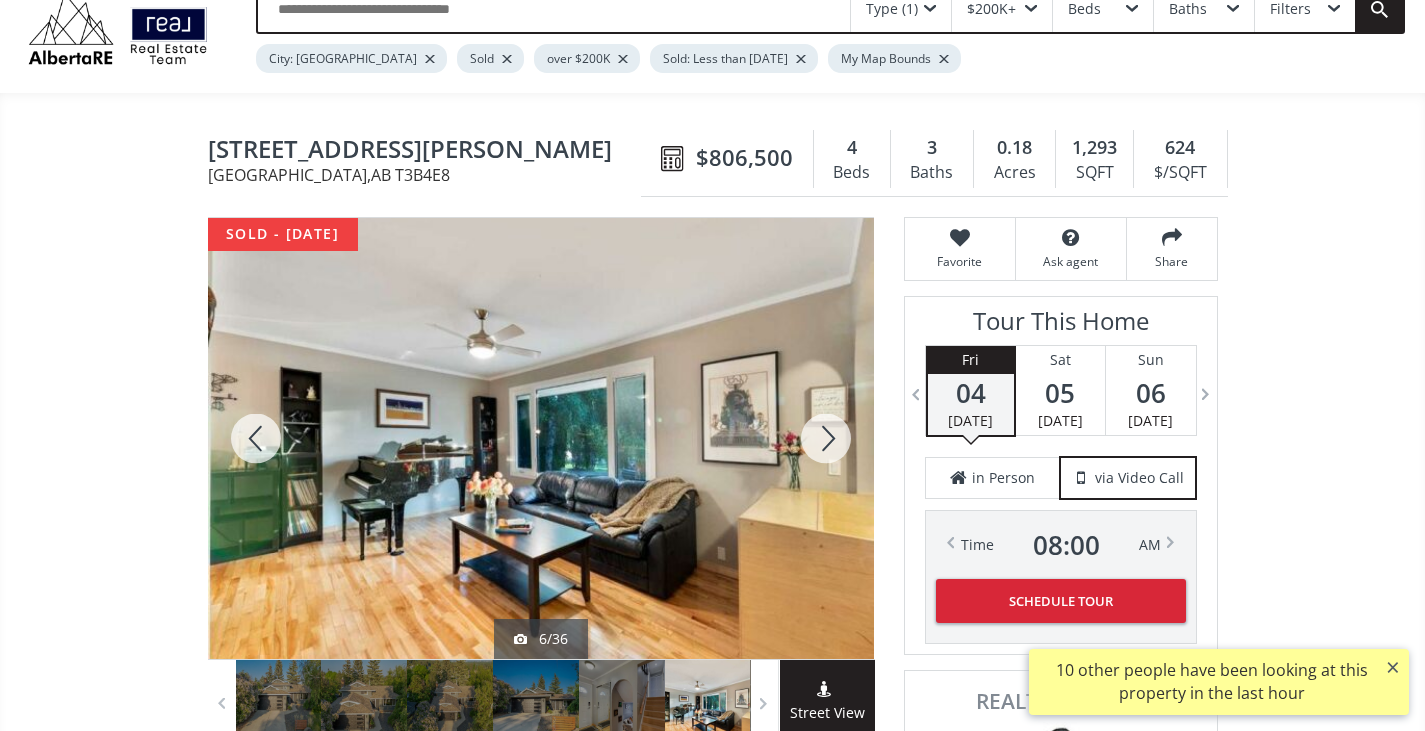 click at bounding box center (826, 438) 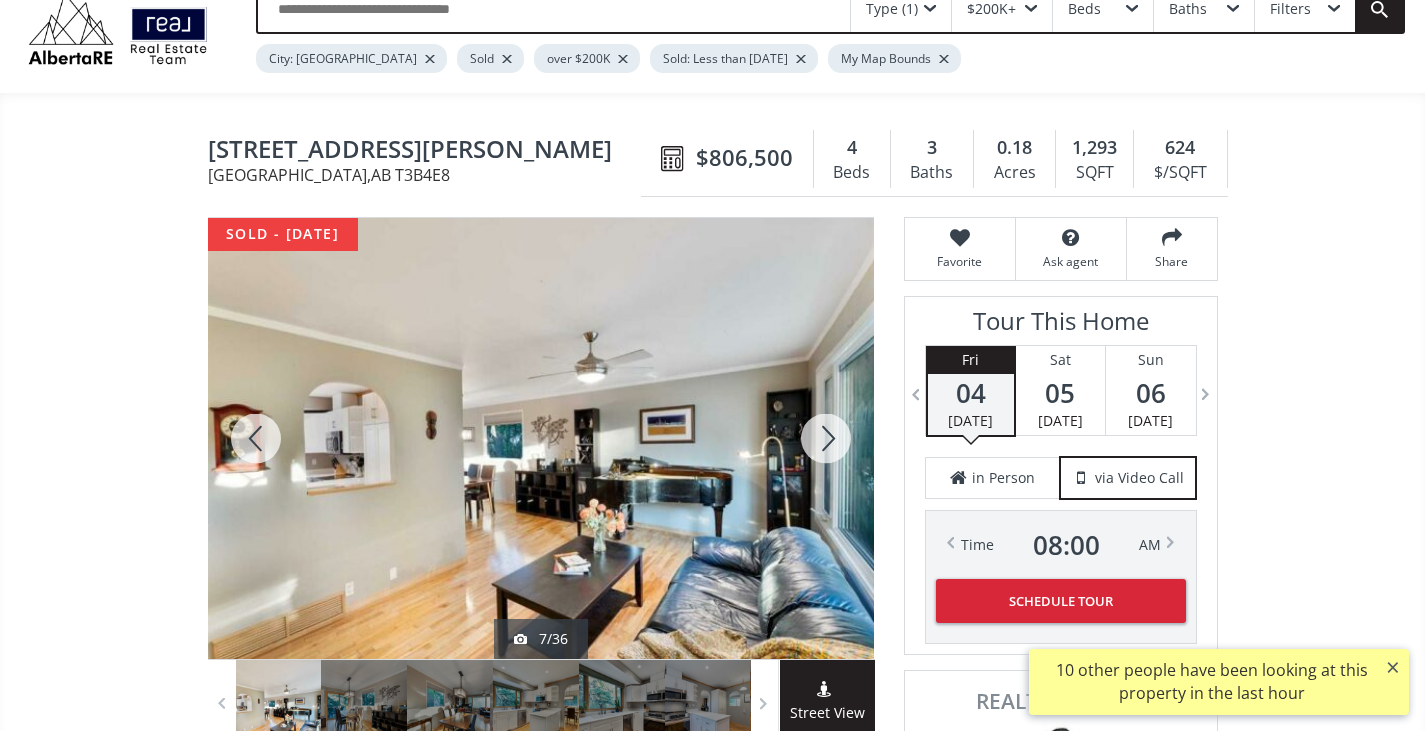 click at bounding box center [826, 438] 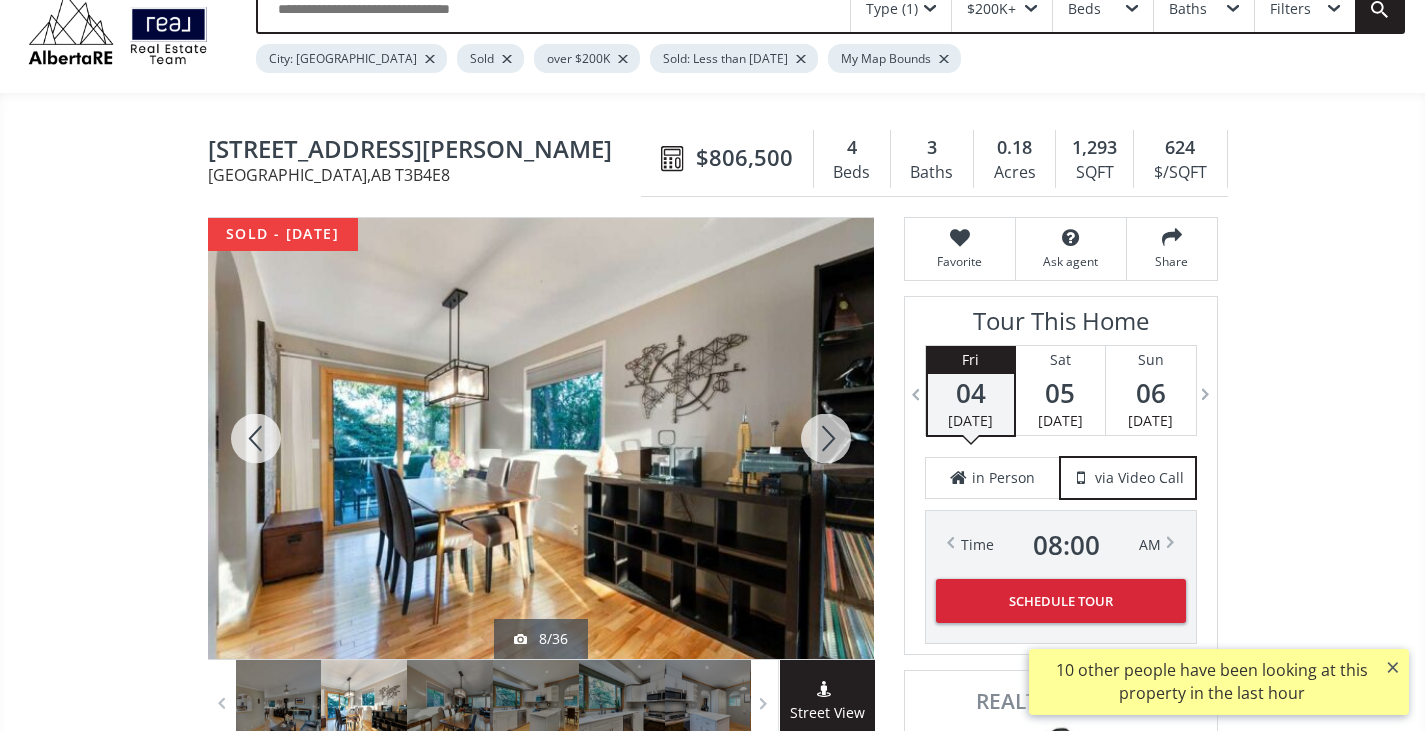 click at bounding box center (826, 438) 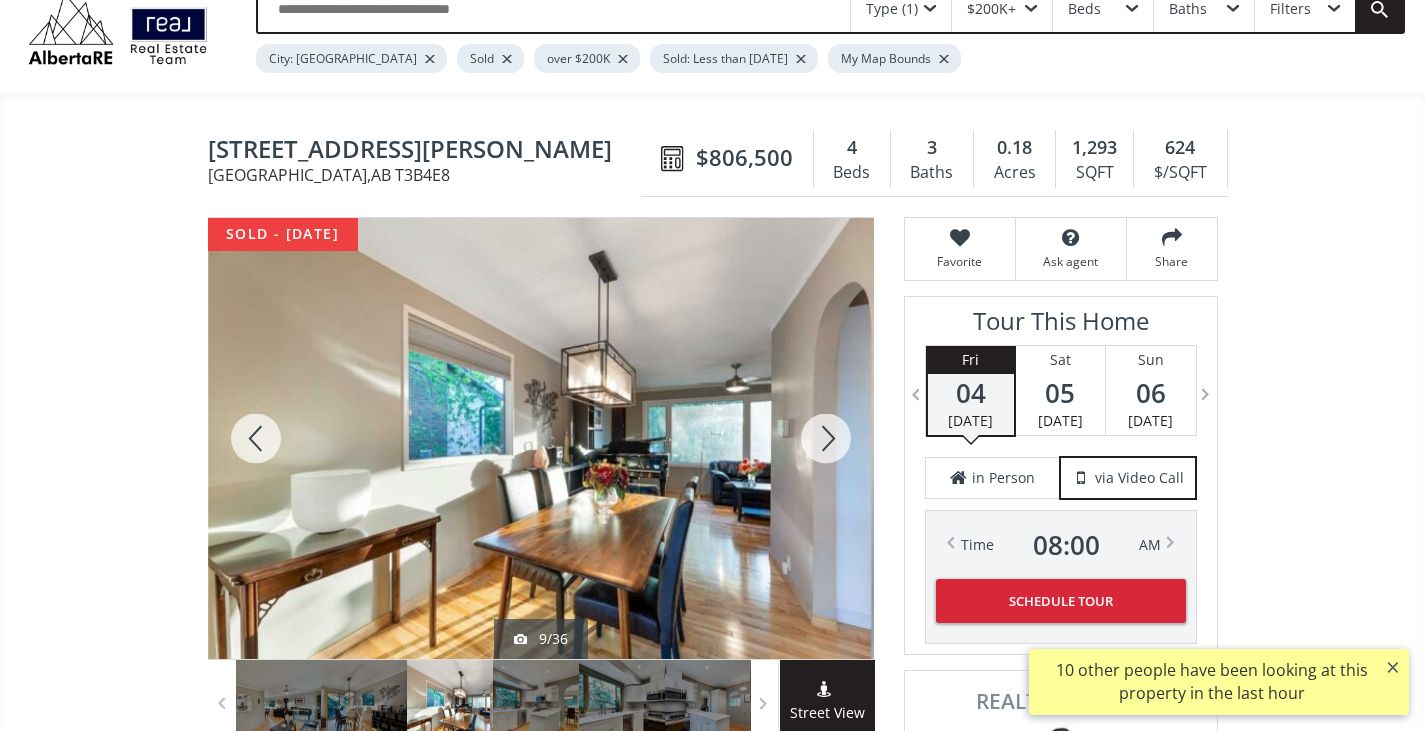 click at bounding box center (826, 438) 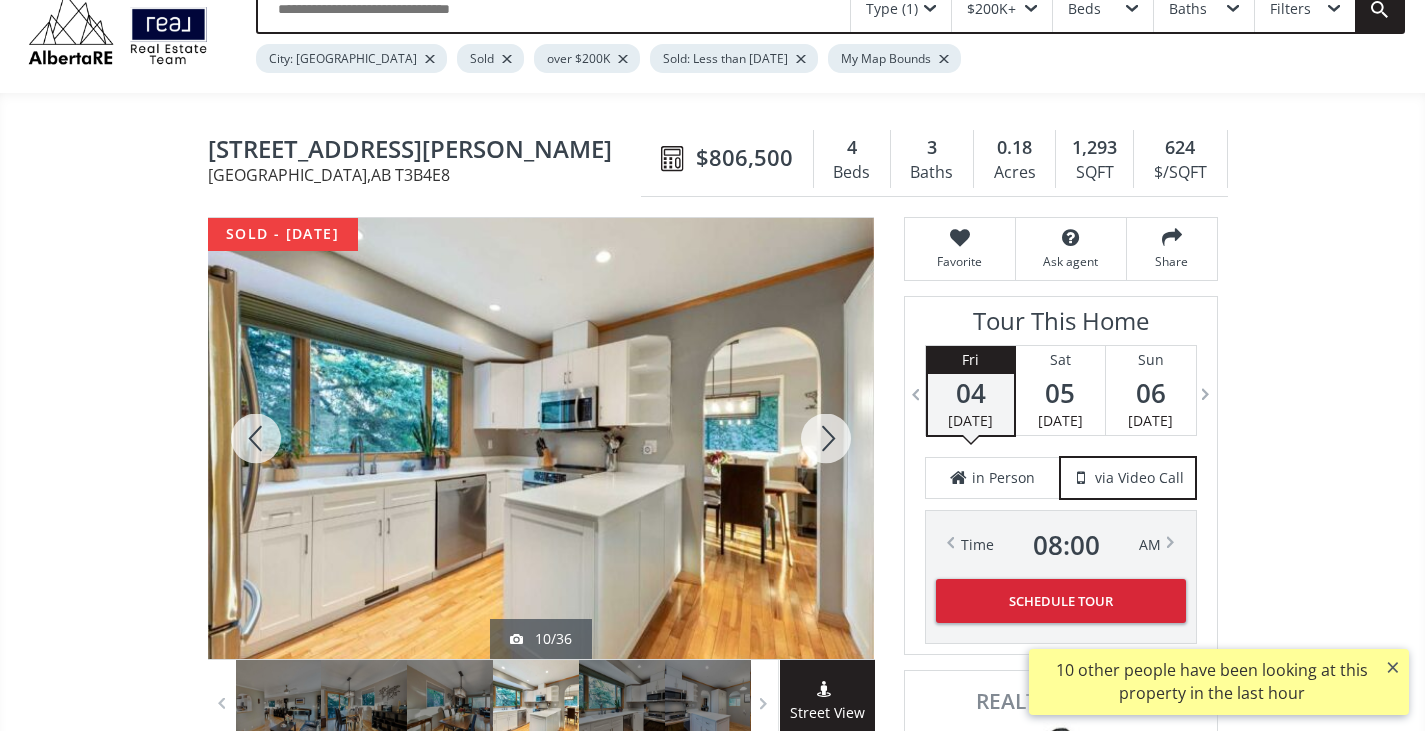 click at bounding box center (826, 438) 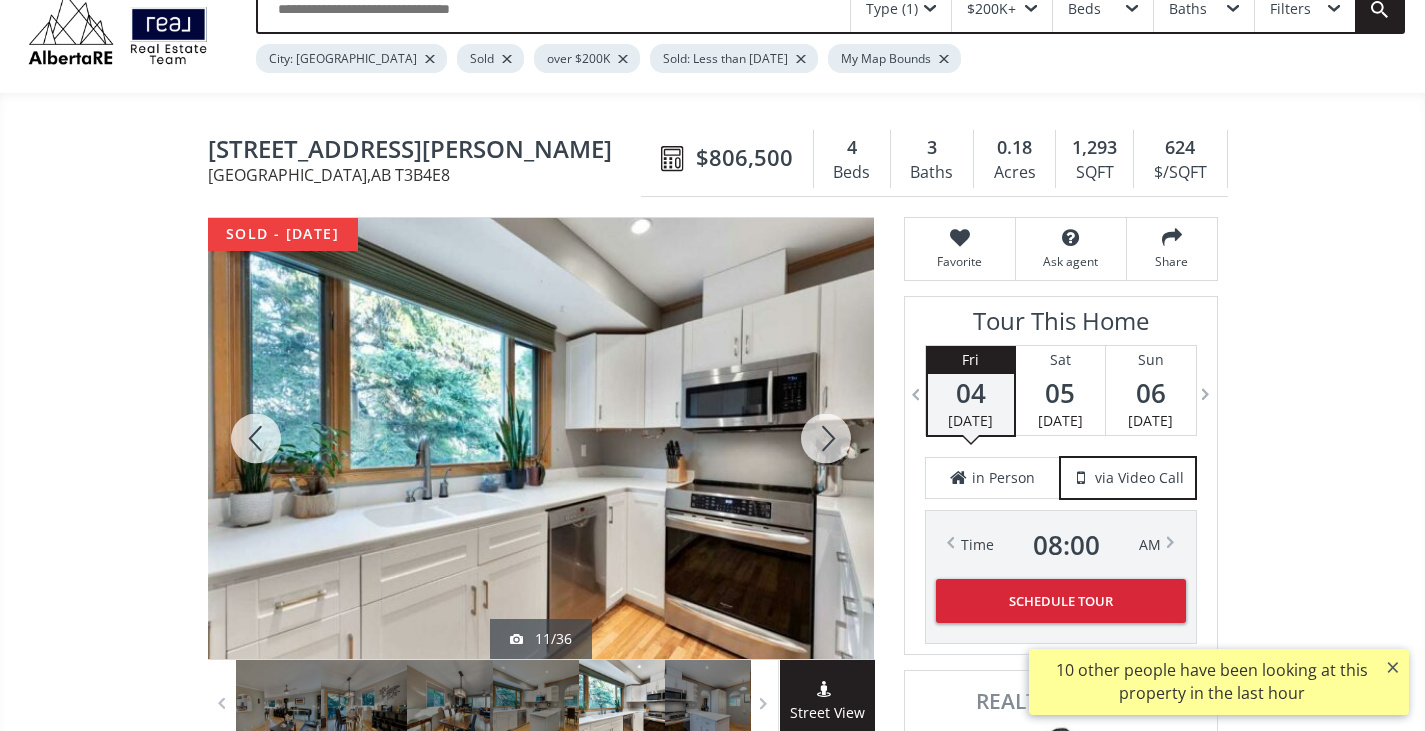 click at bounding box center (826, 438) 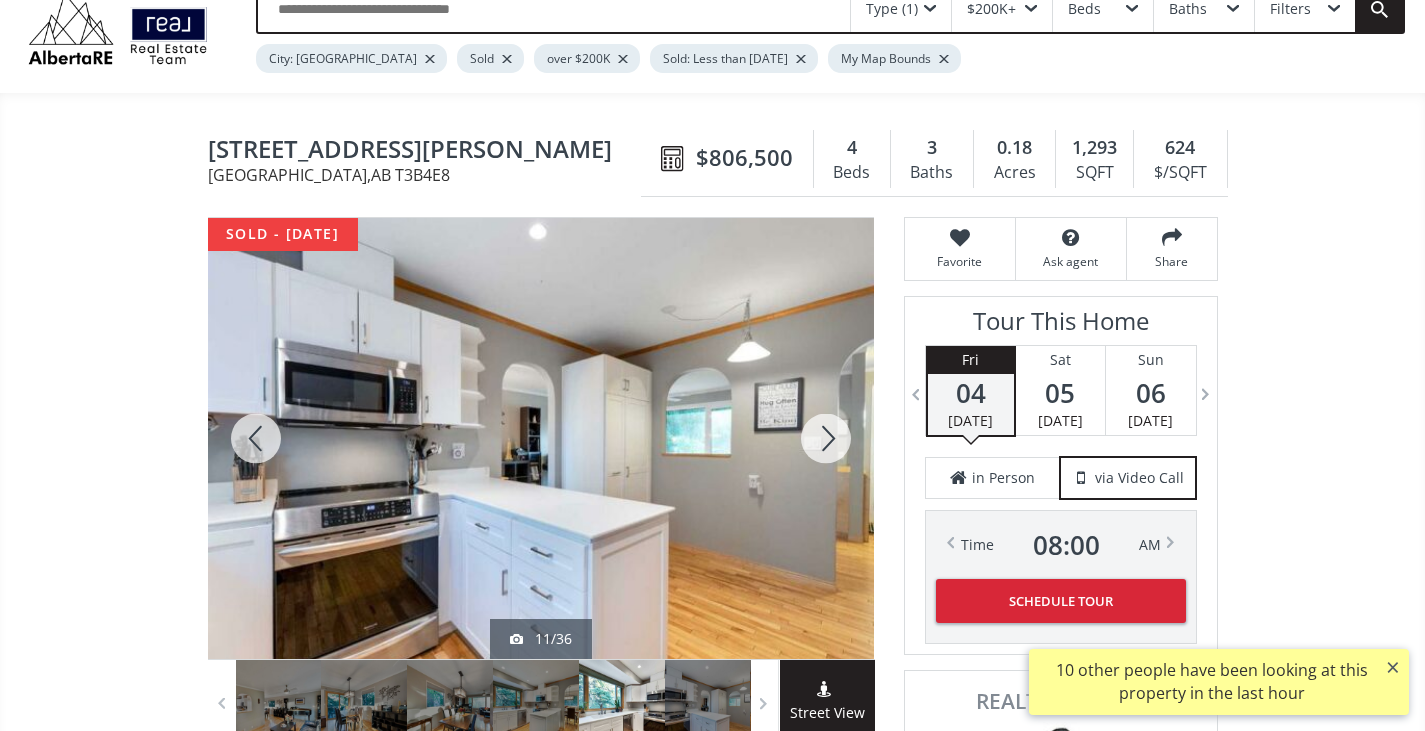 click at bounding box center [826, 438] 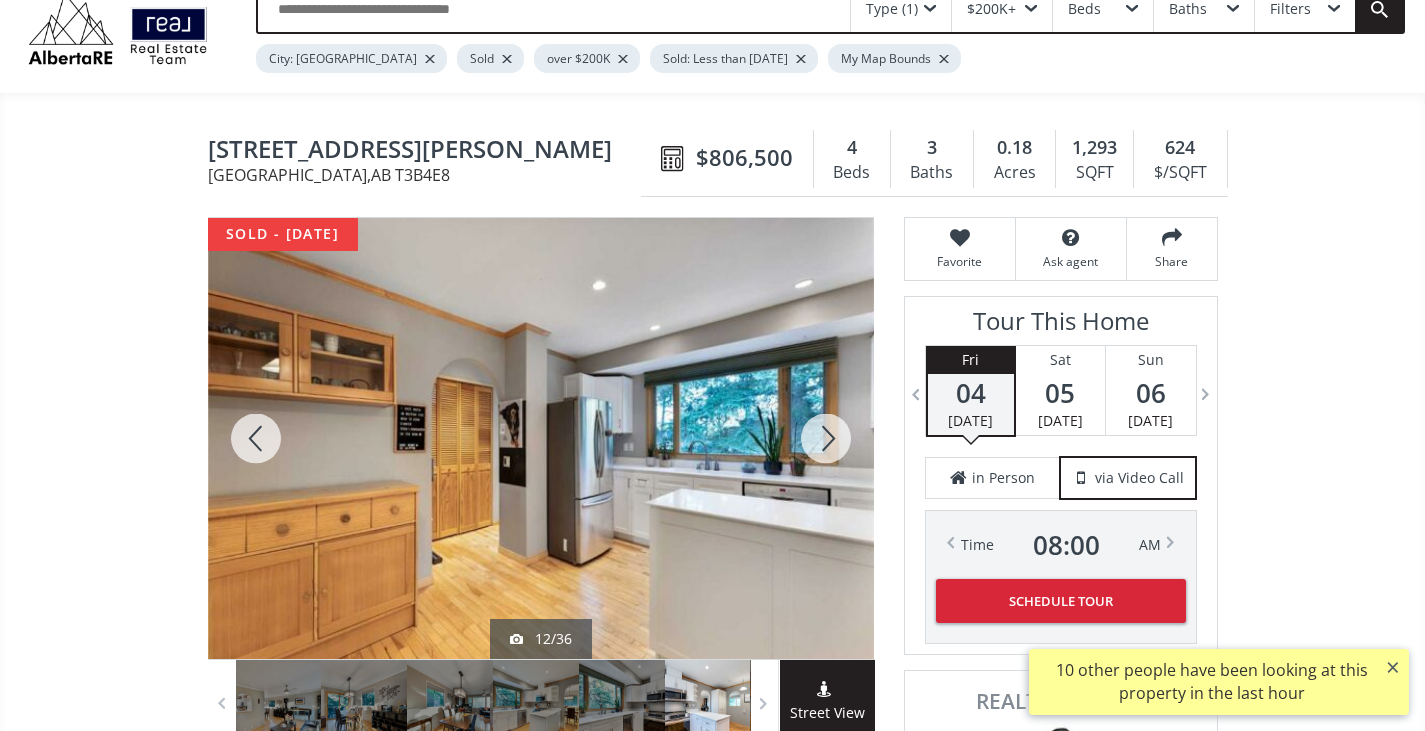 click at bounding box center (826, 438) 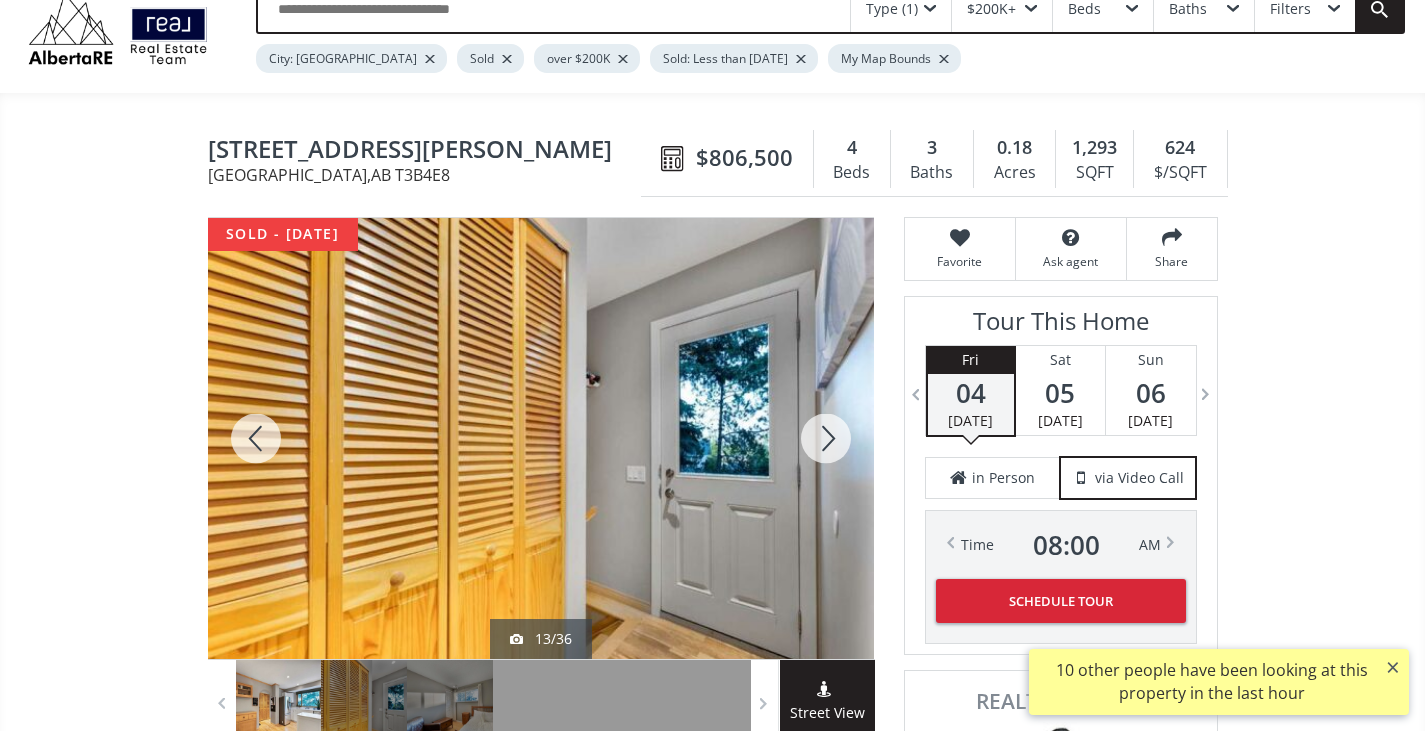 click at bounding box center [826, 438] 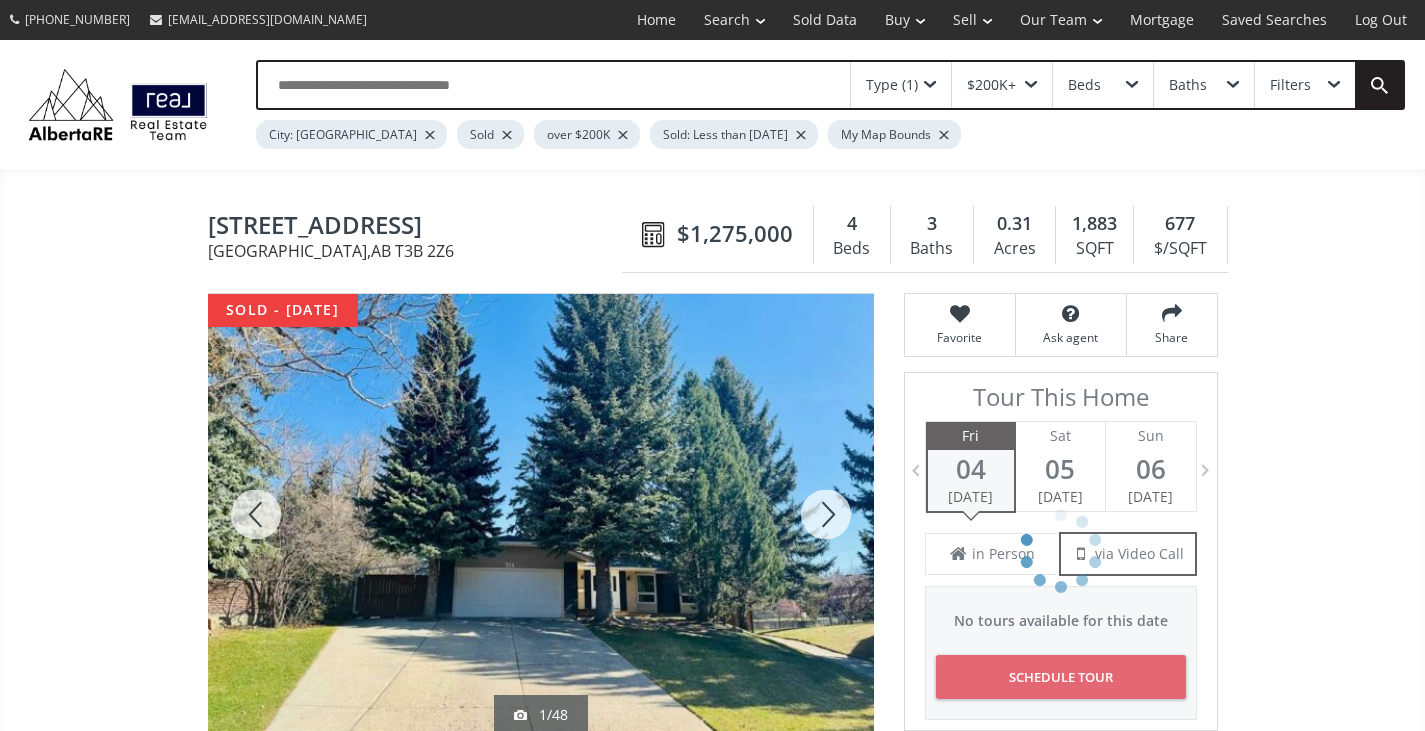 scroll, scrollTop: 0, scrollLeft: 0, axis: both 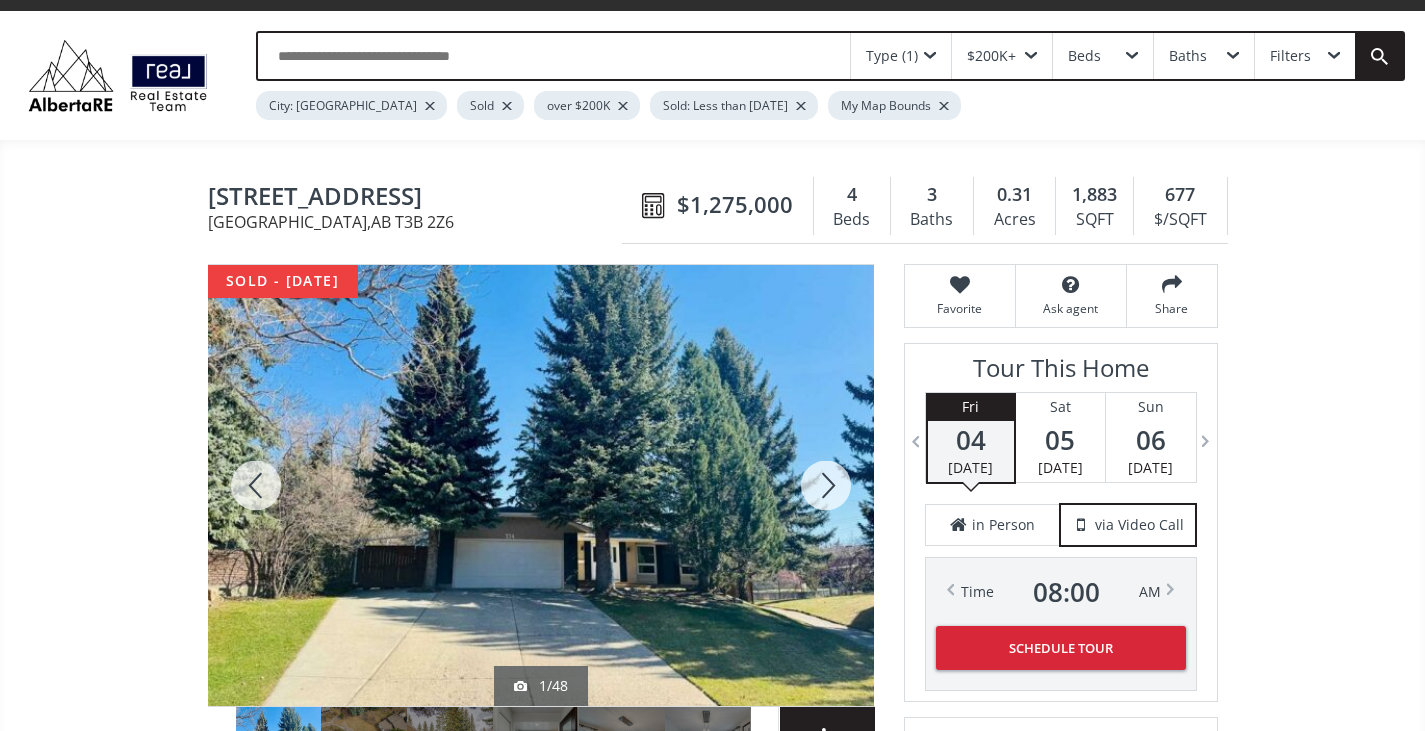 click at bounding box center (826, 485) 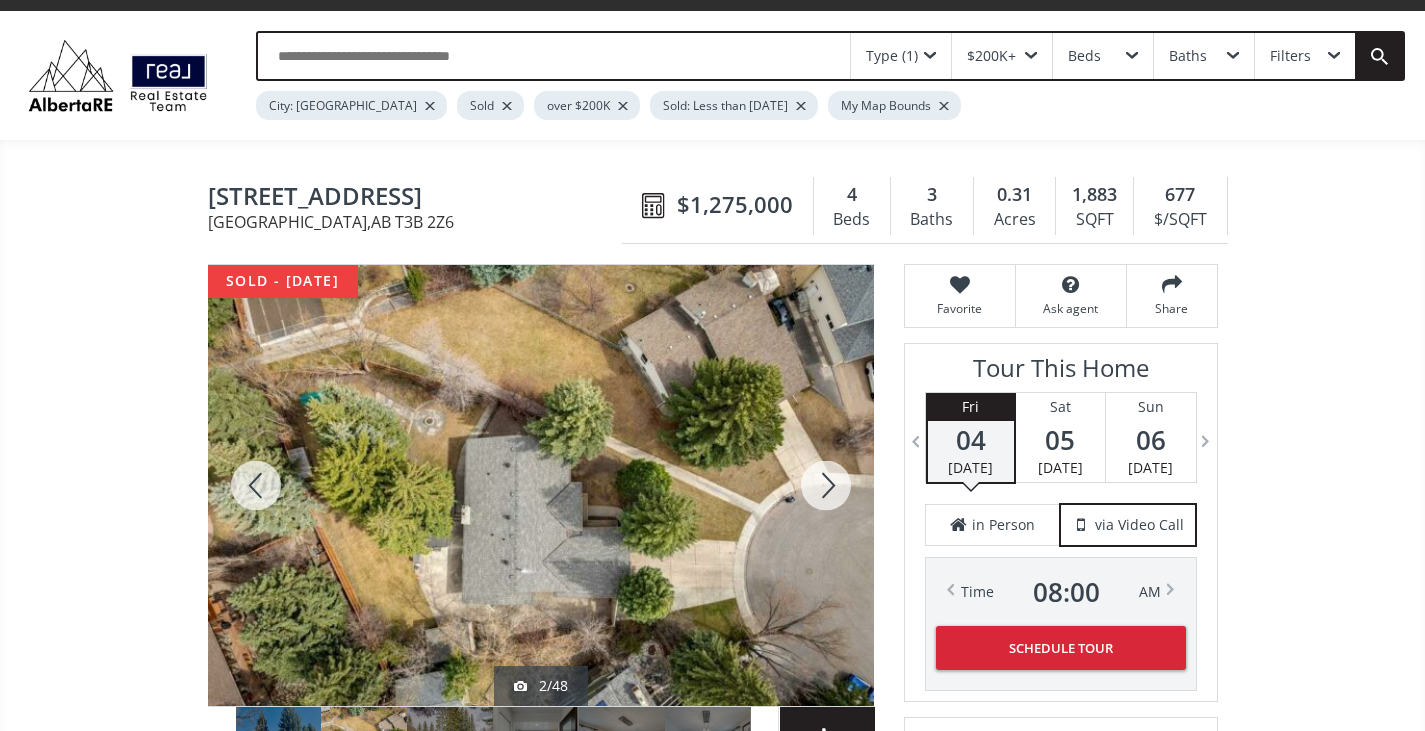 click at bounding box center [826, 485] 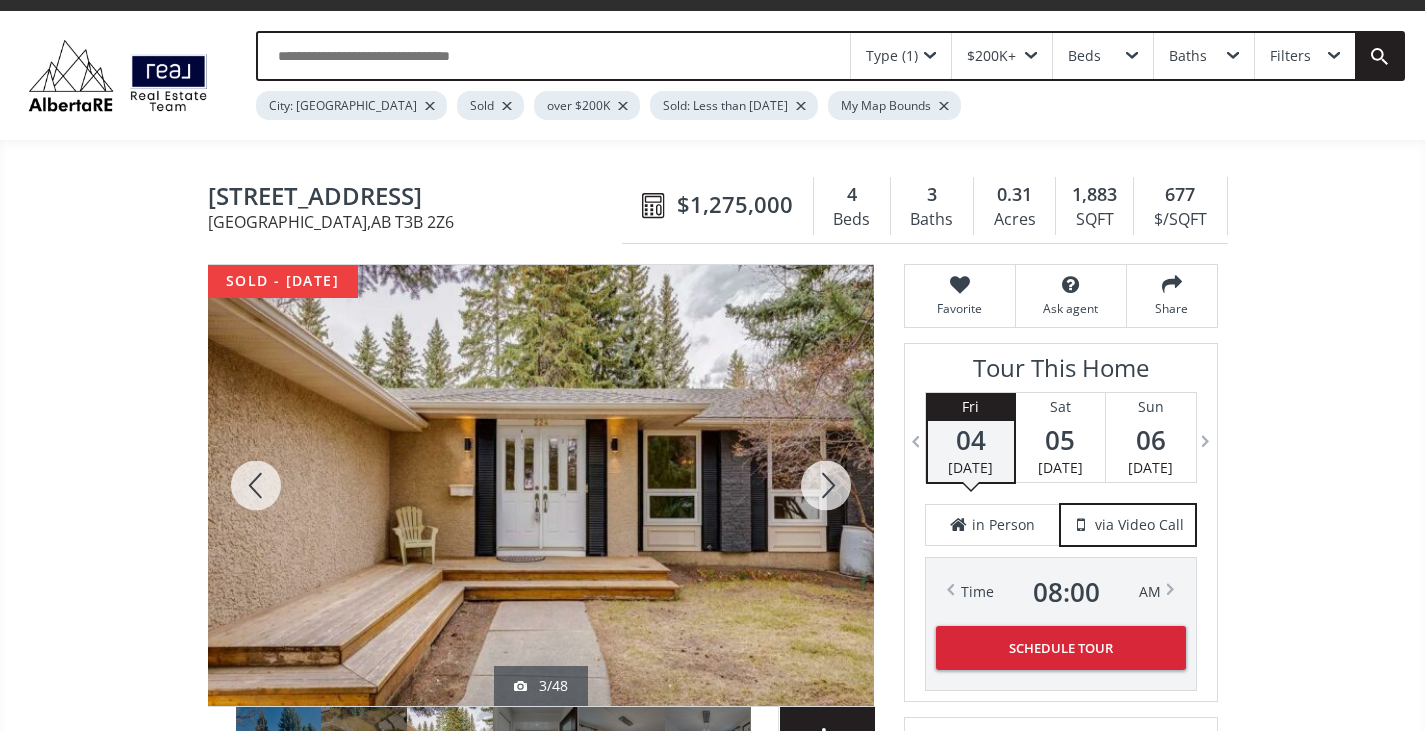 click at bounding box center [826, 485] 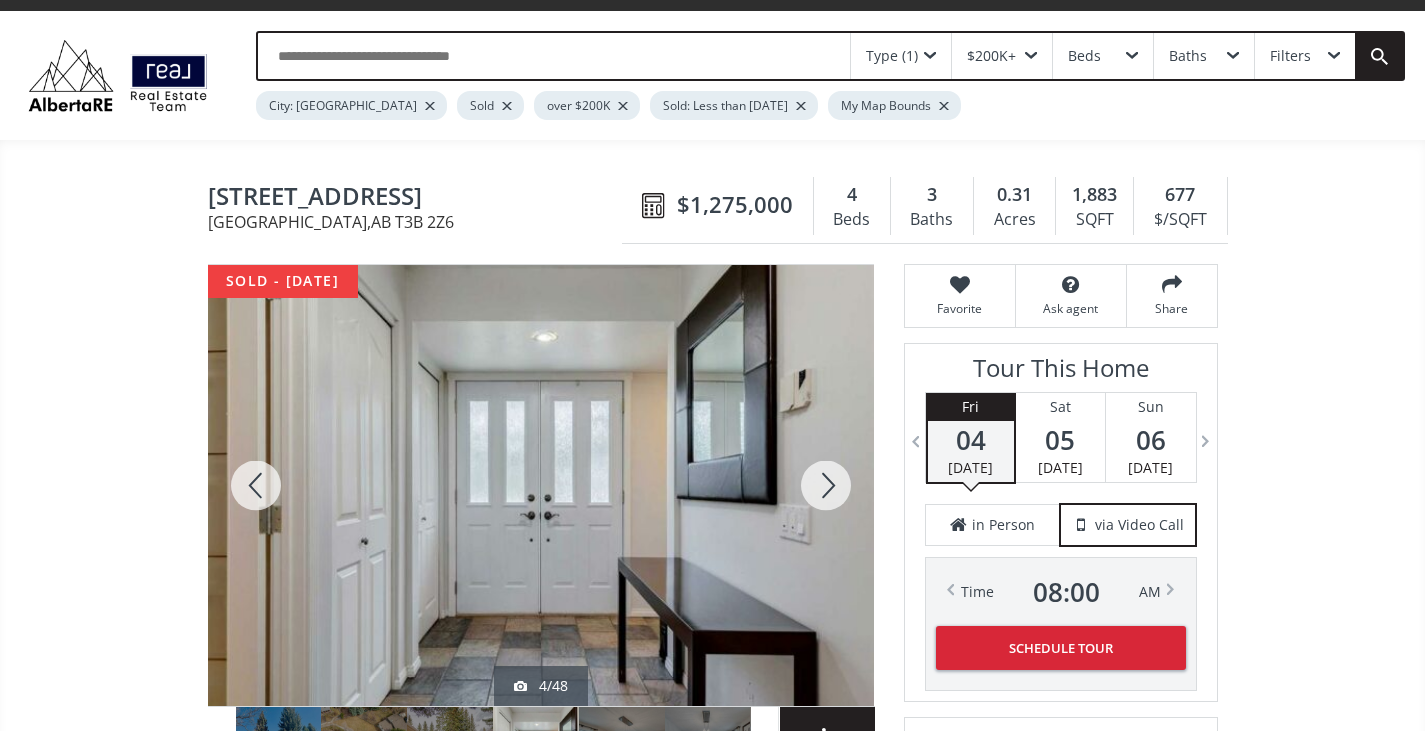 click at bounding box center [826, 485] 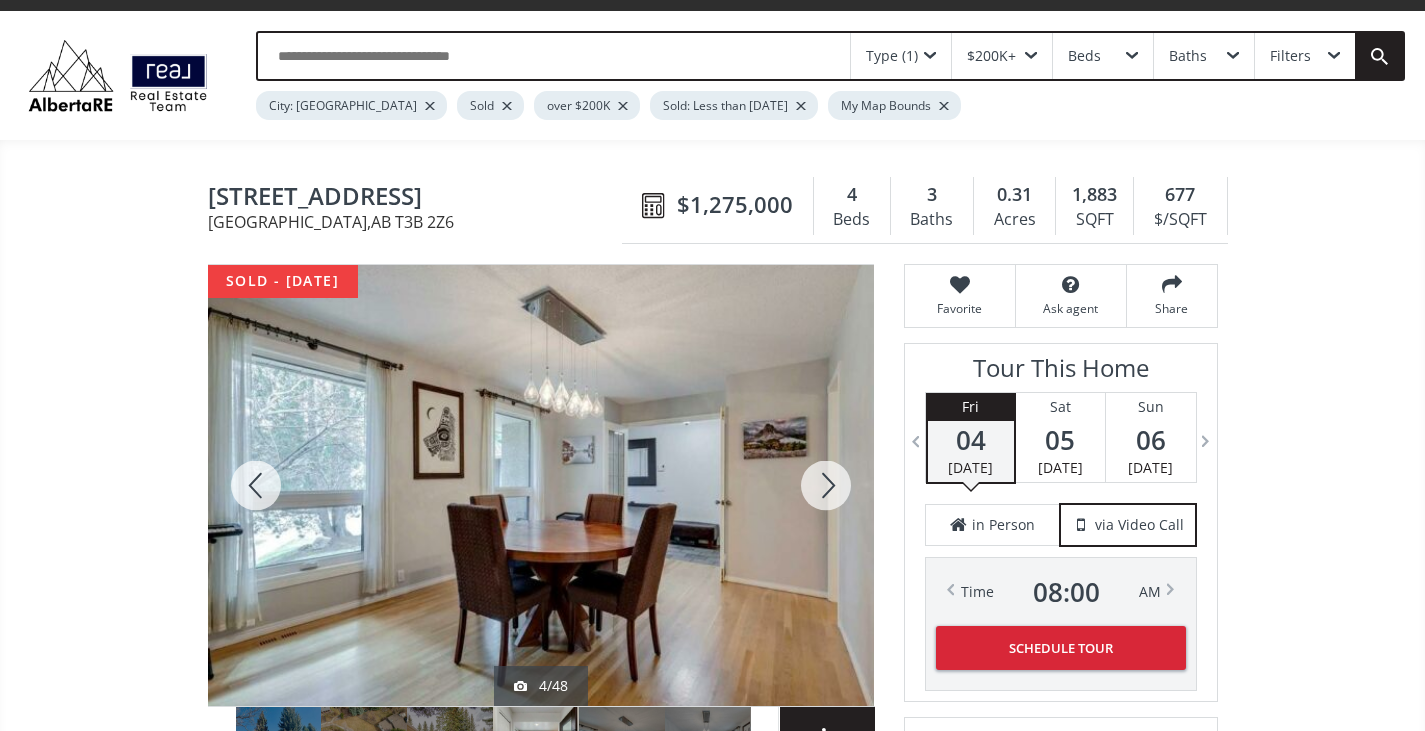 click at bounding box center [826, 485] 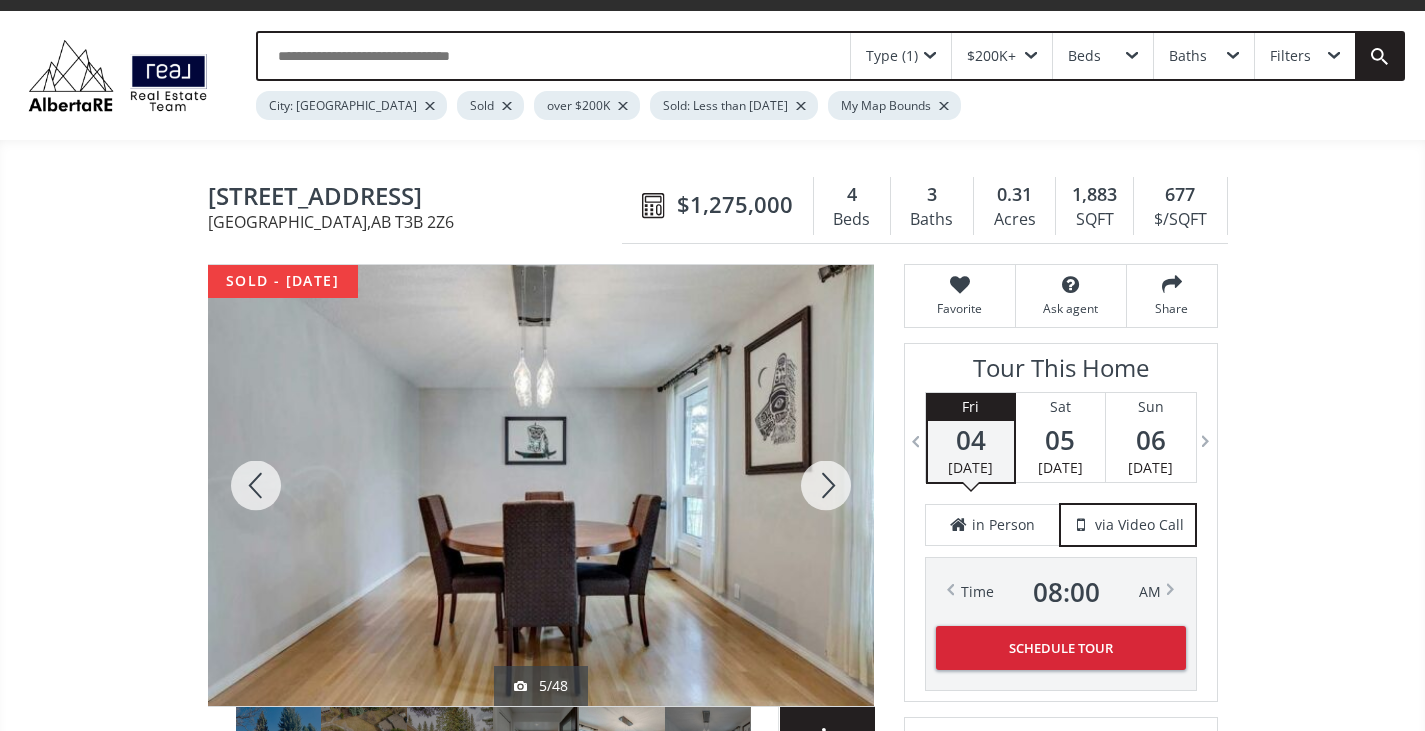 click at bounding box center [826, 485] 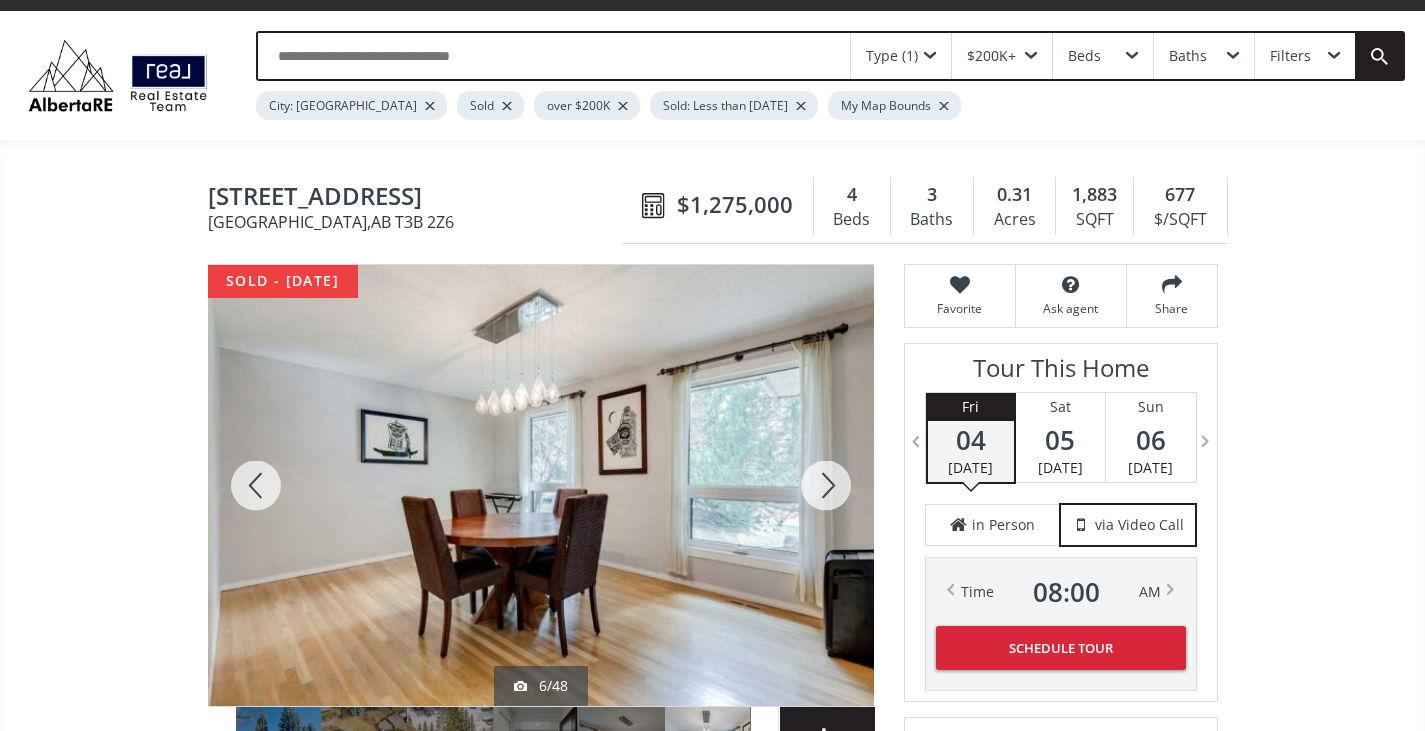 click at bounding box center [826, 485] 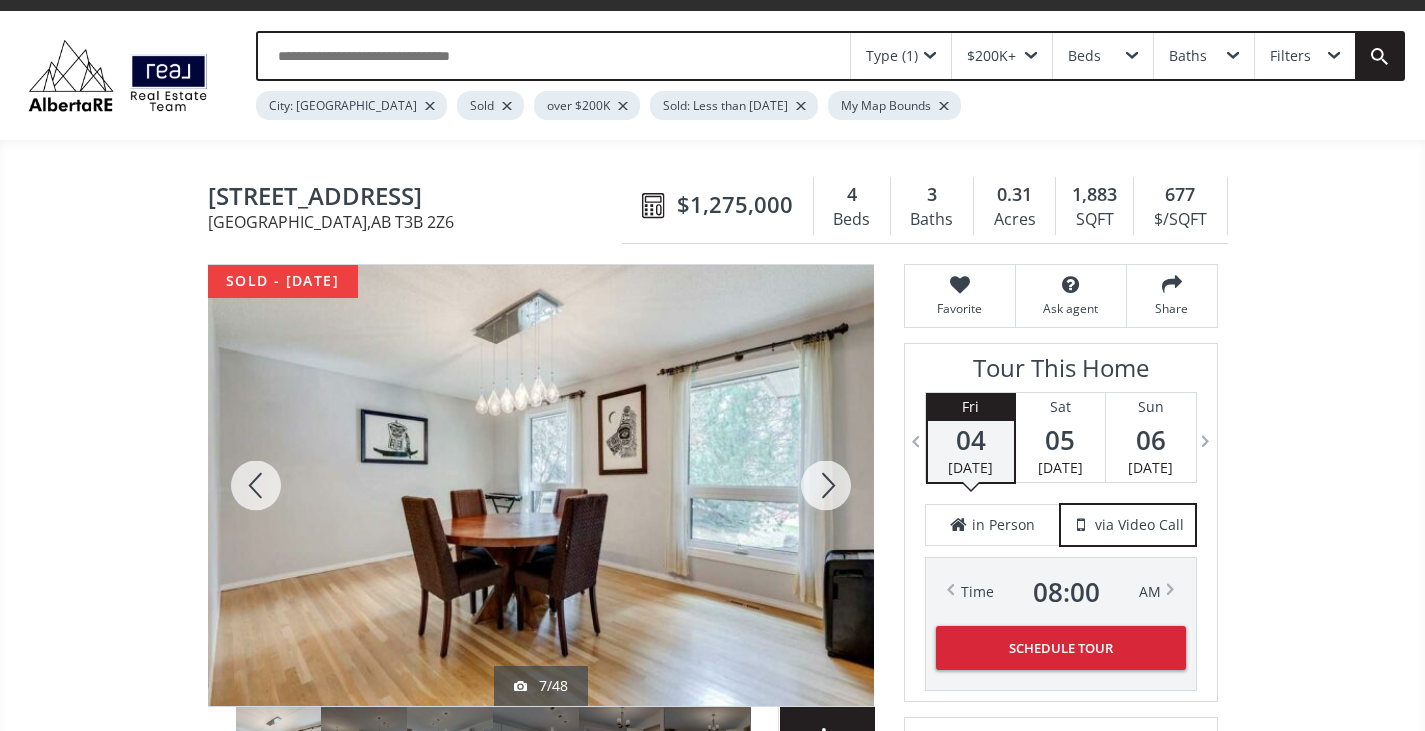 click at bounding box center (826, 485) 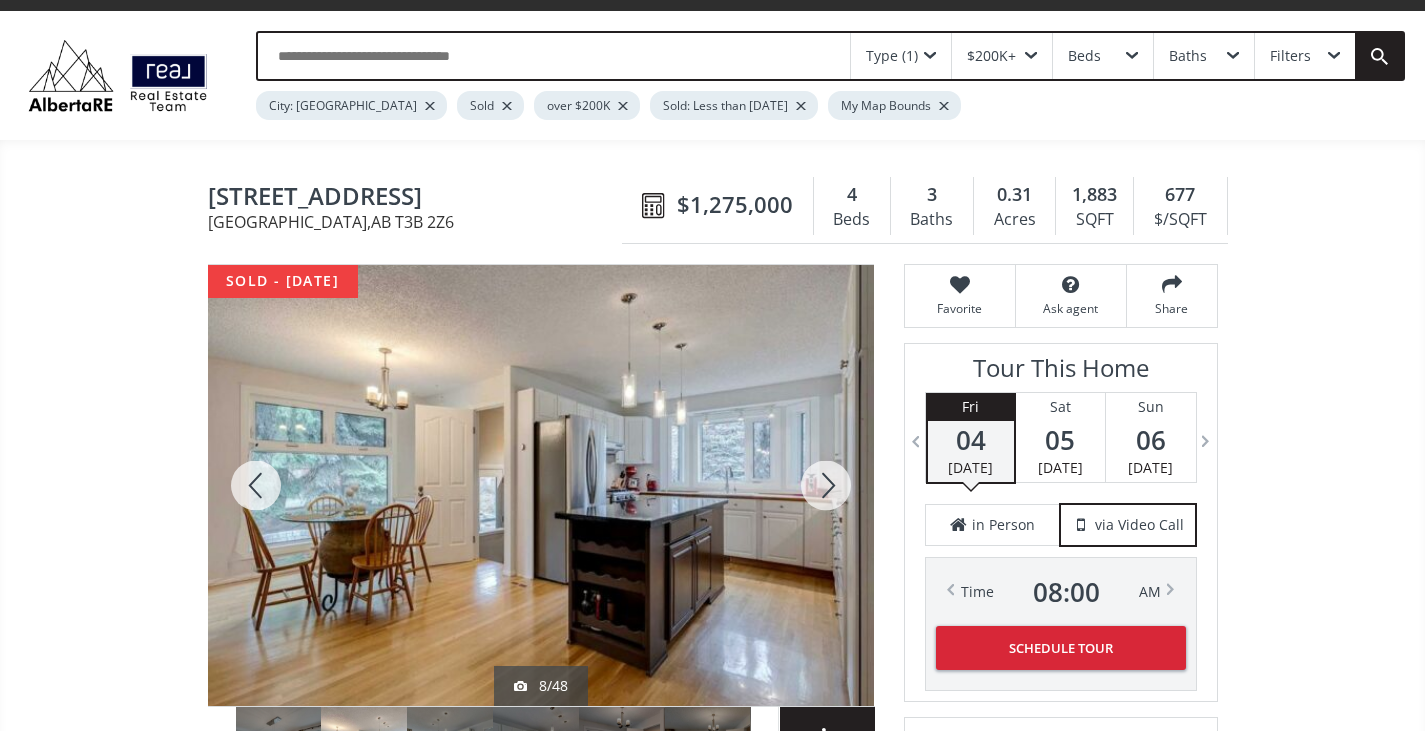 click at bounding box center [826, 485] 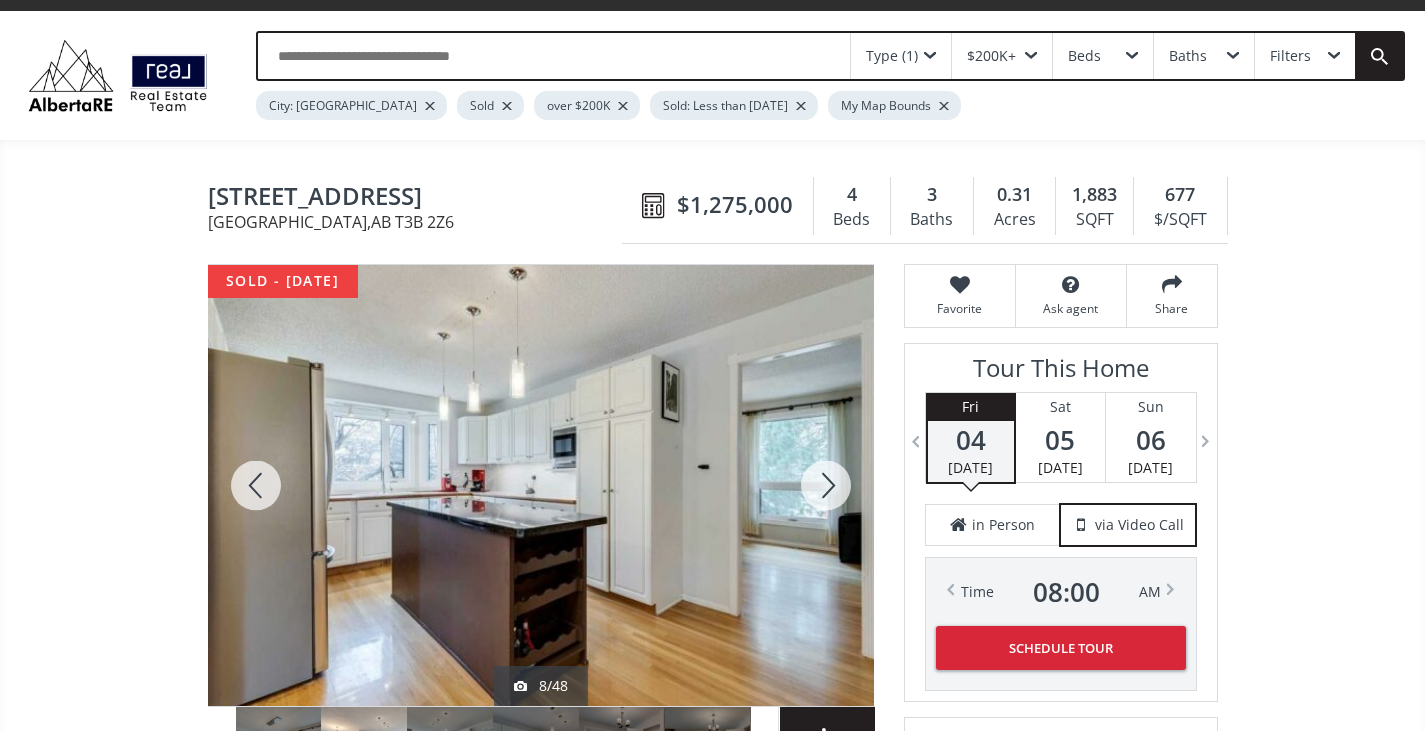 click at bounding box center (826, 485) 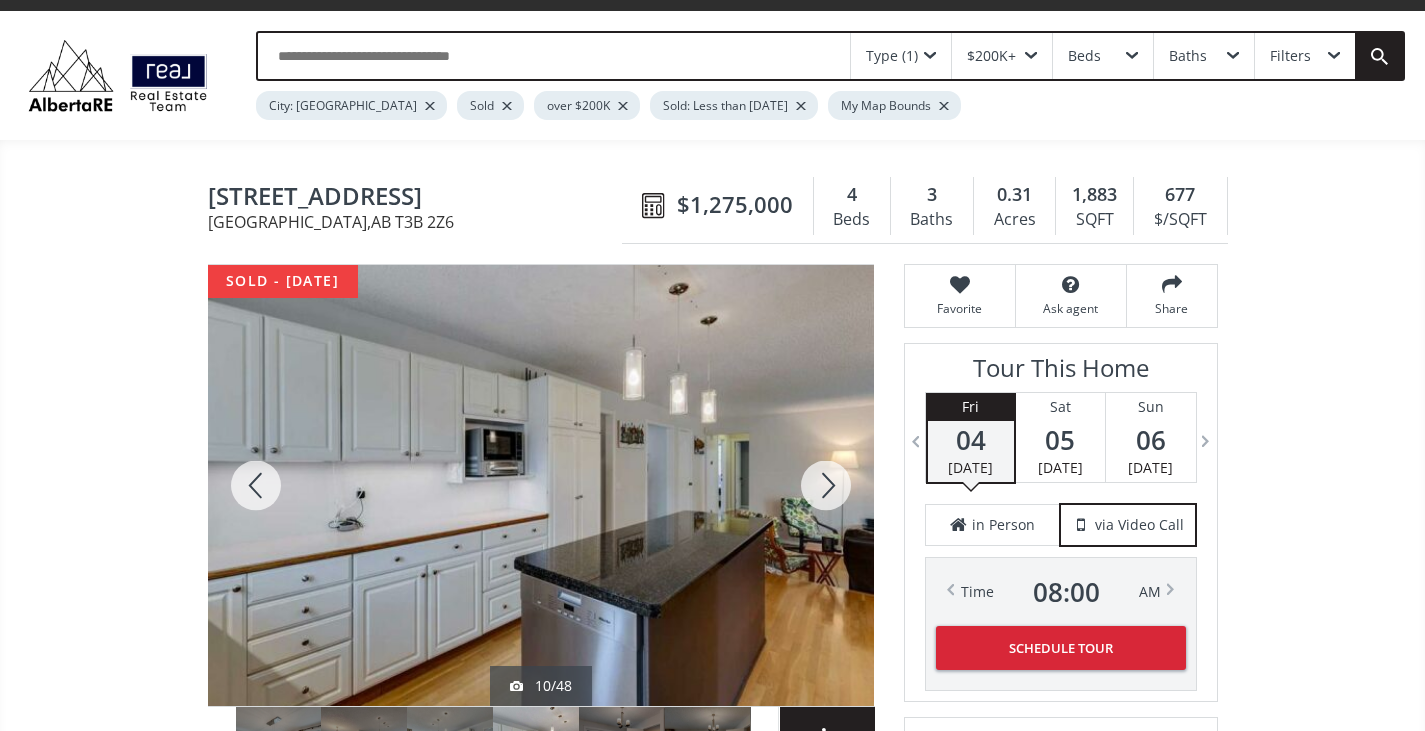 click at bounding box center (826, 485) 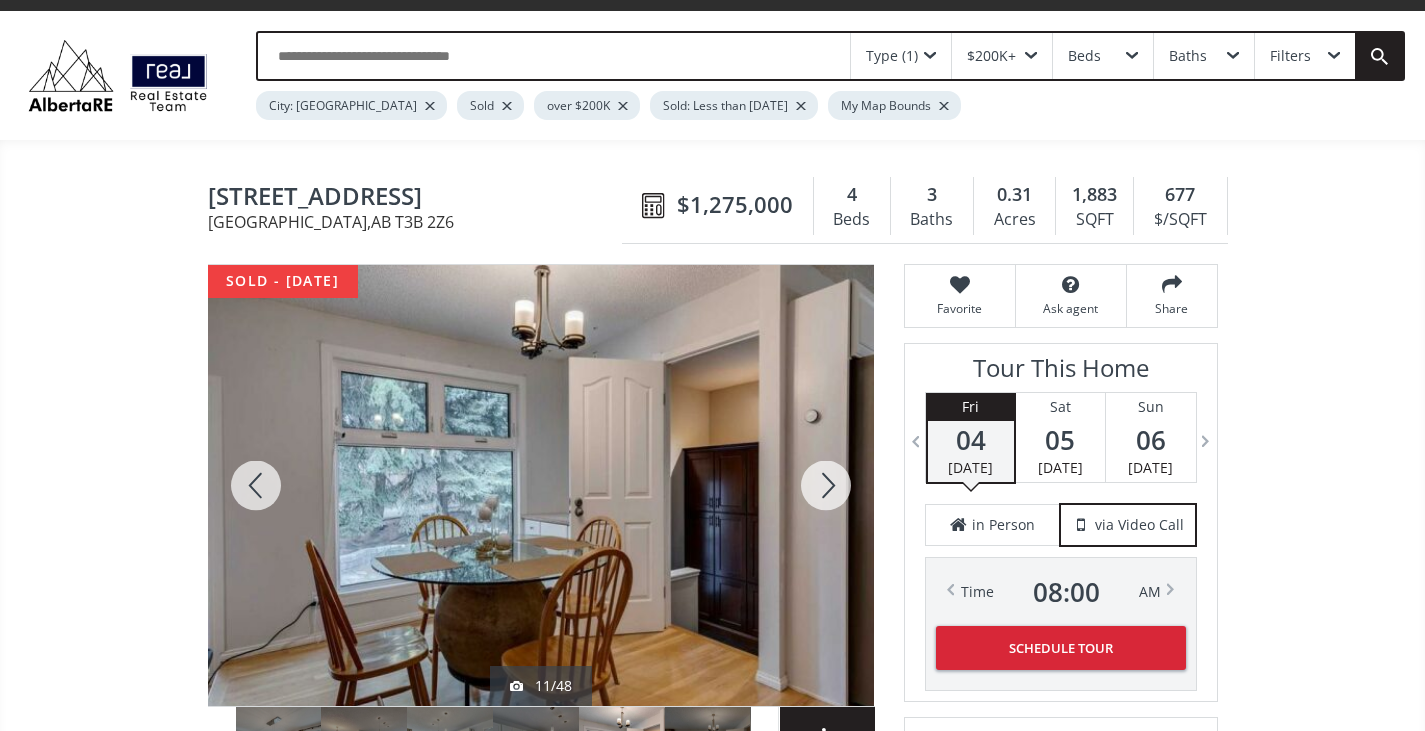 click at bounding box center [826, 485] 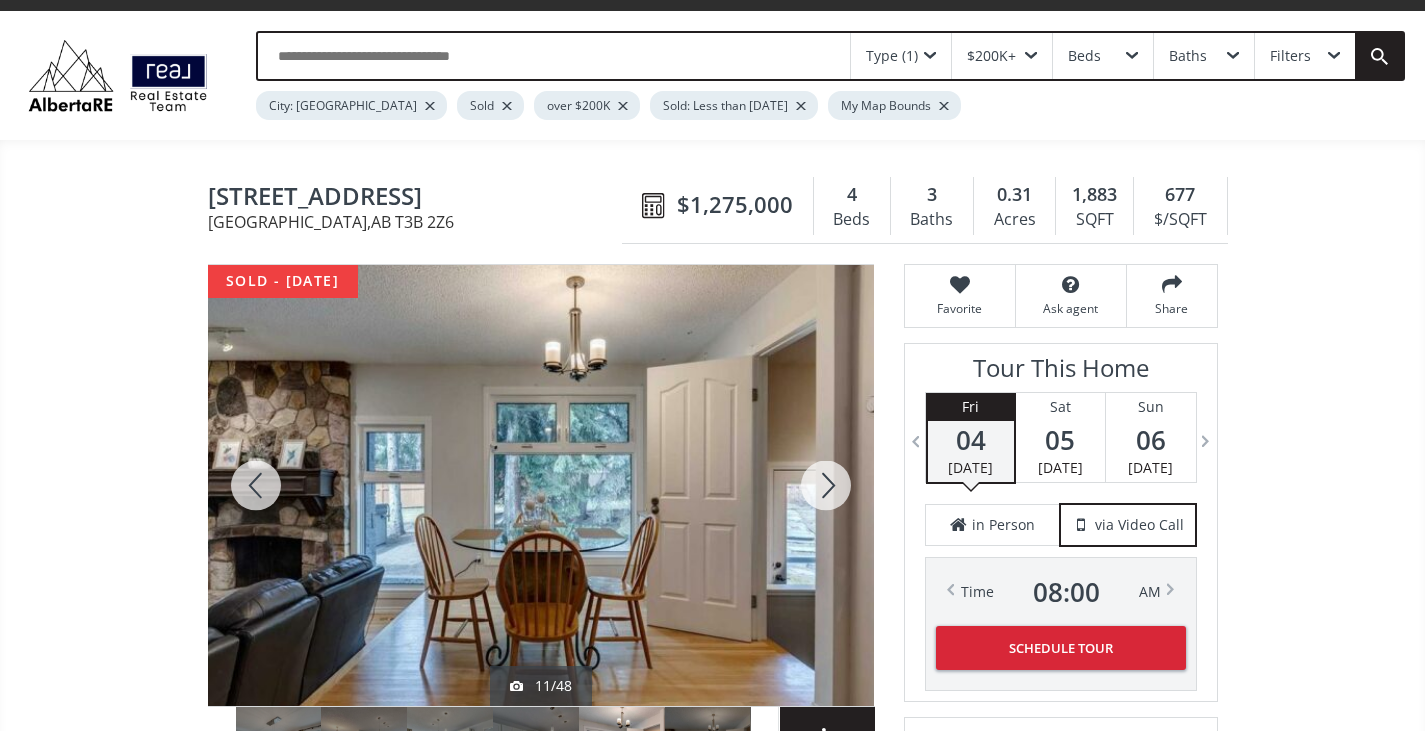 click at bounding box center [826, 485] 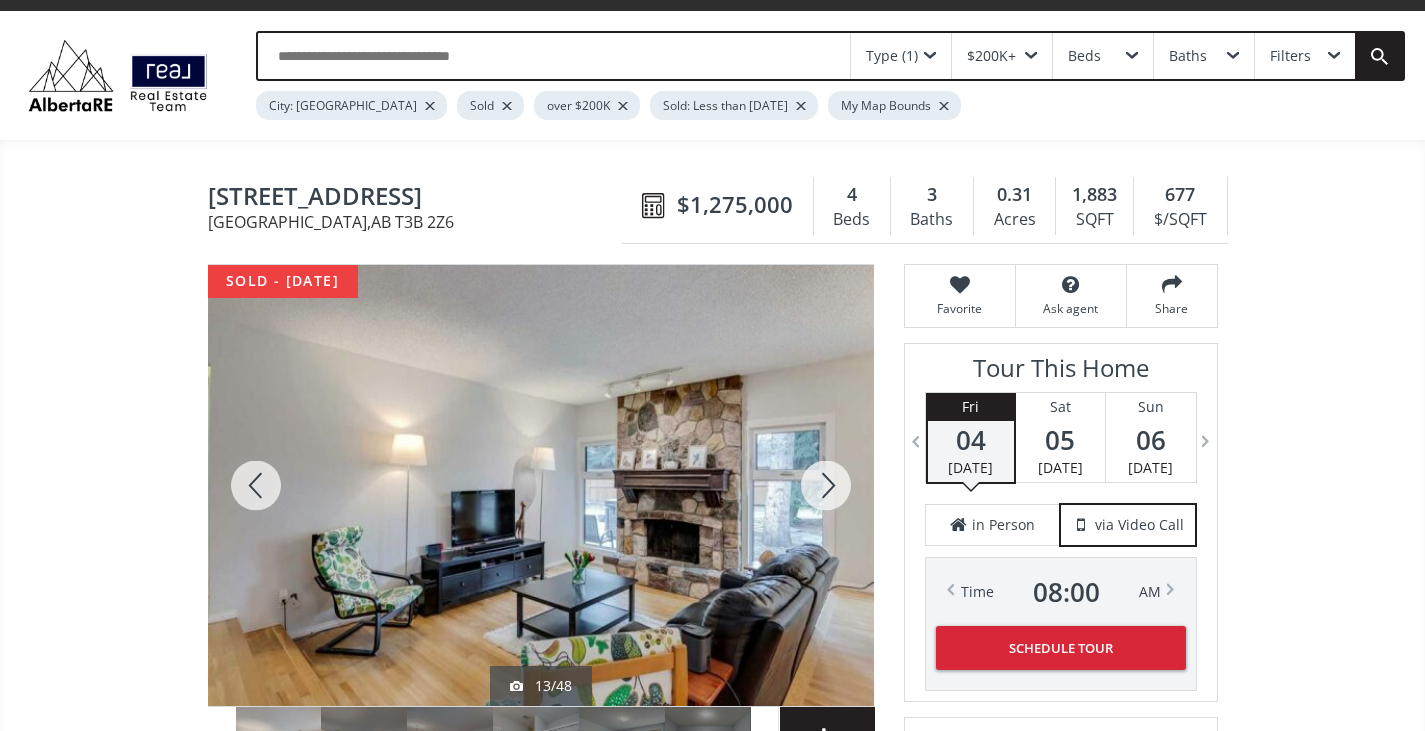 click at bounding box center [826, 485] 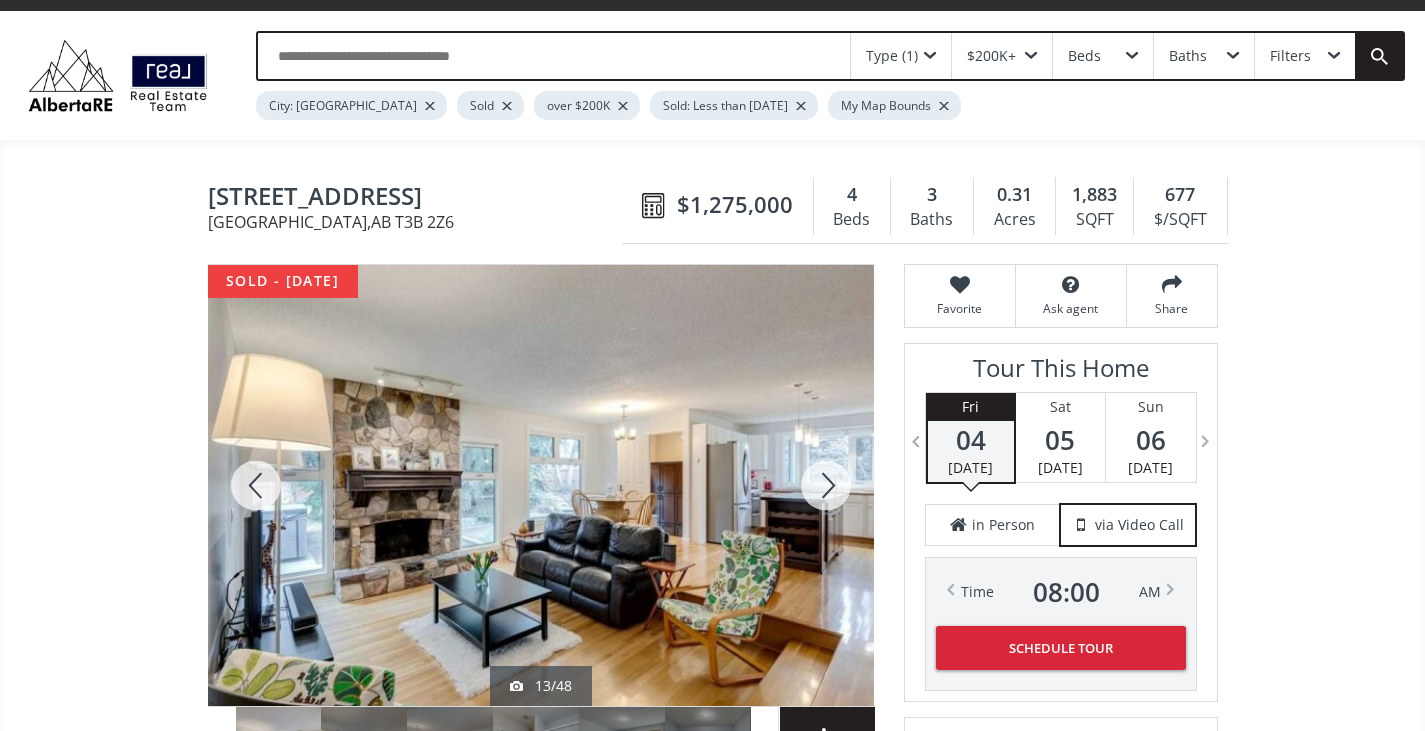 click at bounding box center (826, 485) 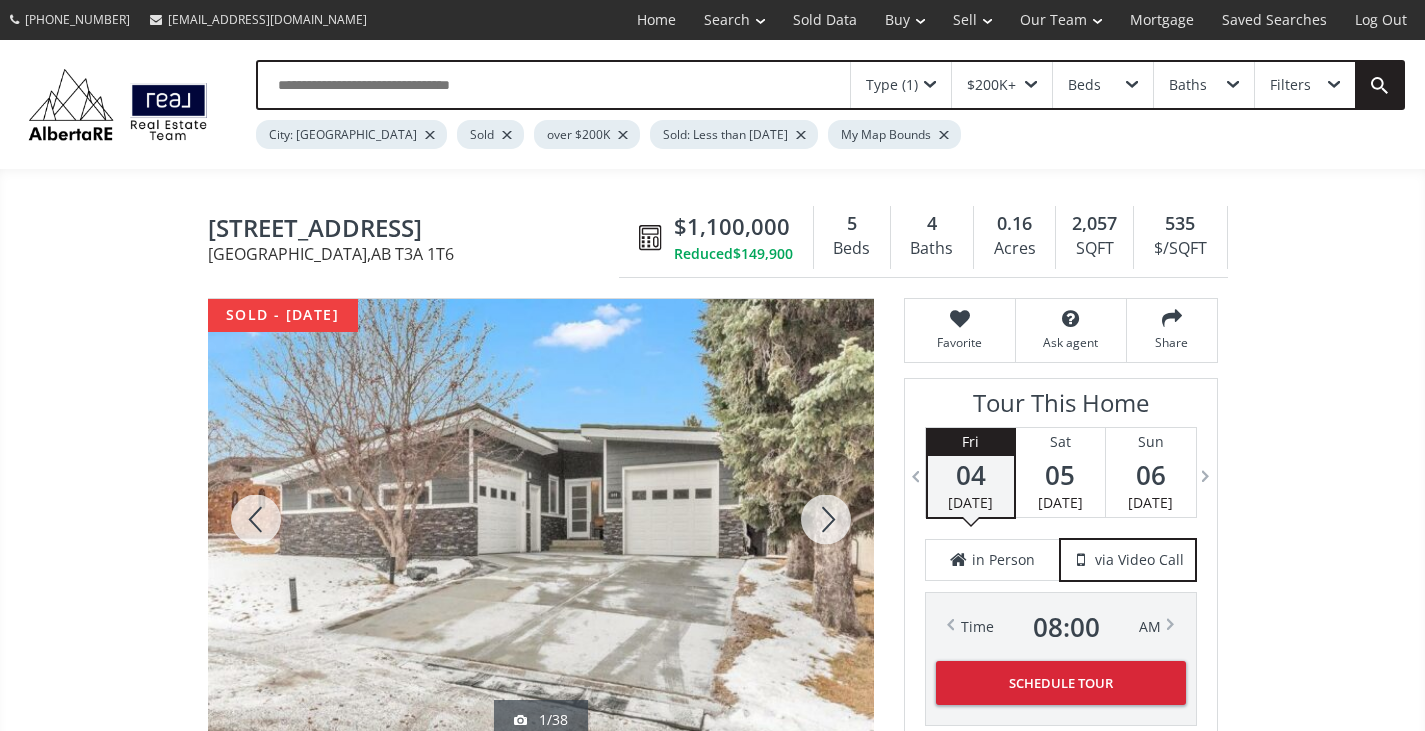 scroll, scrollTop: 0, scrollLeft: 0, axis: both 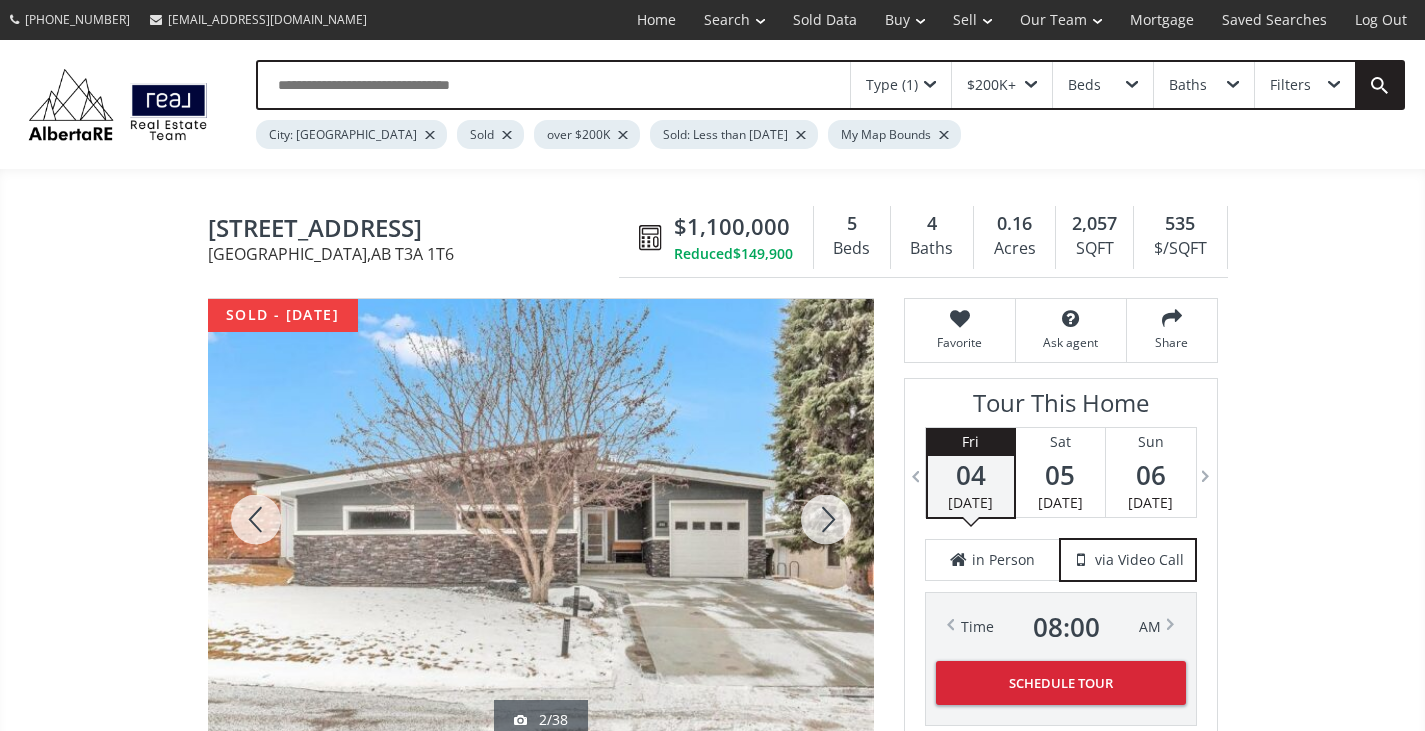 click at bounding box center (826, 519) 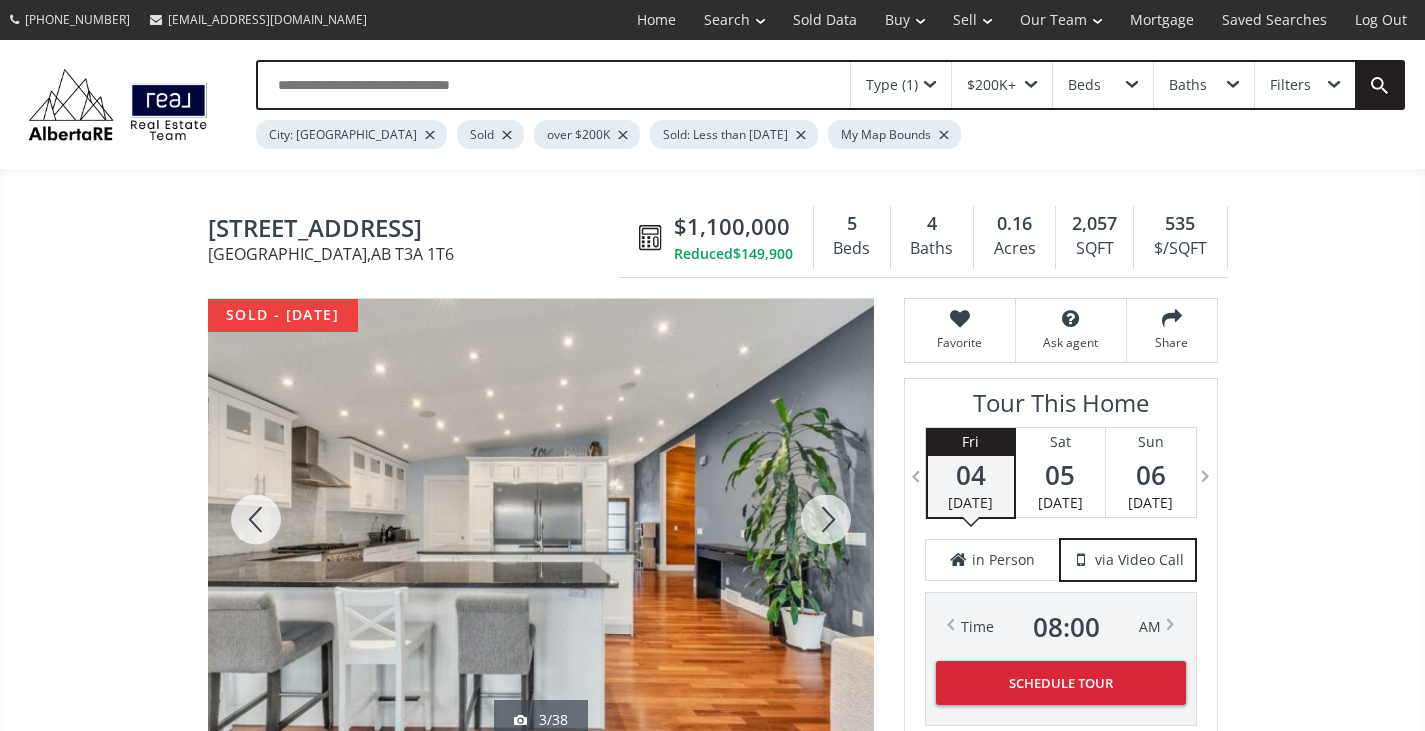click at bounding box center (826, 519) 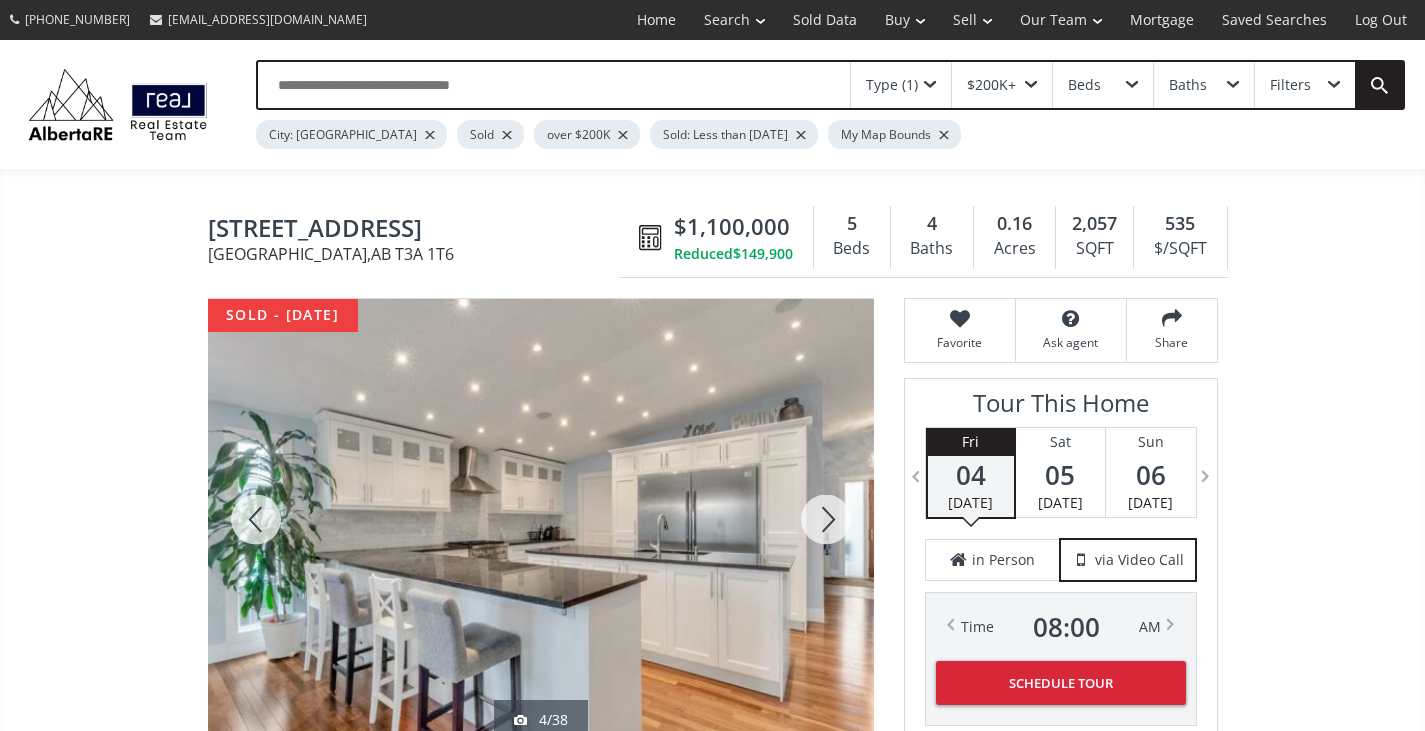 click at bounding box center (826, 519) 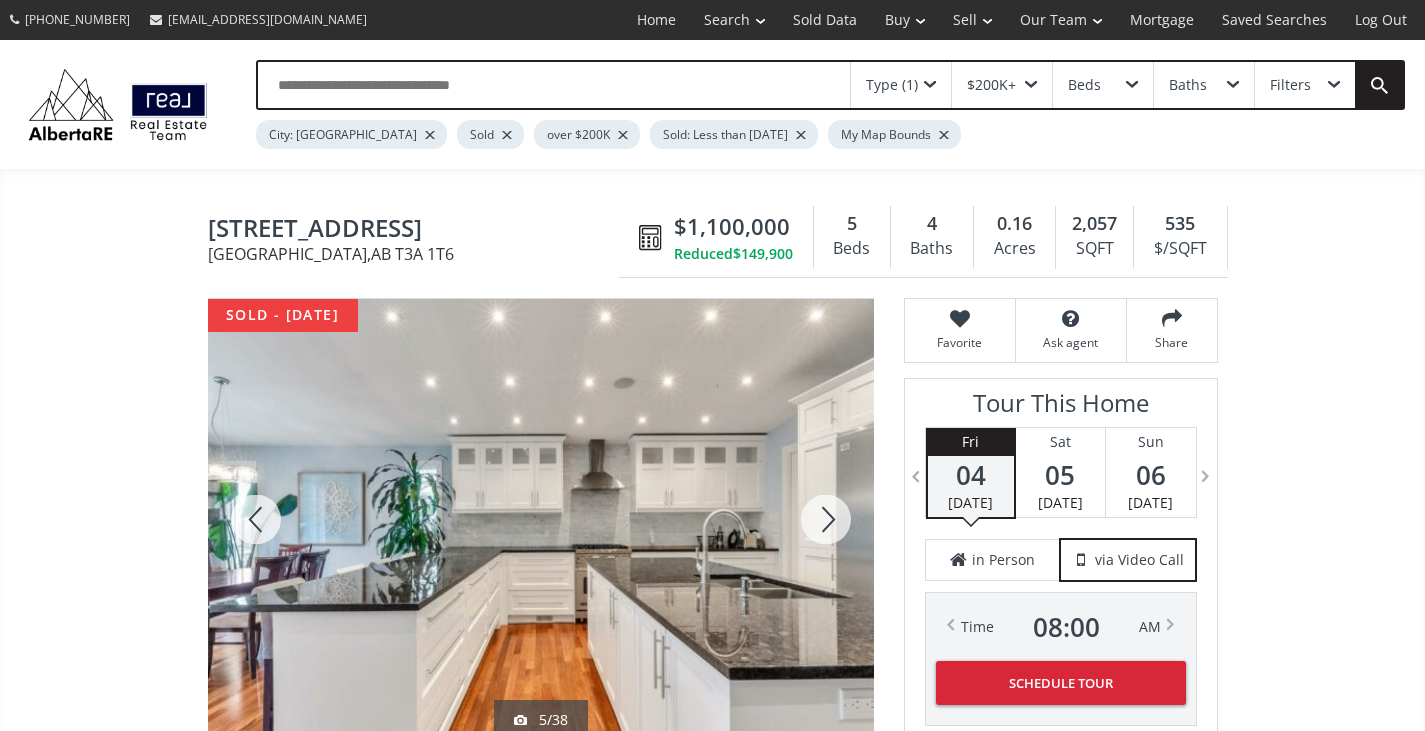 click at bounding box center [826, 519] 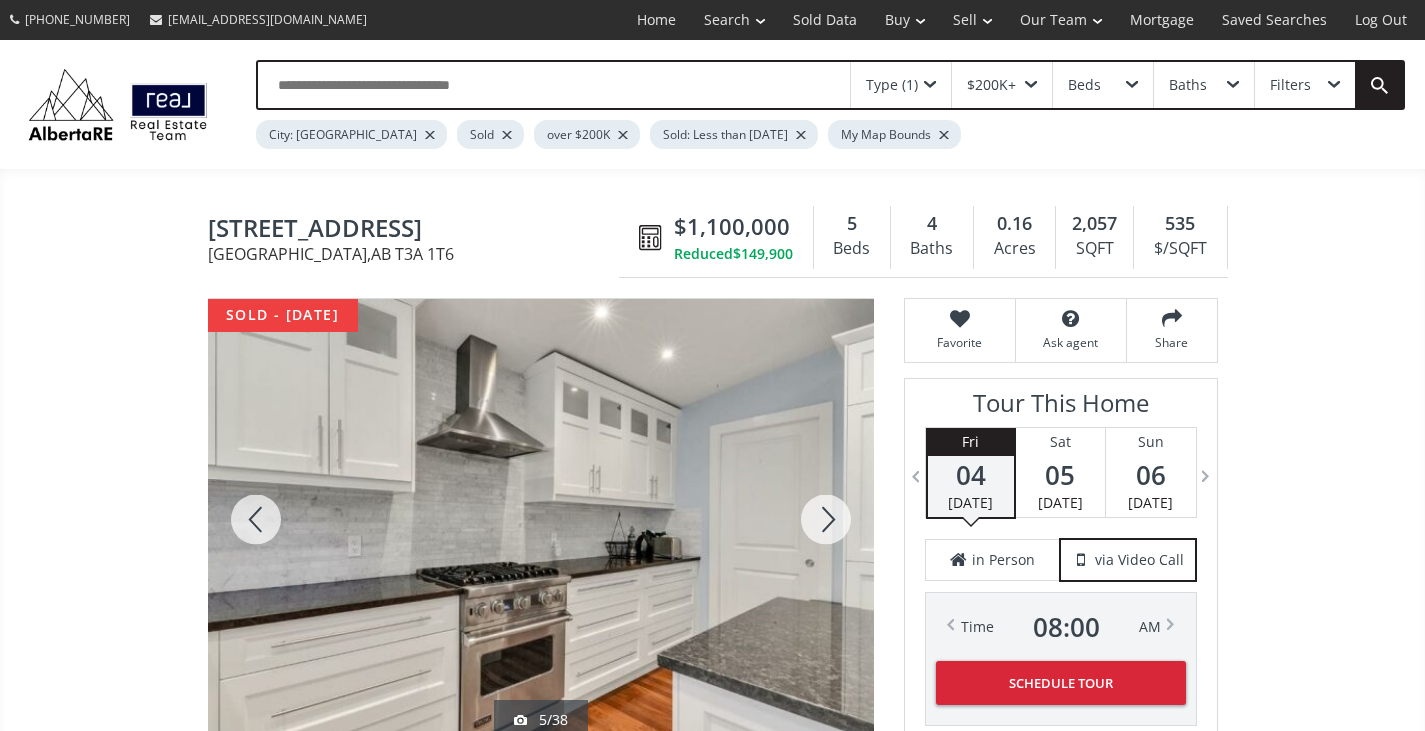 click at bounding box center (826, 519) 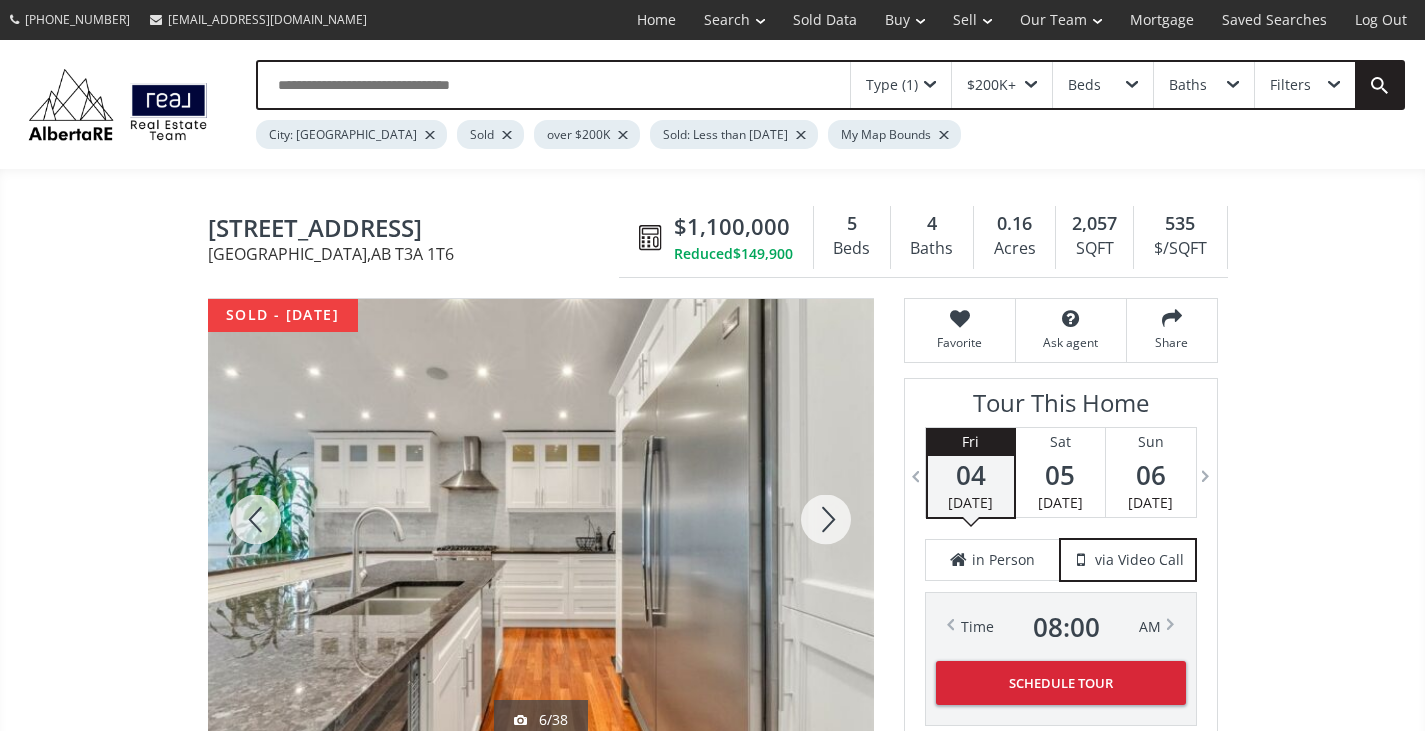 click at bounding box center (826, 519) 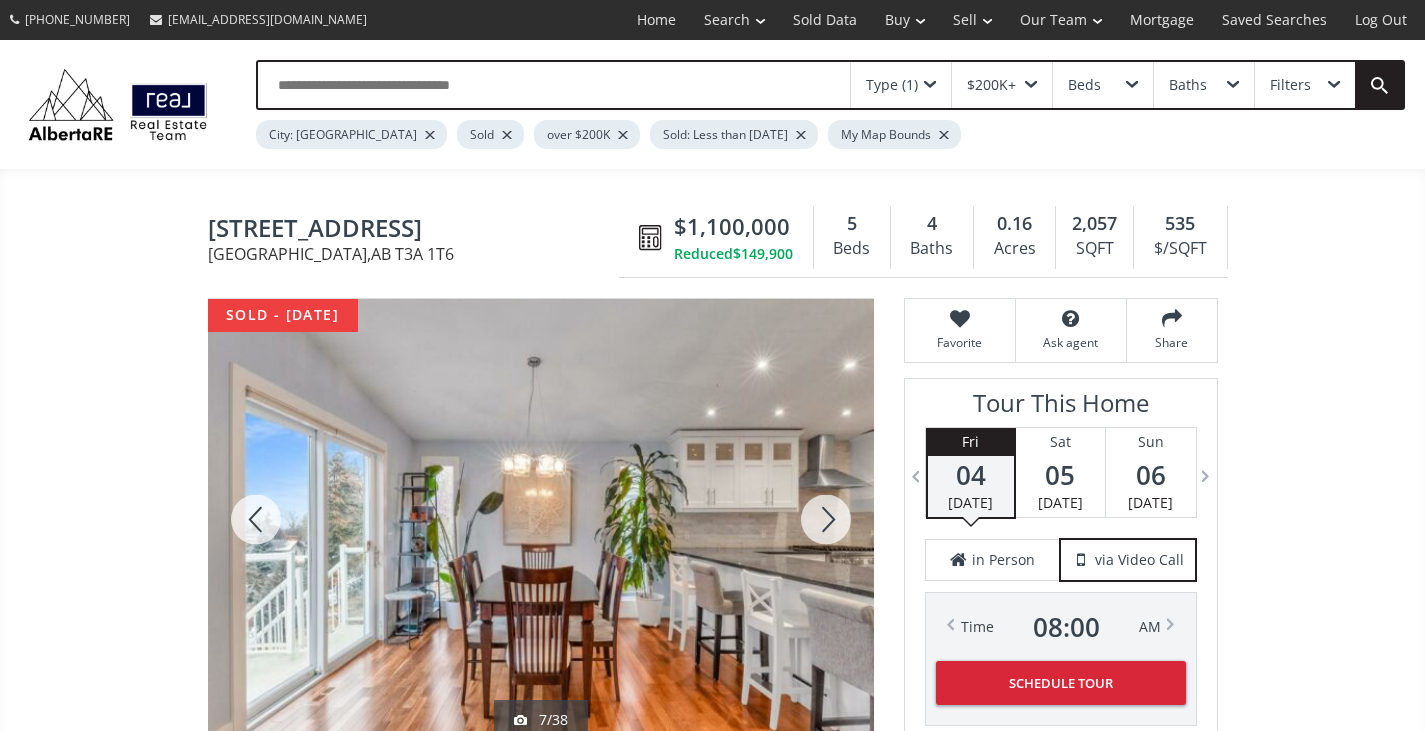 click at bounding box center [826, 519] 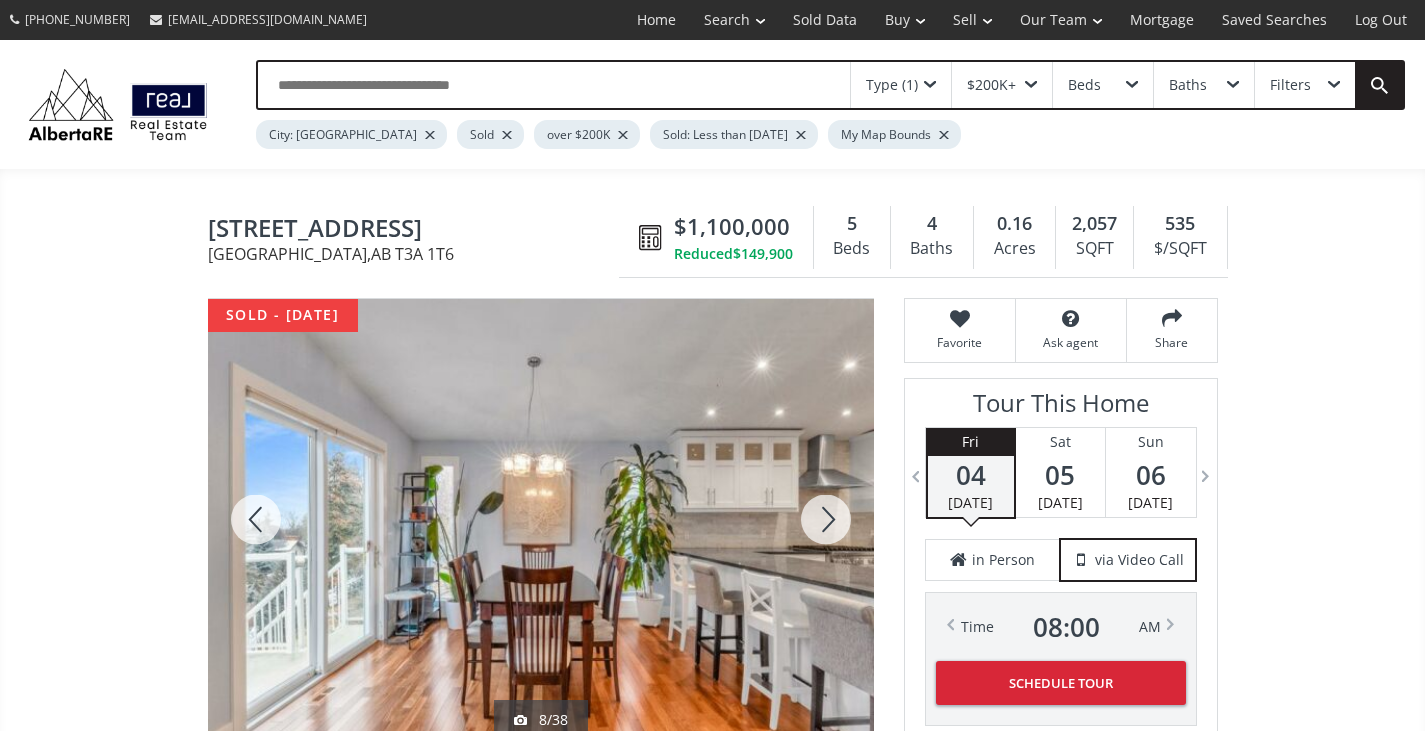 click at bounding box center (826, 519) 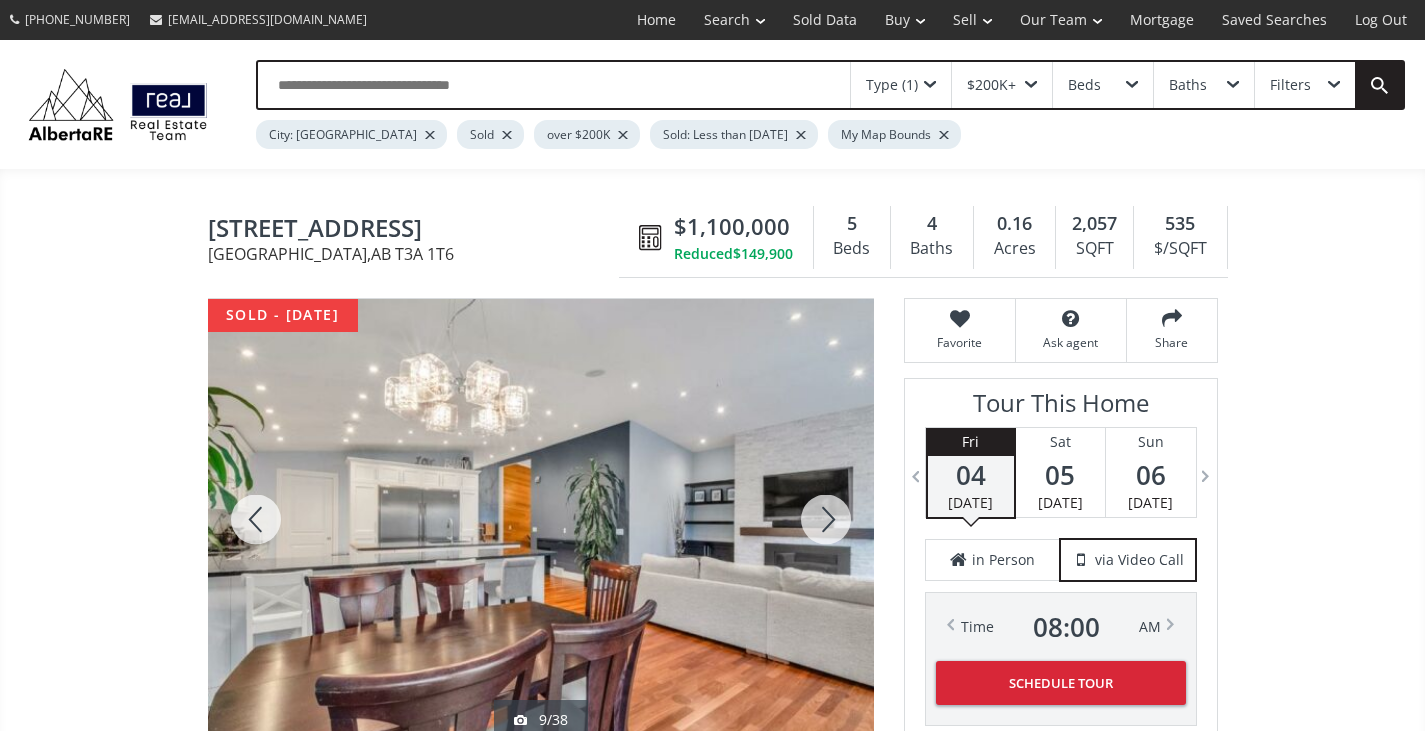 click at bounding box center (826, 519) 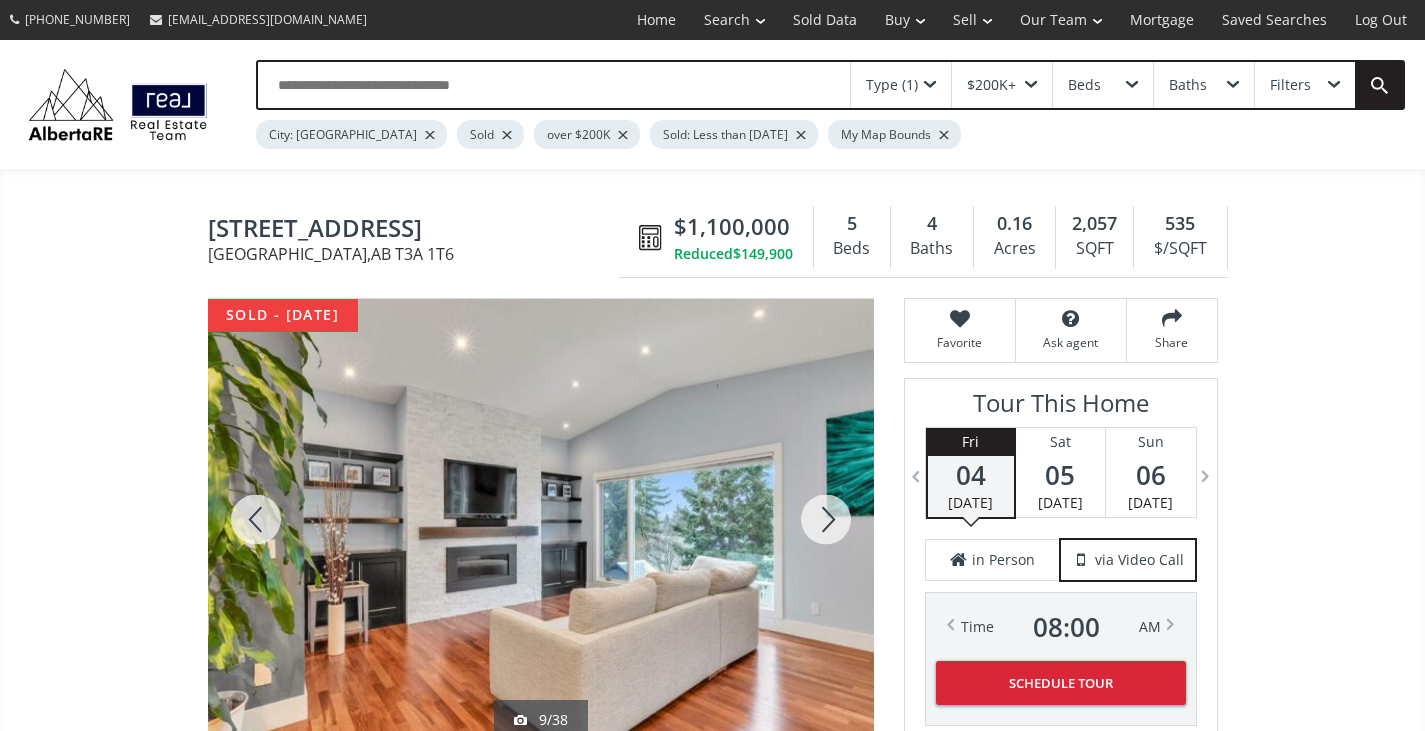 click at bounding box center (826, 519) 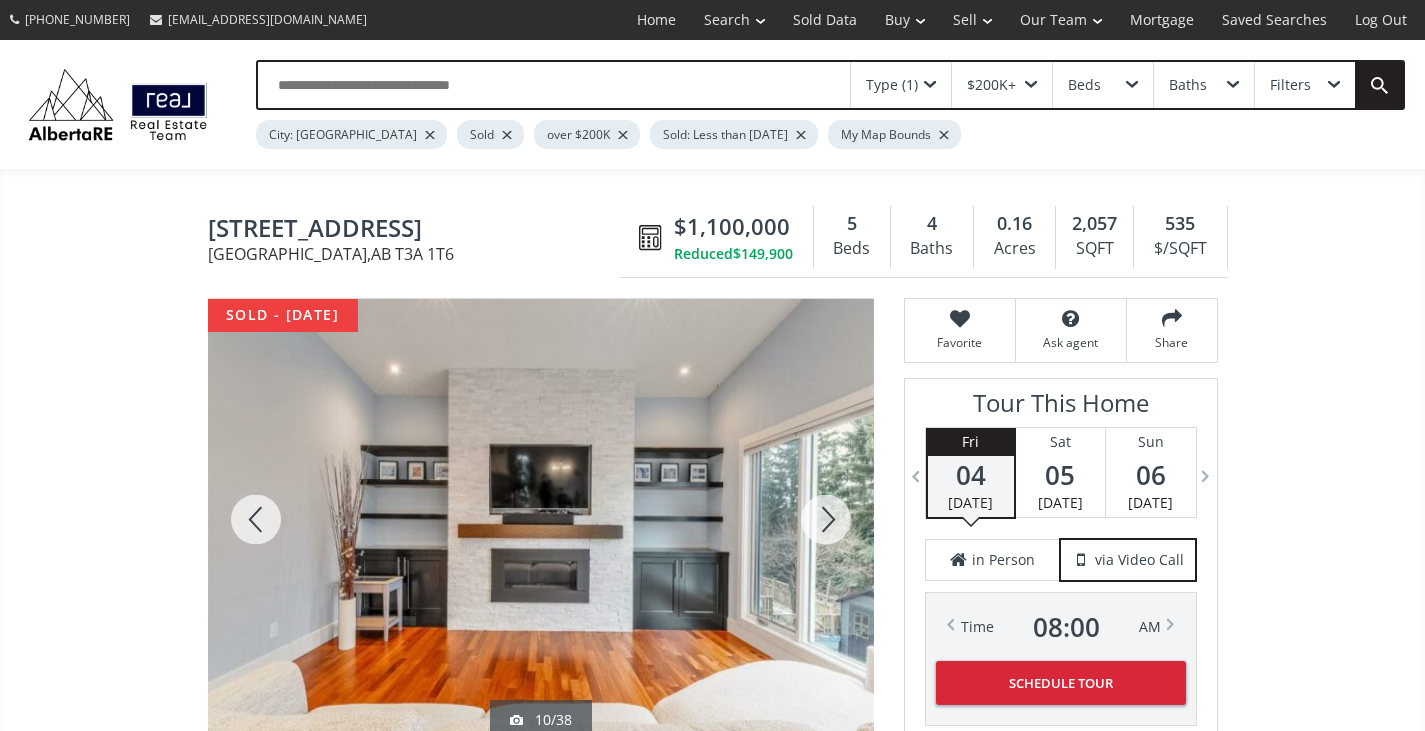 click at bounding box center [826, 519] 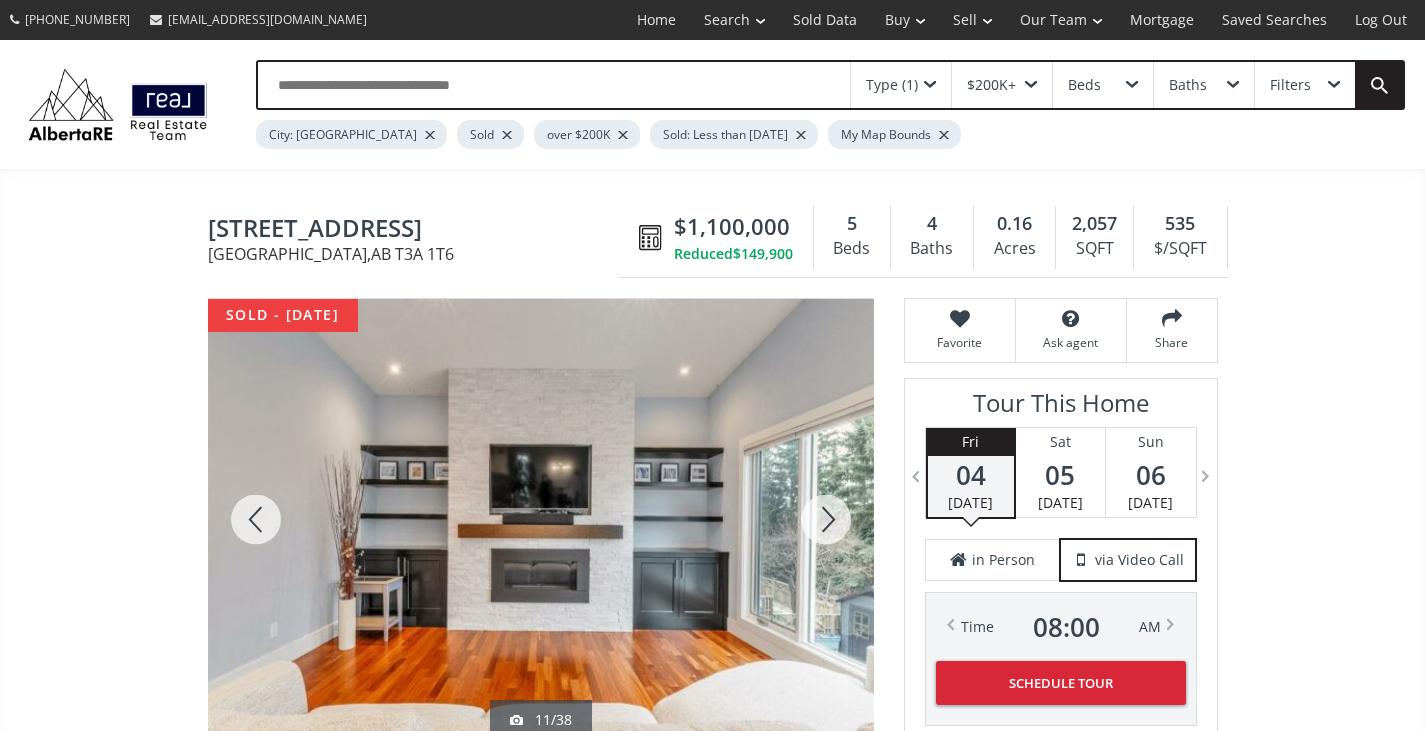 click at bounding box center (826, 519) 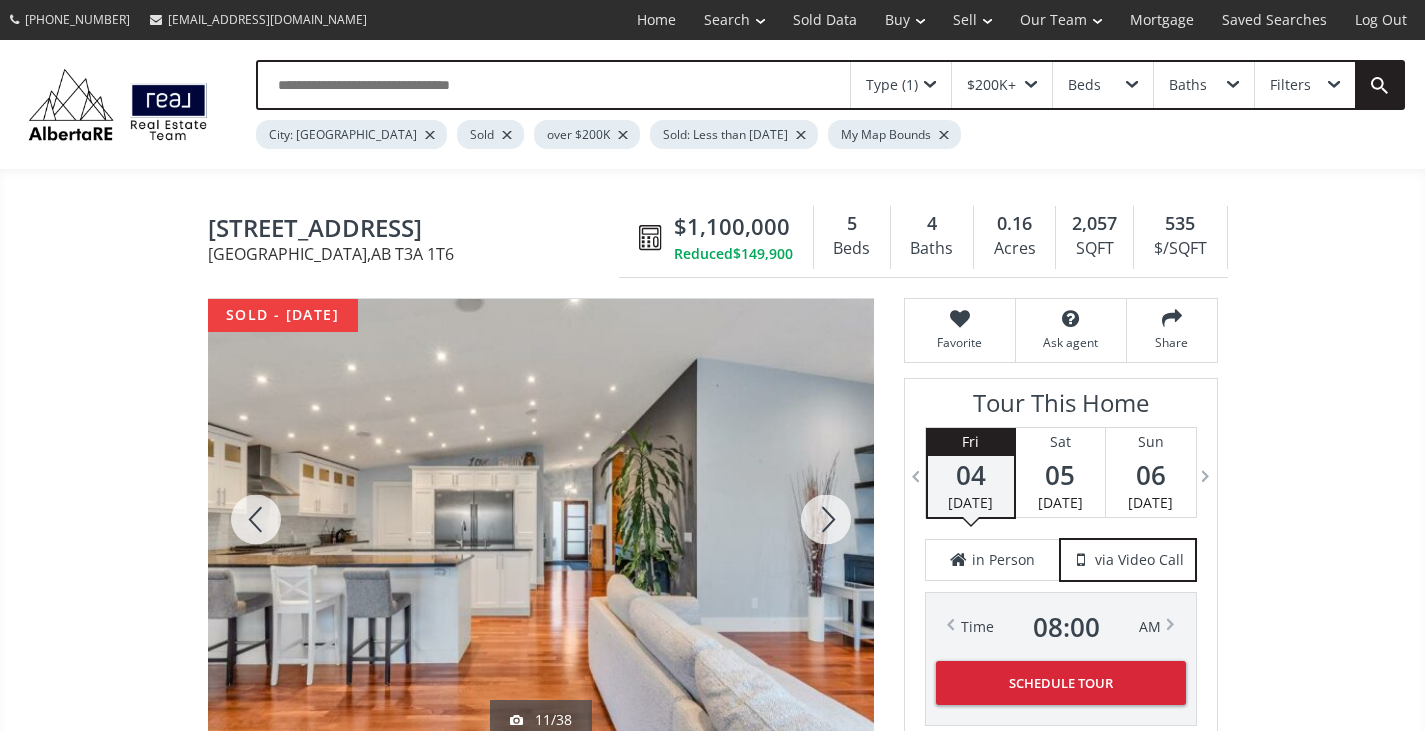 click at bounding box center [826, 519] 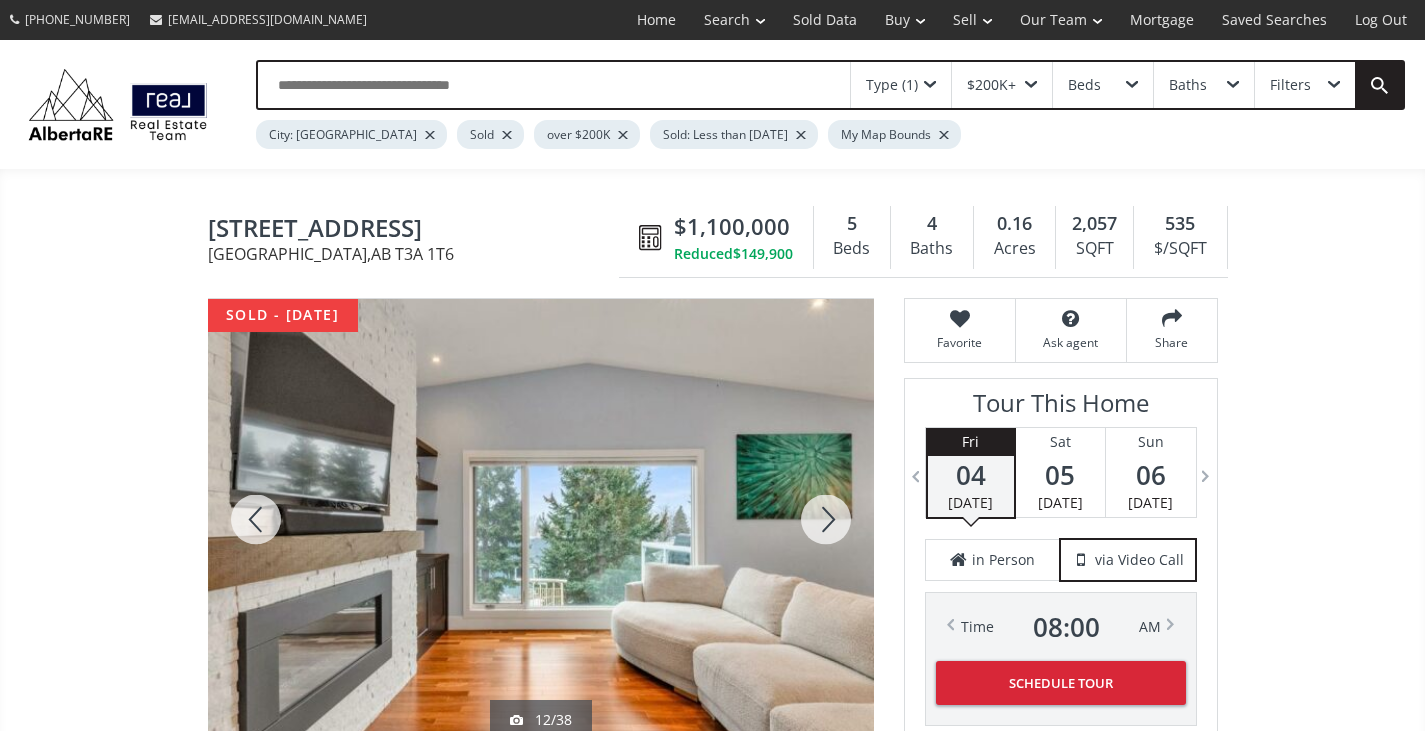 click at bounding box center (826, 519) 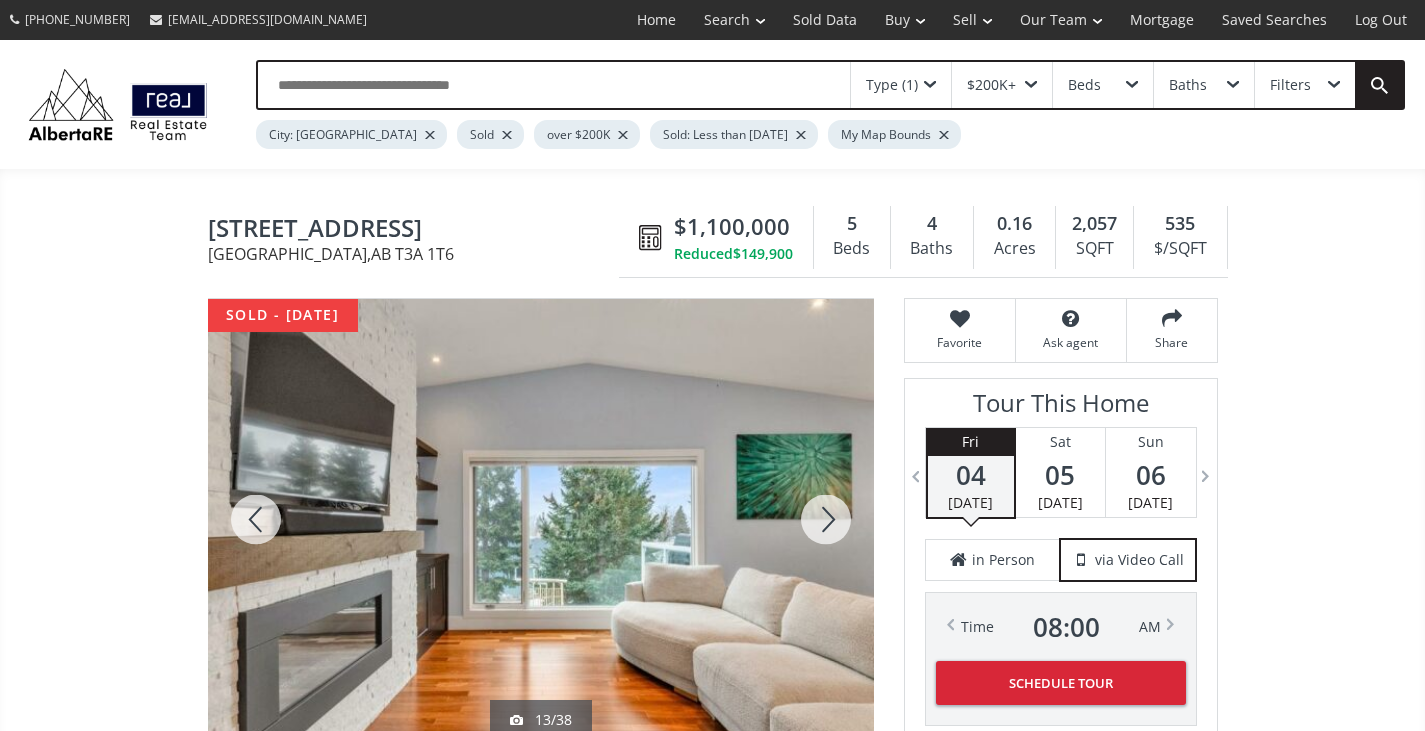 click at bounding box center [826, 519] 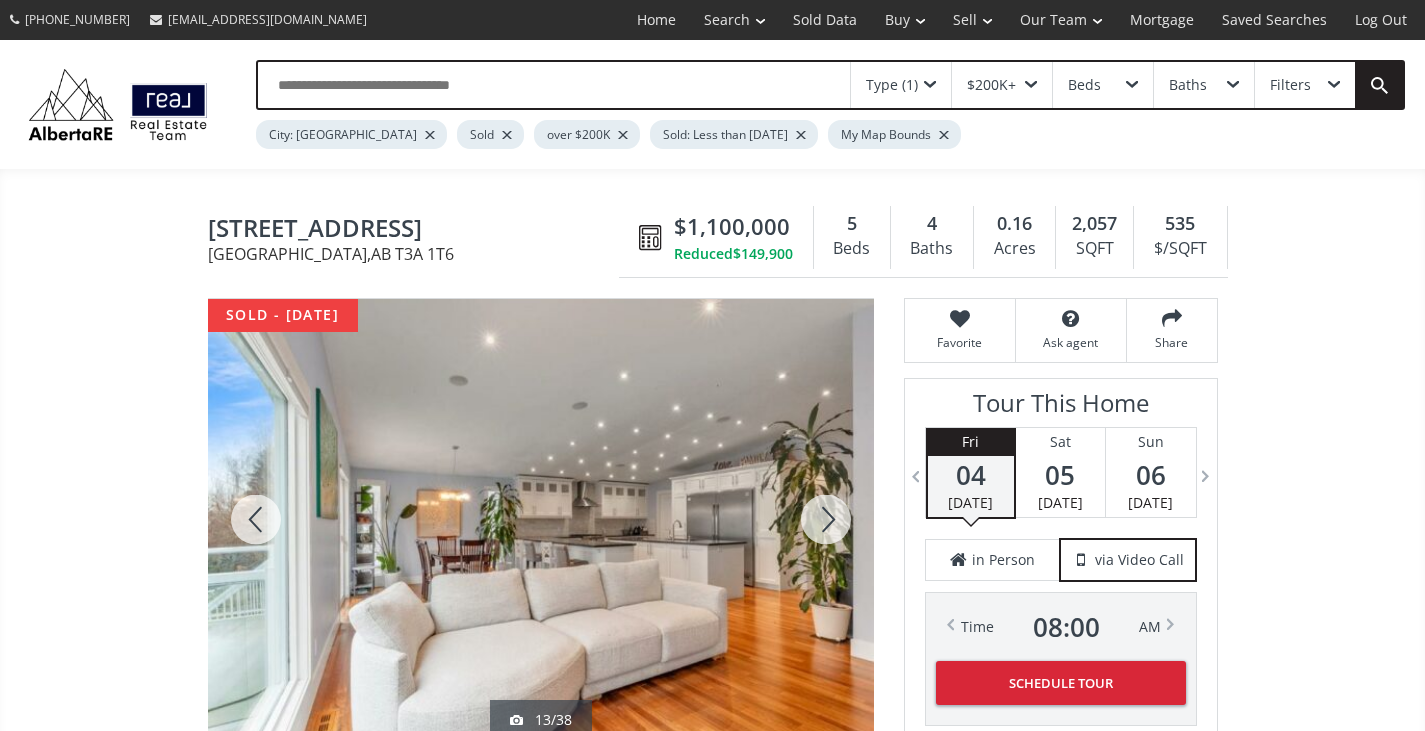 click at bounding box center [826, 519] 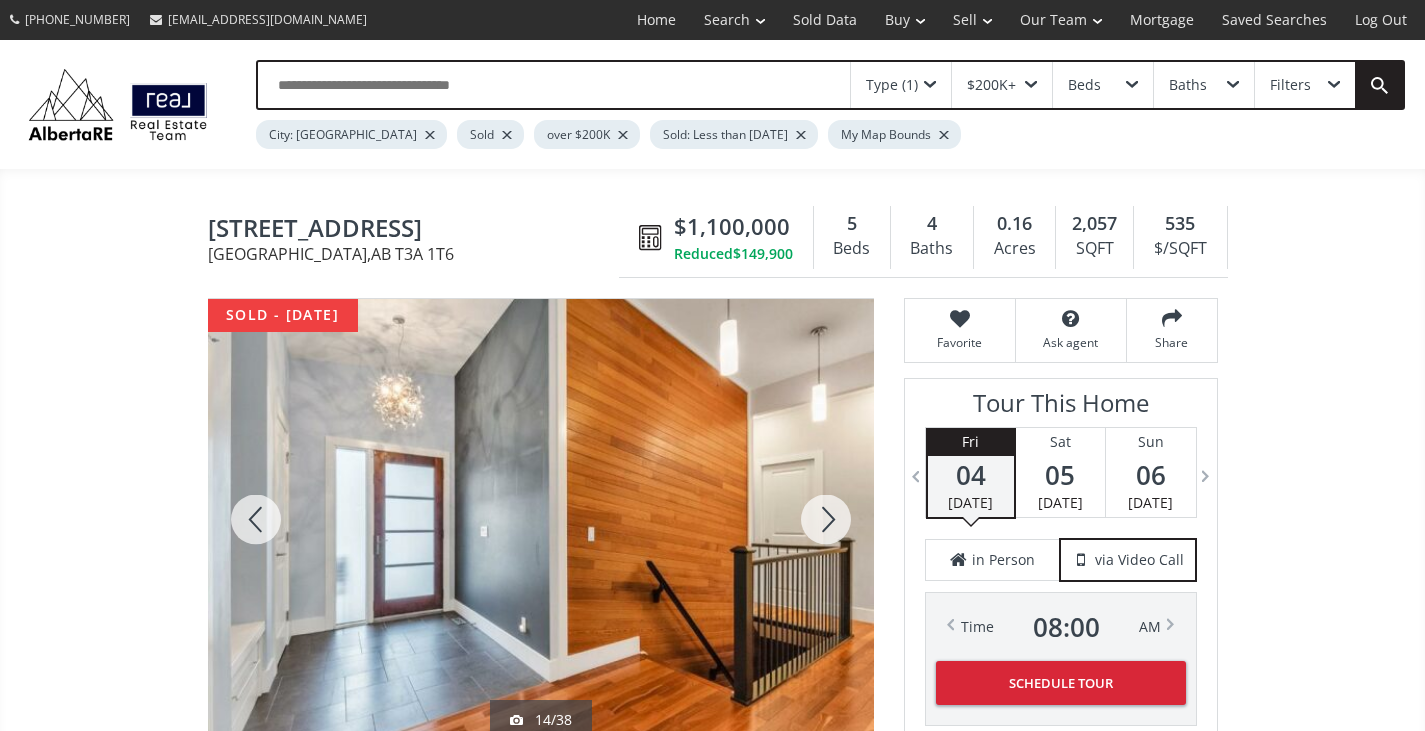 click at bounding box center (826, 519) 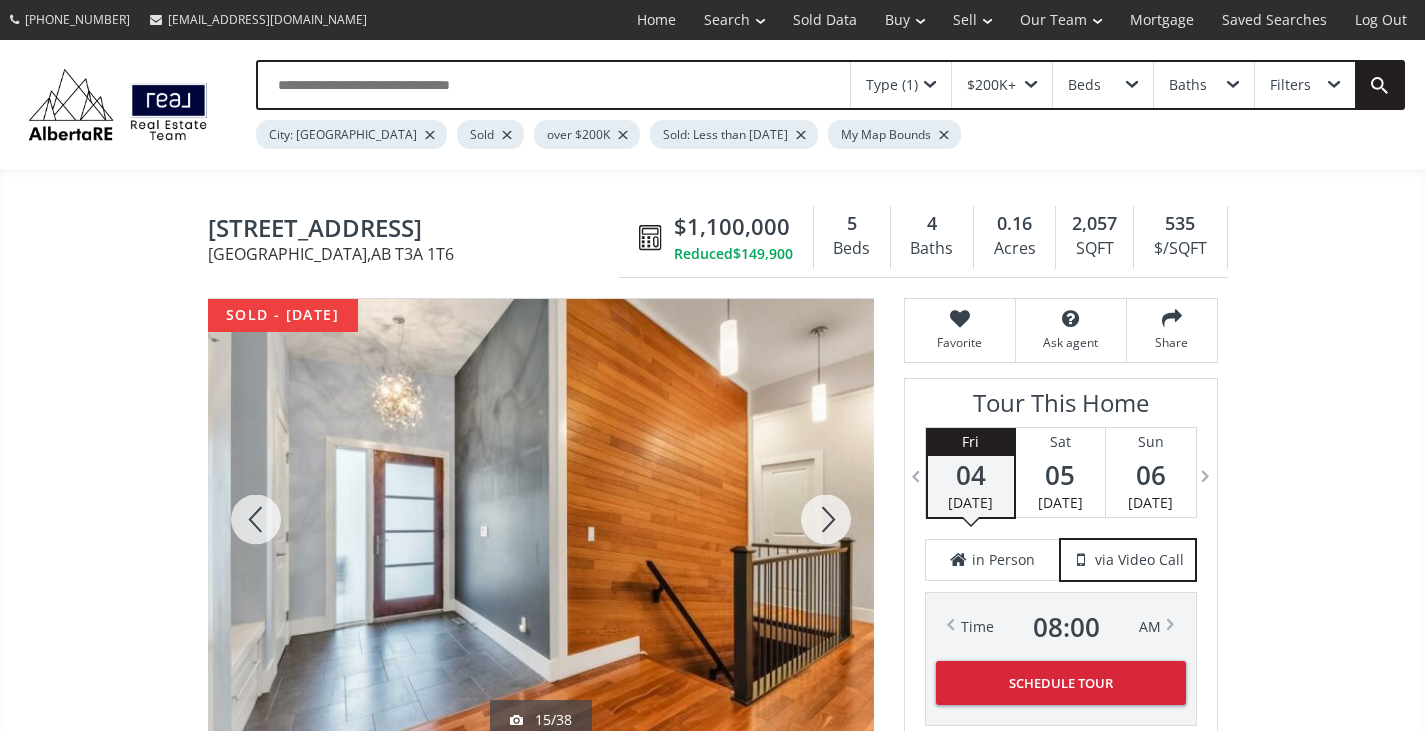 click at bounding box center (826, 519) 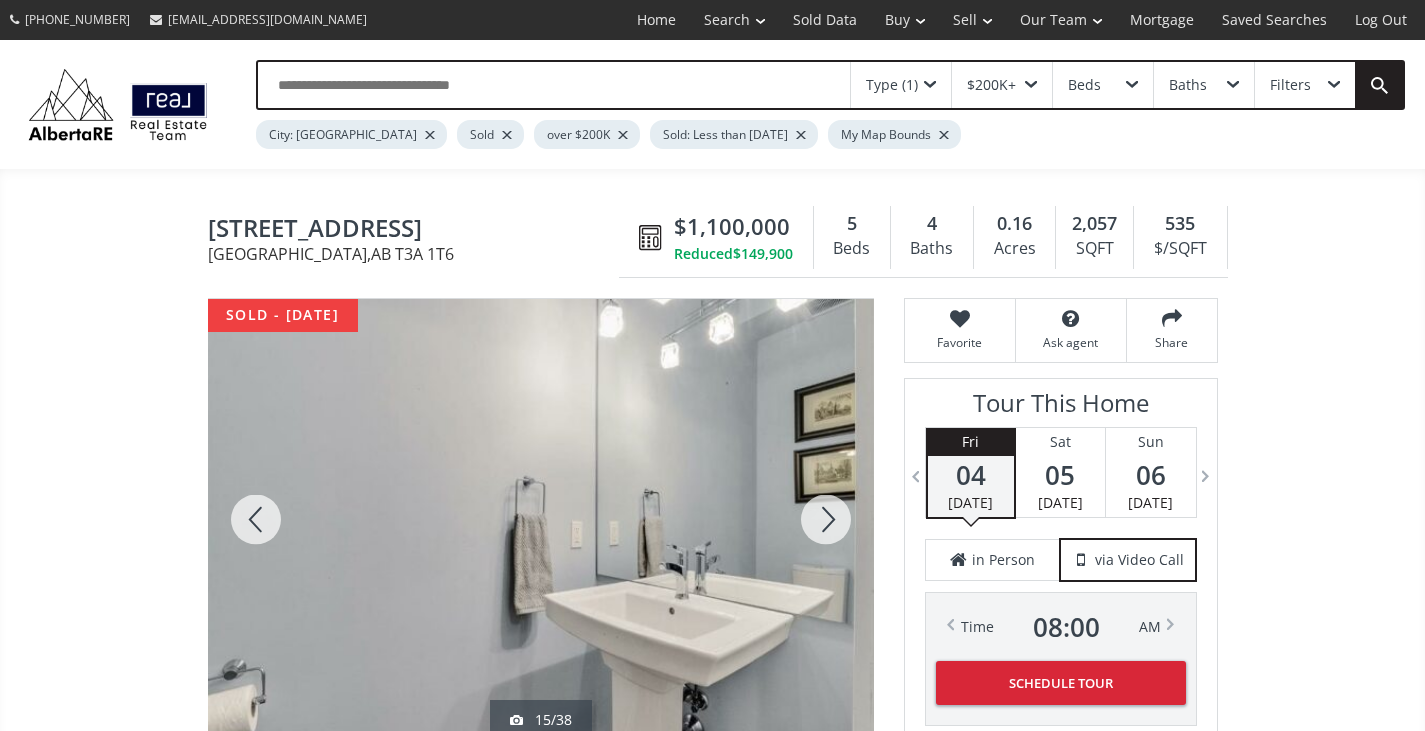click at bounding box center (826, 519) 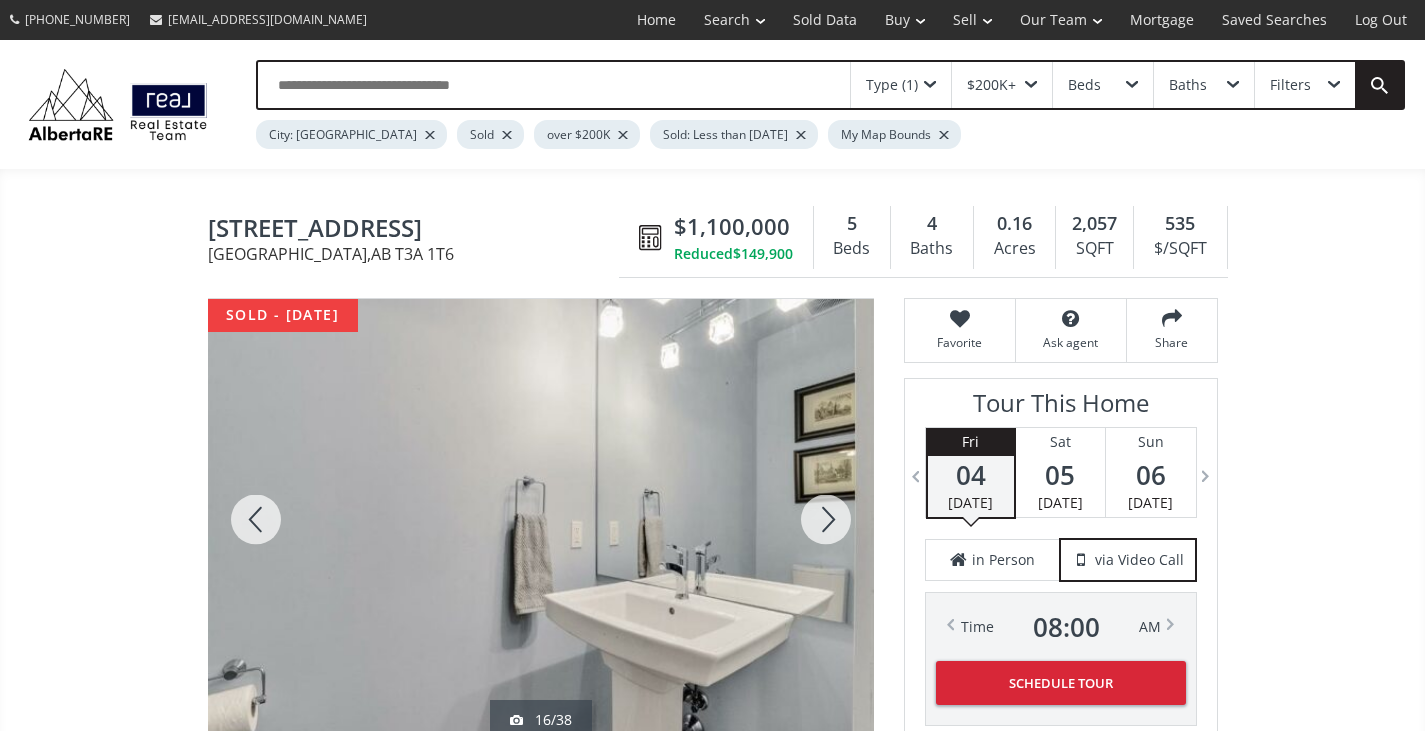 drag, startPoint x: 0, startPoint y: 0, endPoint x: 825, endPoint y: 521, distance: 975.7387 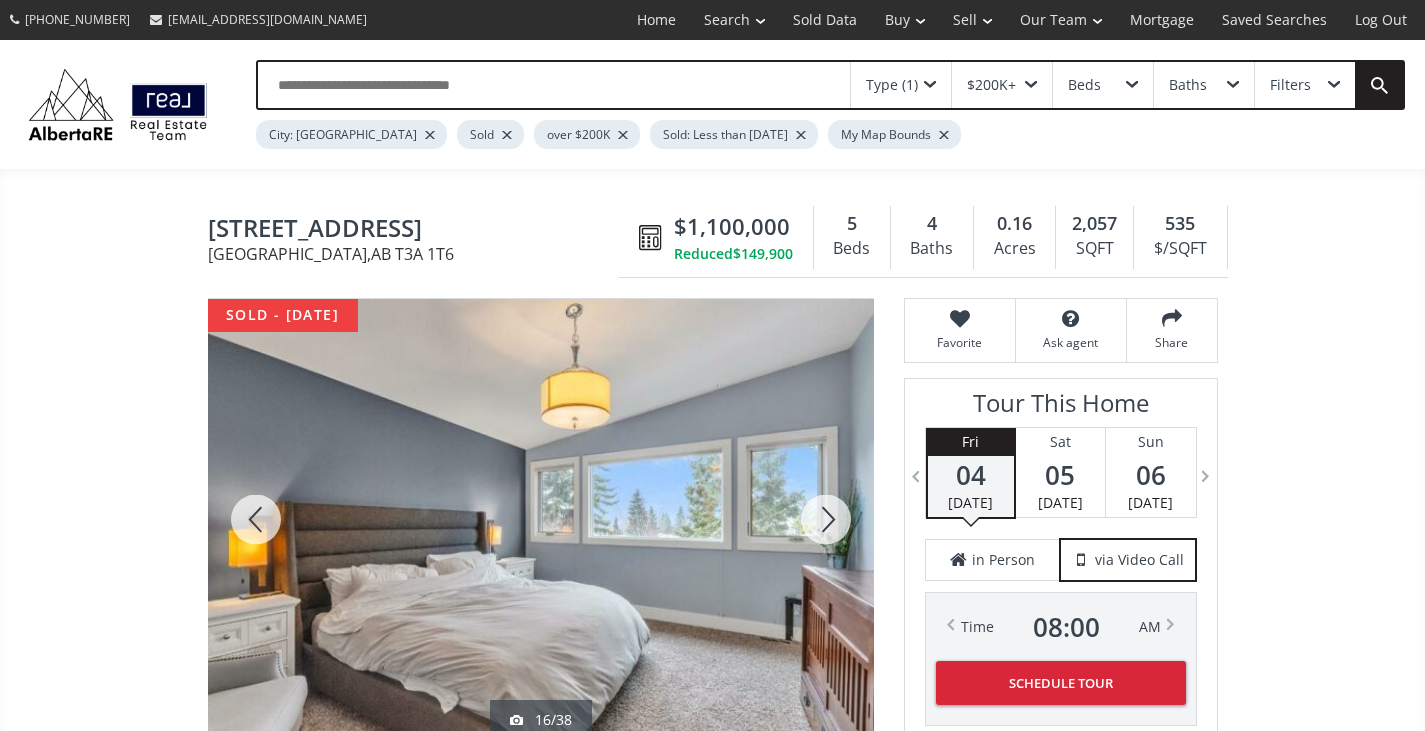 click at bounding box center [826, 519] 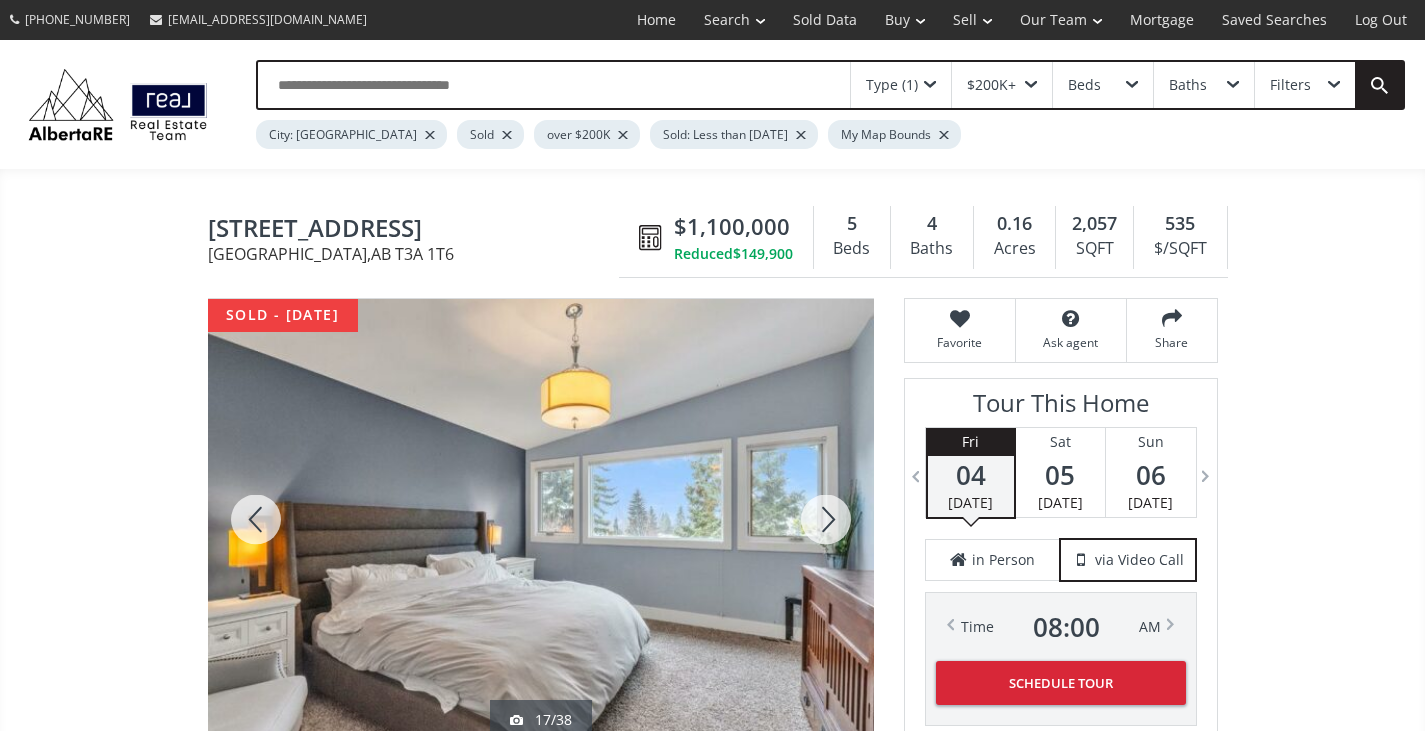 click at bounding box center [826, 519] 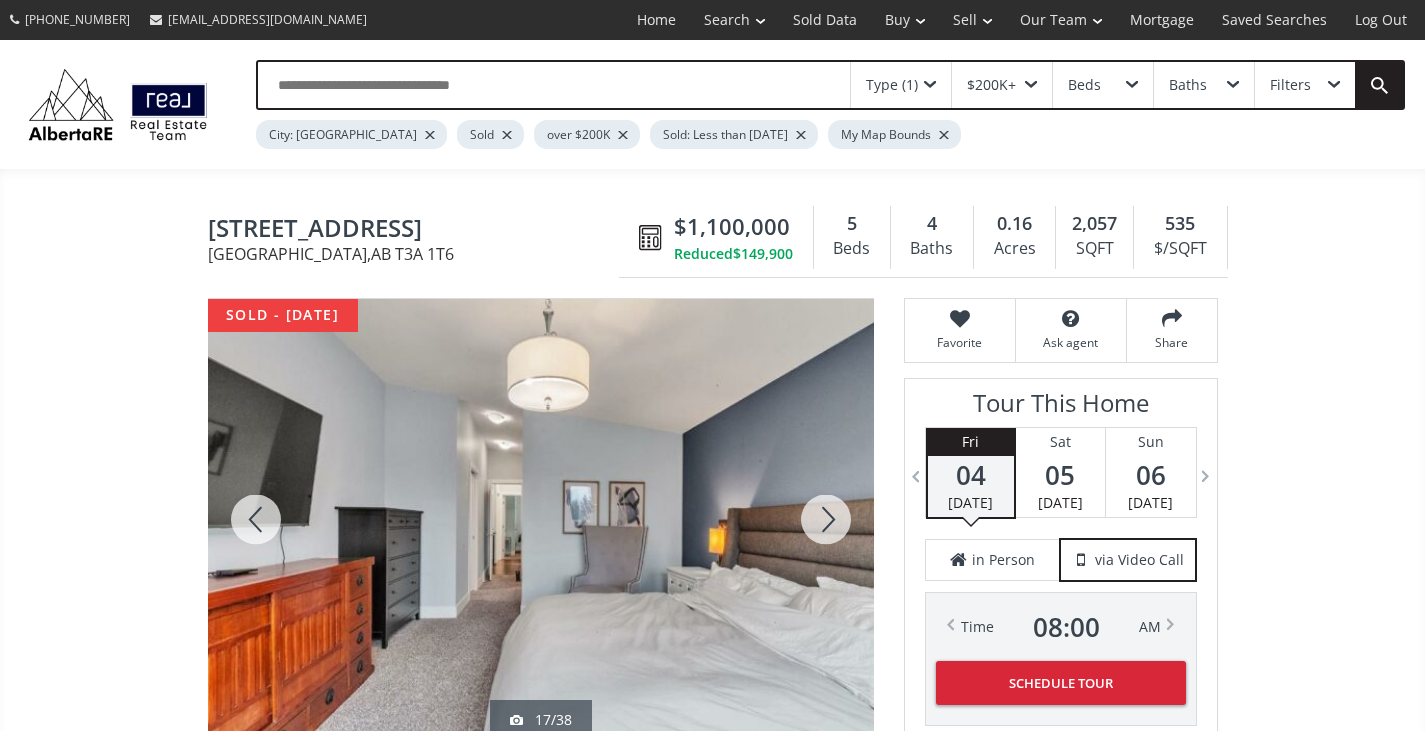 click at bounding box center (826, 519) 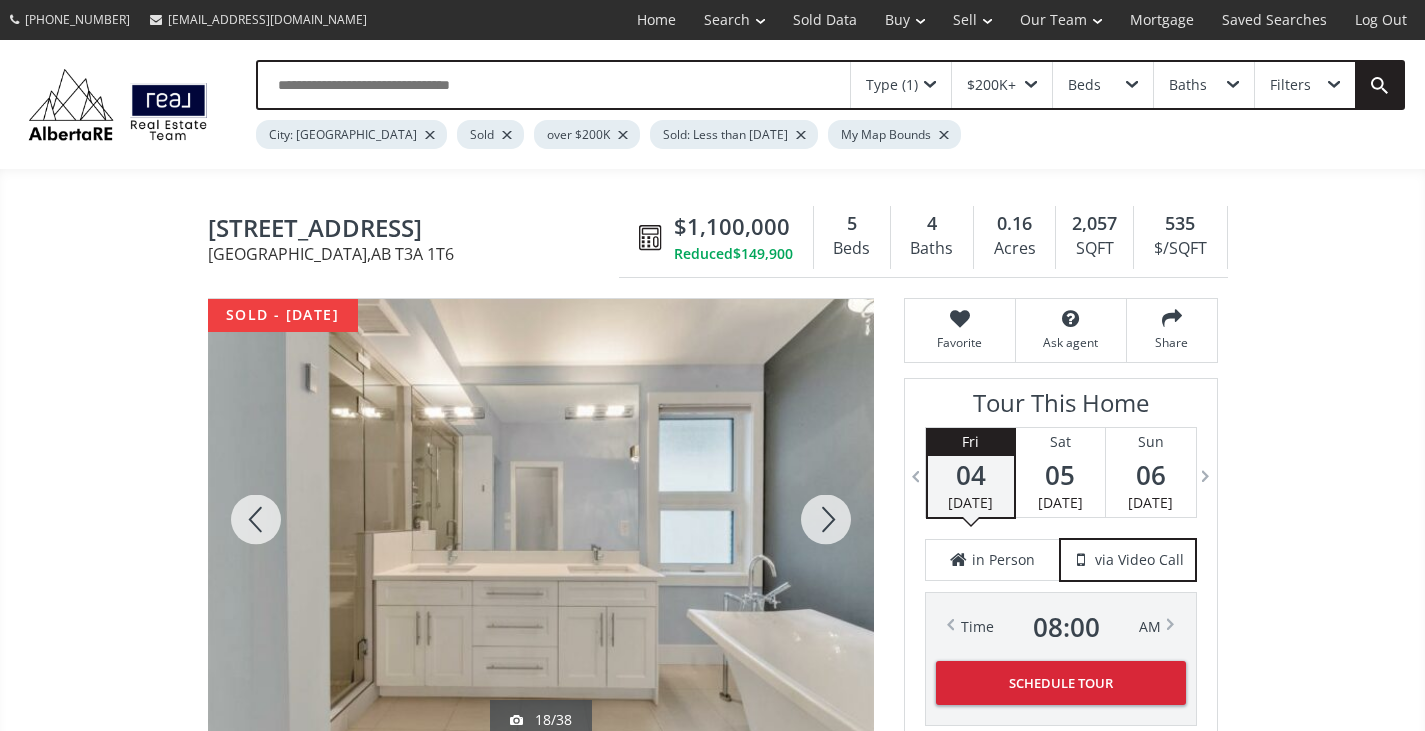 click at bounding box center [826, 519] 